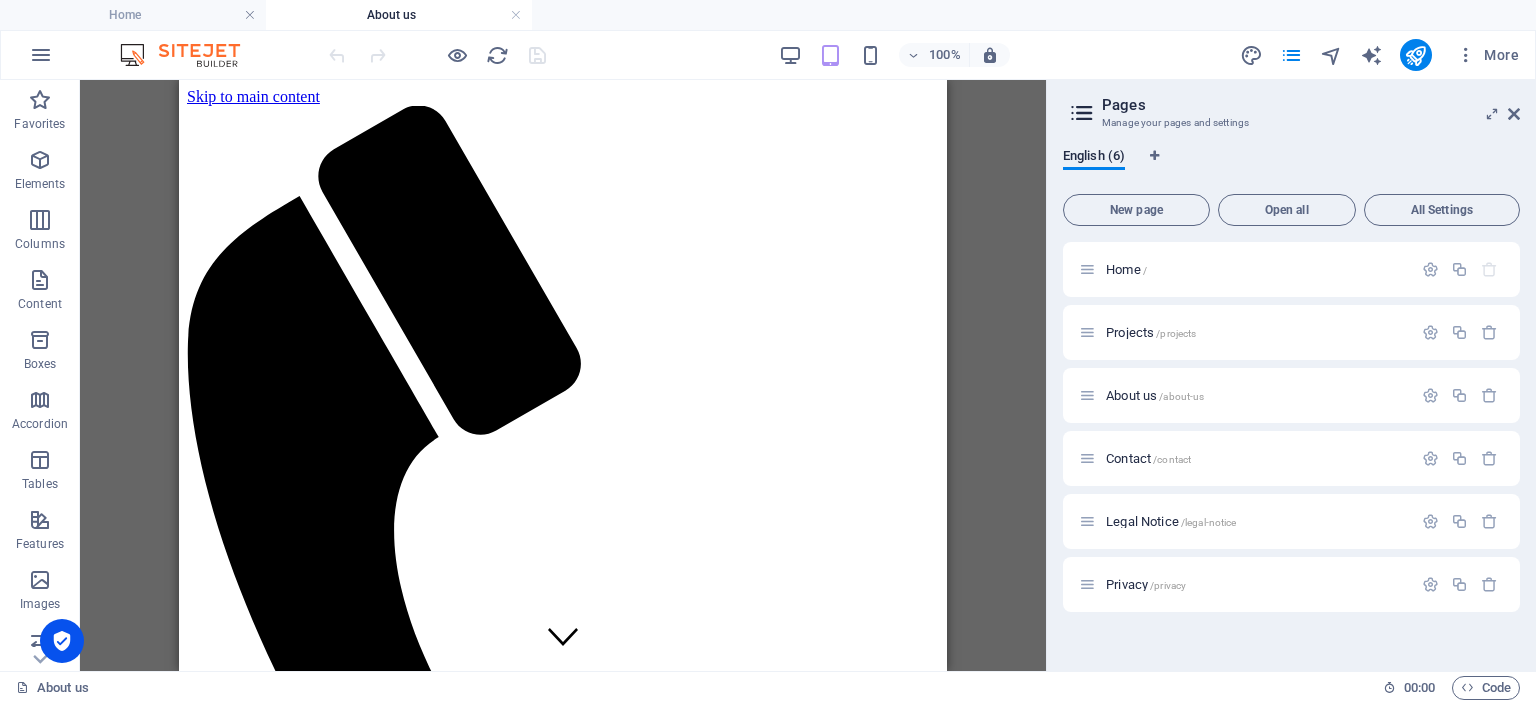 scroll, scrollTop: 0, scrollLeft: 0, axis: both 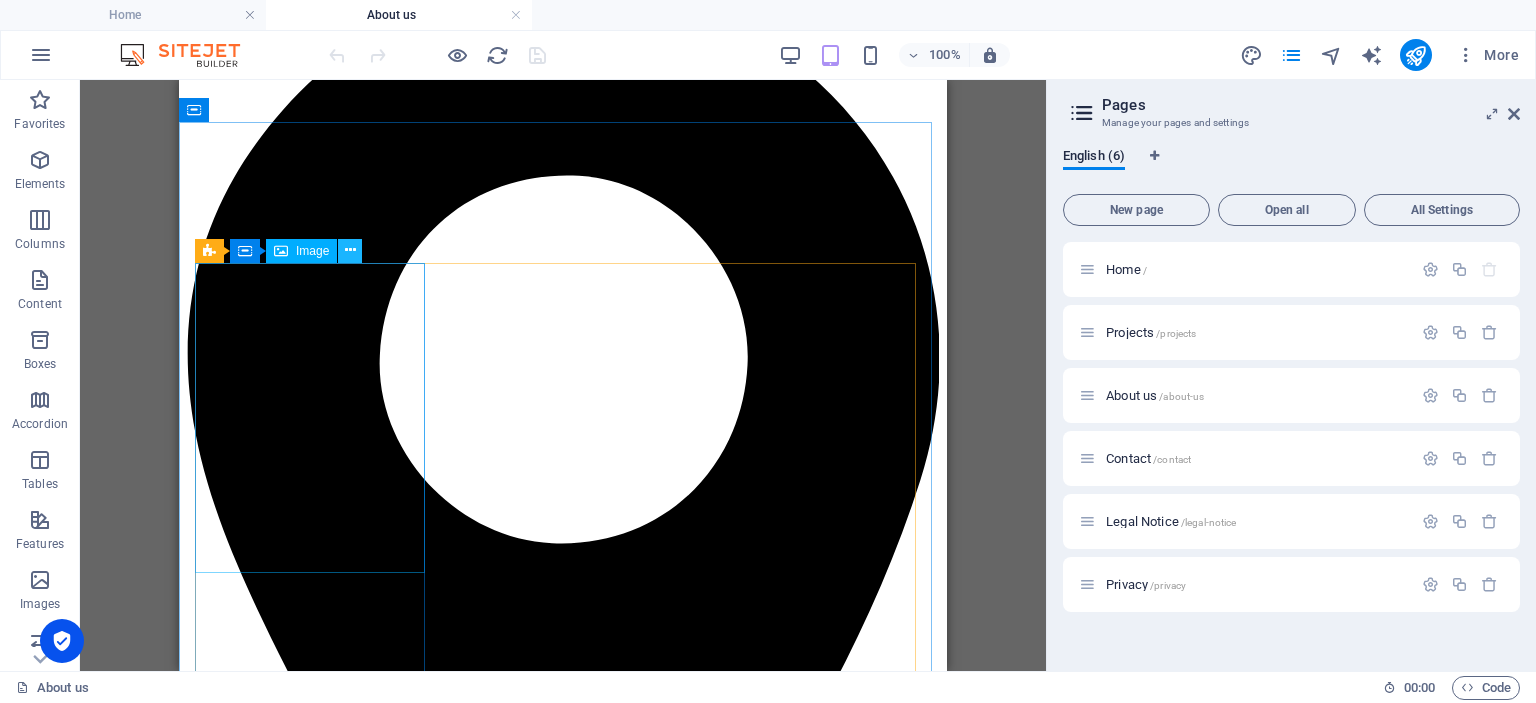 click at bounding box center (350, 251) 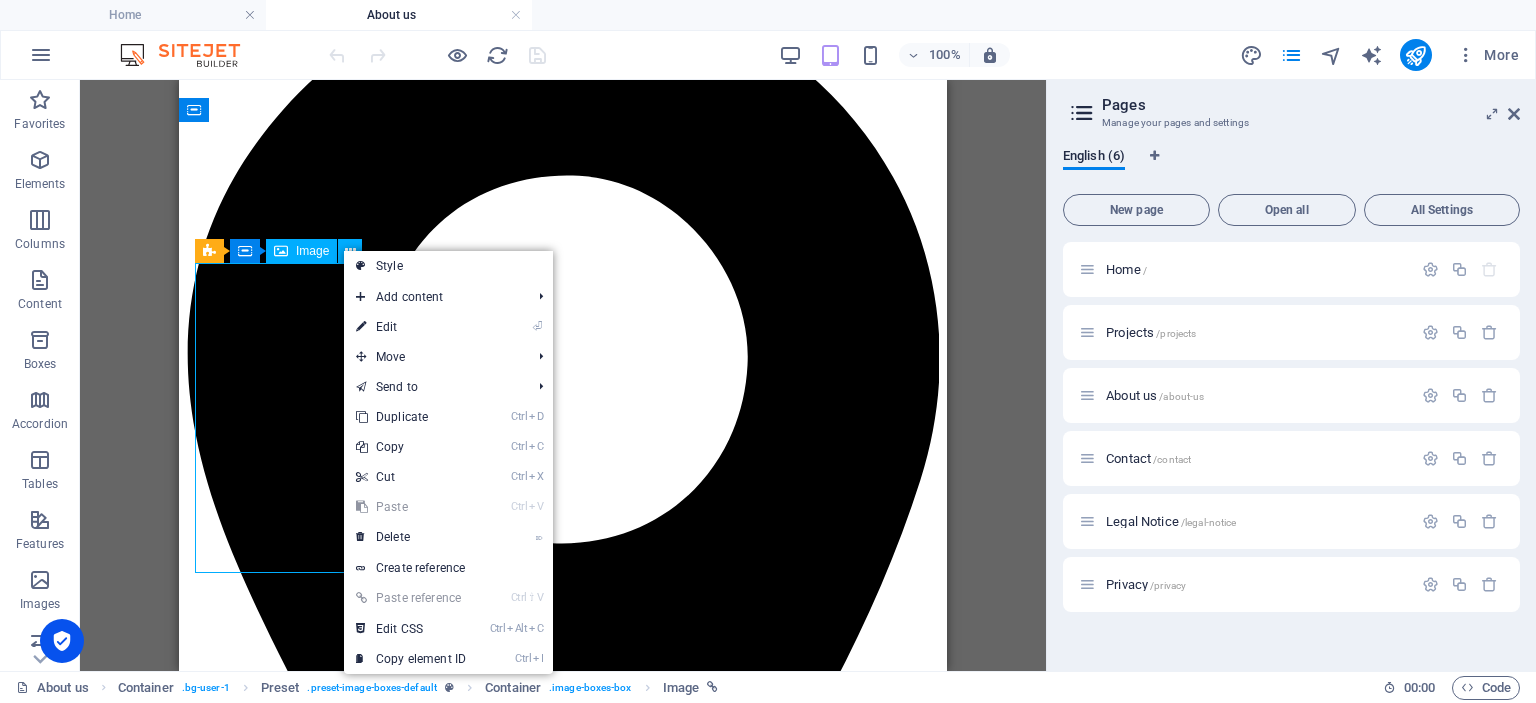 click on "Image" at bounding box center [312, 251] 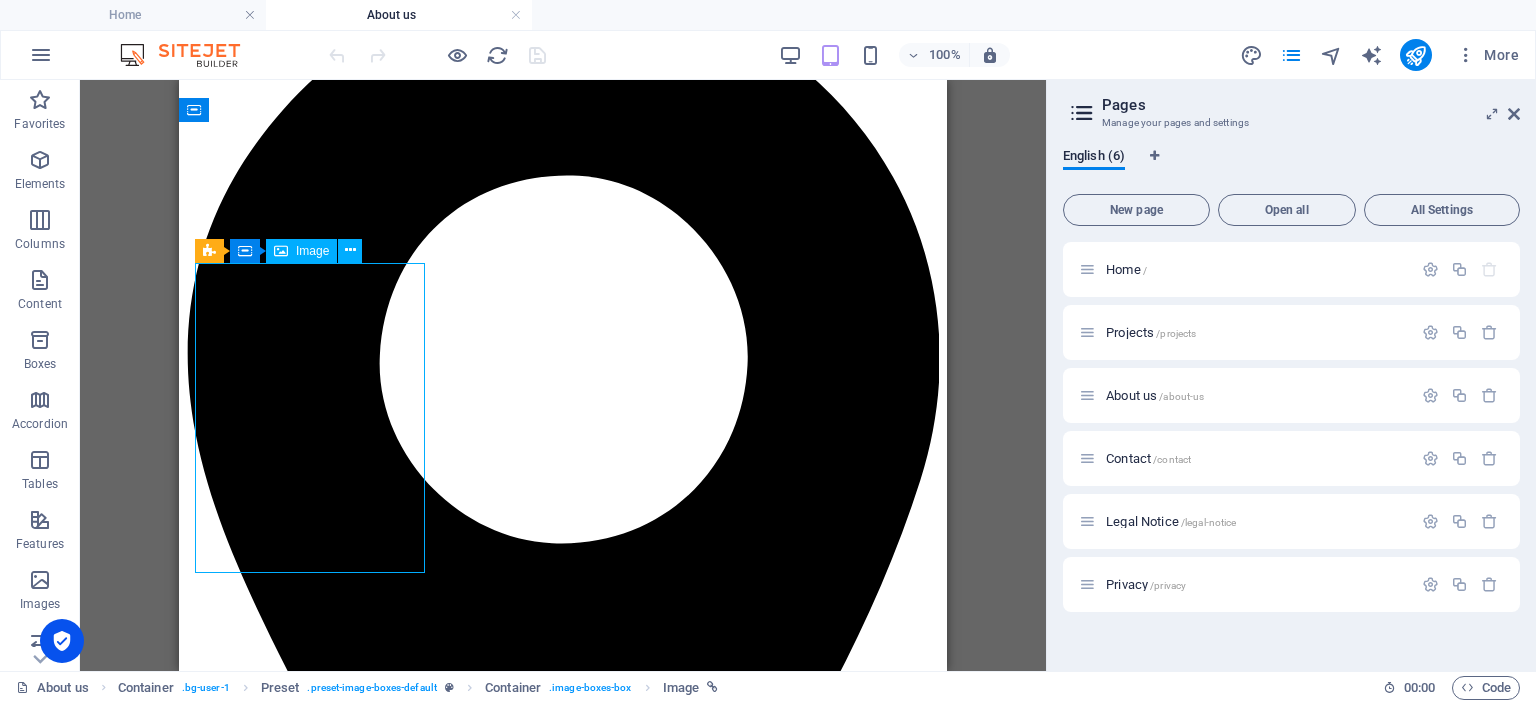 click on "Image" at bounding box center [312, 251] 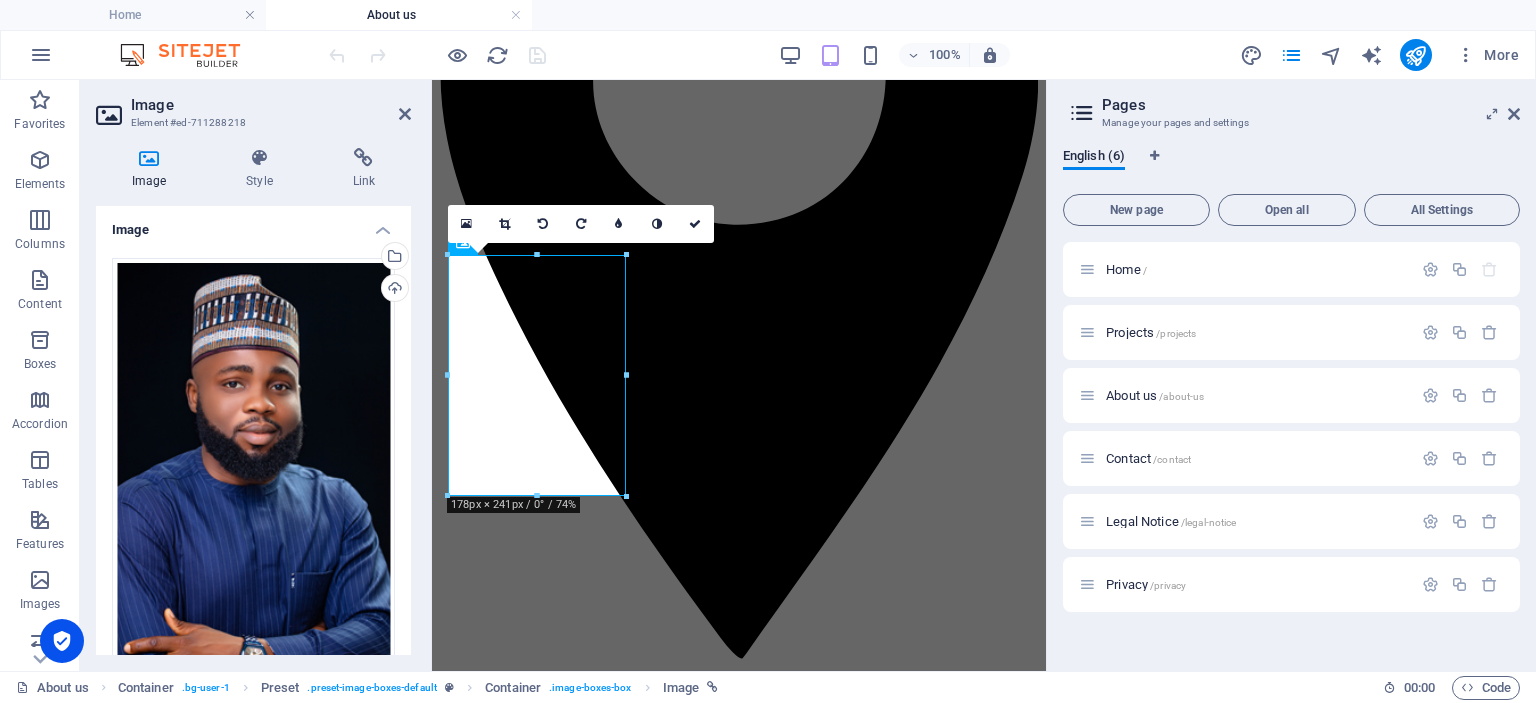 scroll, scrollTop: 1779, scrollLeft: 0, axis: vertical 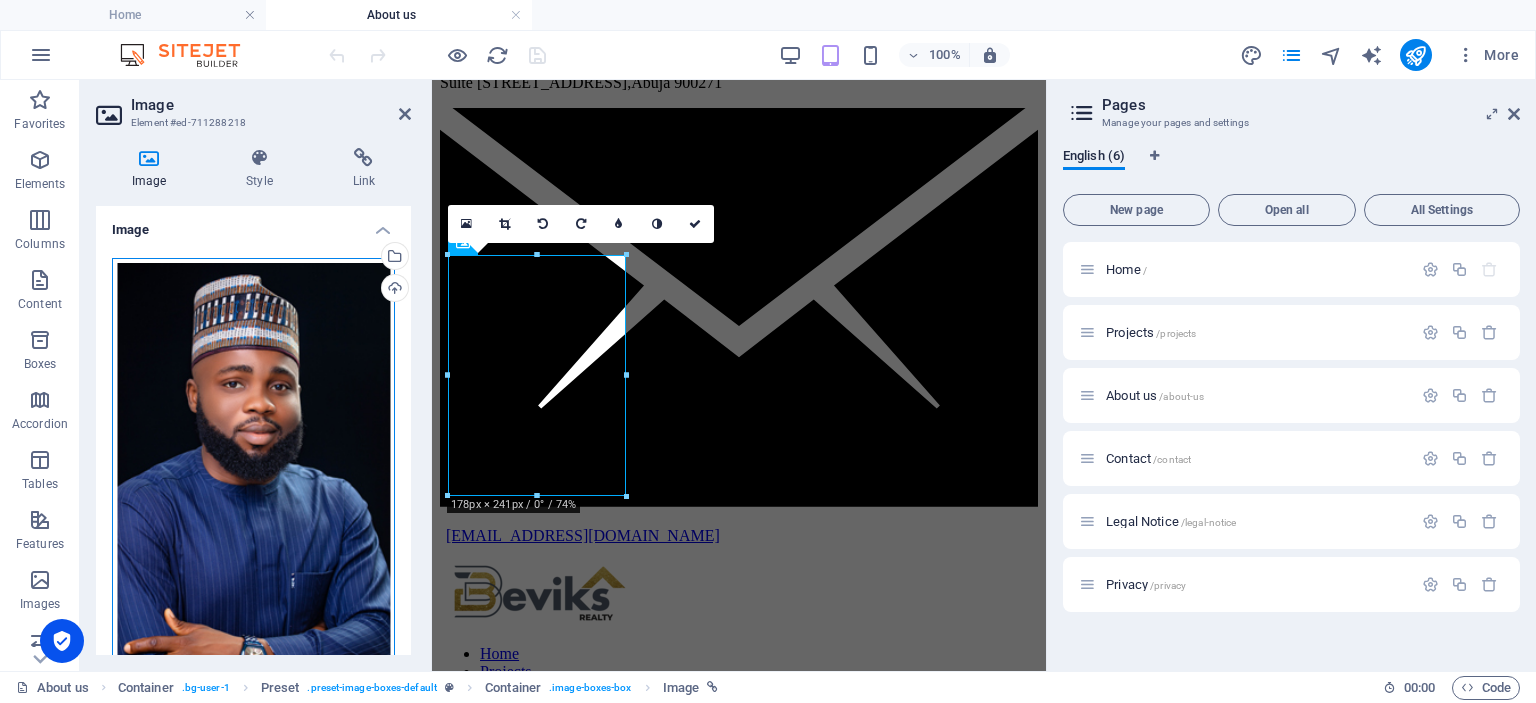 click on "Drag files here, click to choose files or select files from Files or our free stock photos & videos" at bounding box center [253, 479] 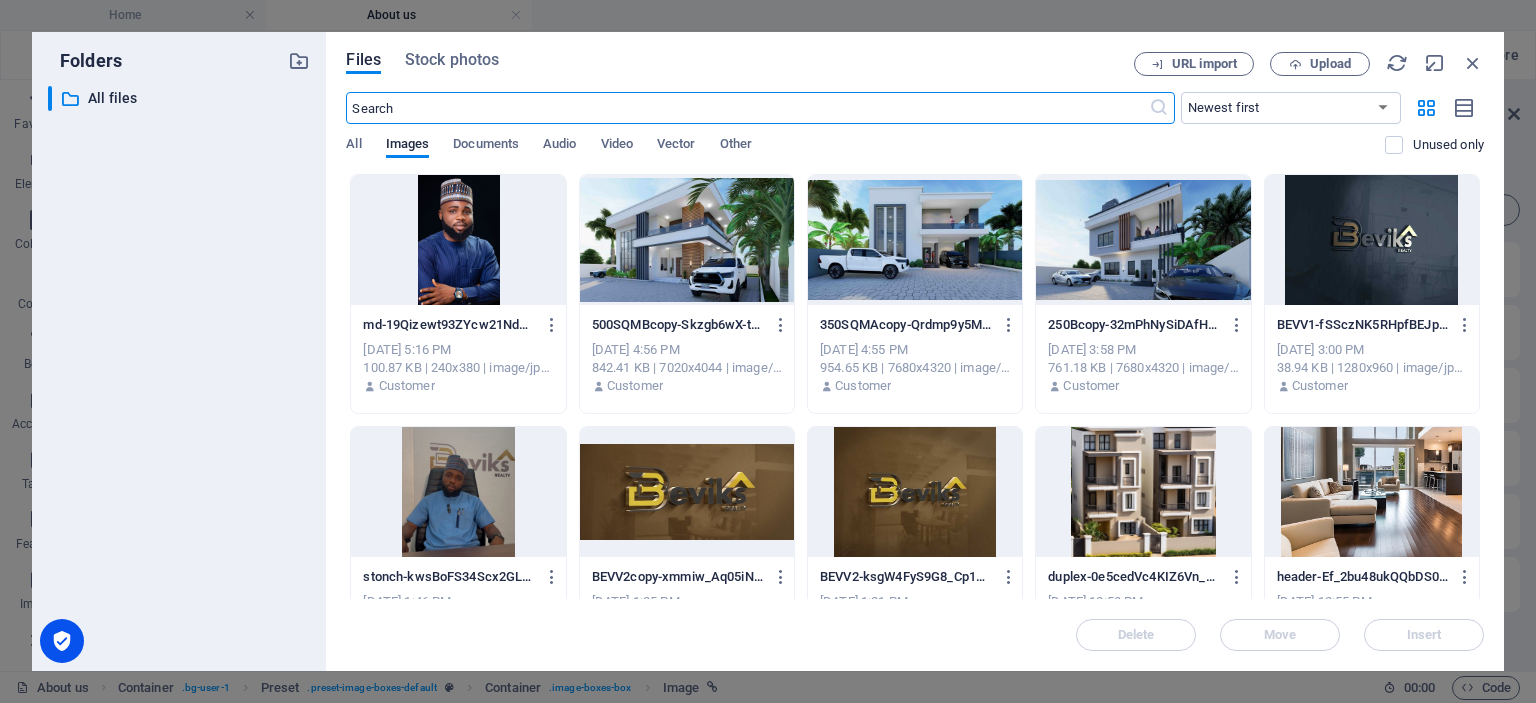 scroll, scrollTop: 2694, scrollLeft: 0, axis: vertical 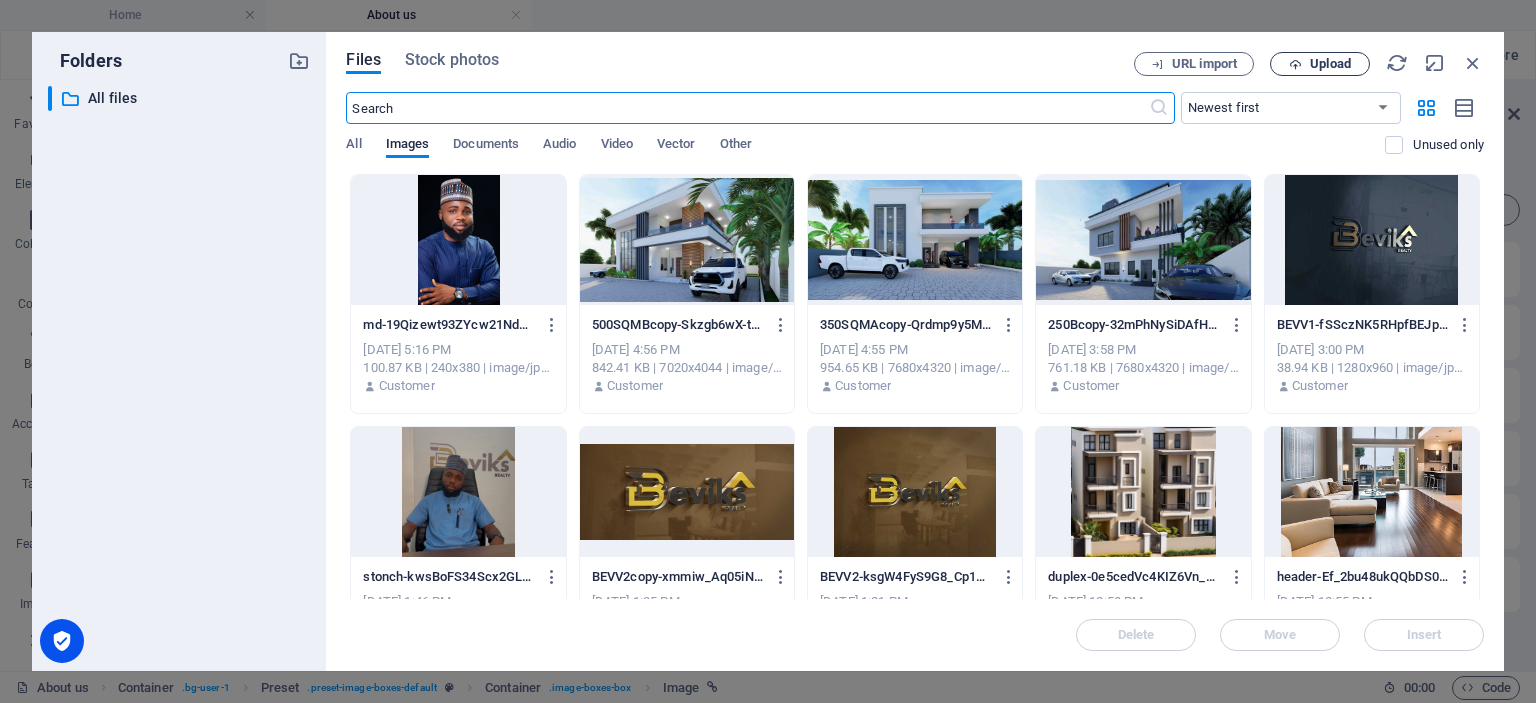 click on "Upload" at bounding box center (1330, 64) 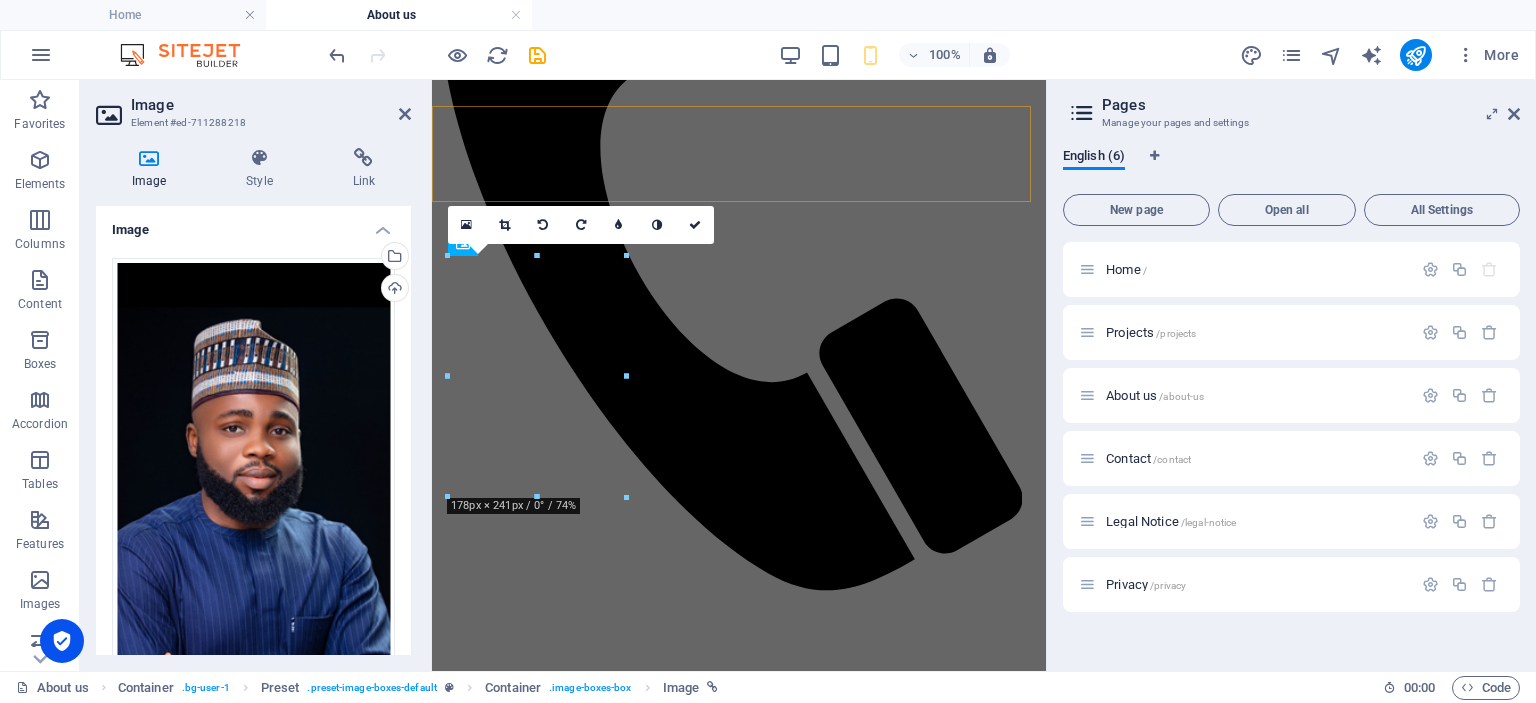 scroll, scrollTop: 1778, scrollLeft: 0, axis: vertical 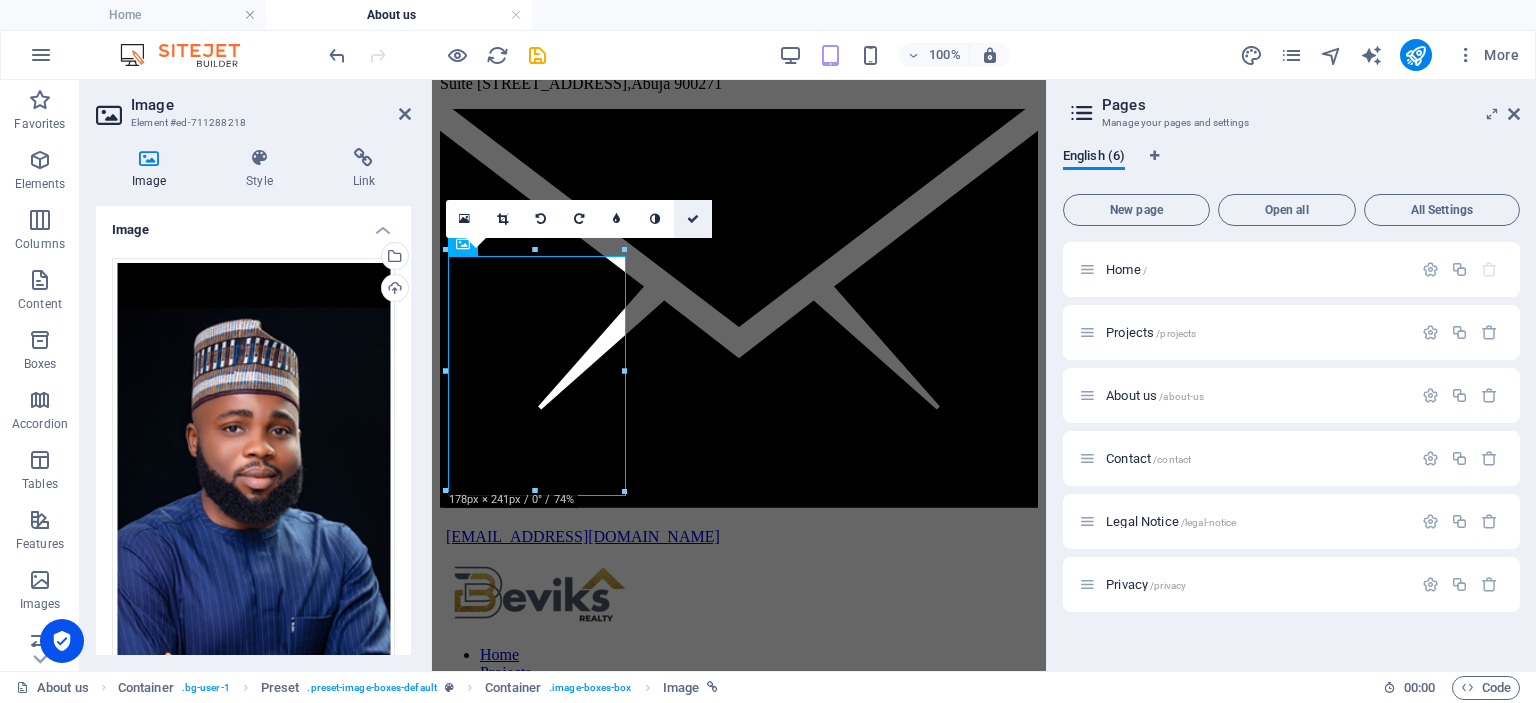 click at bounding box center [693, 219] 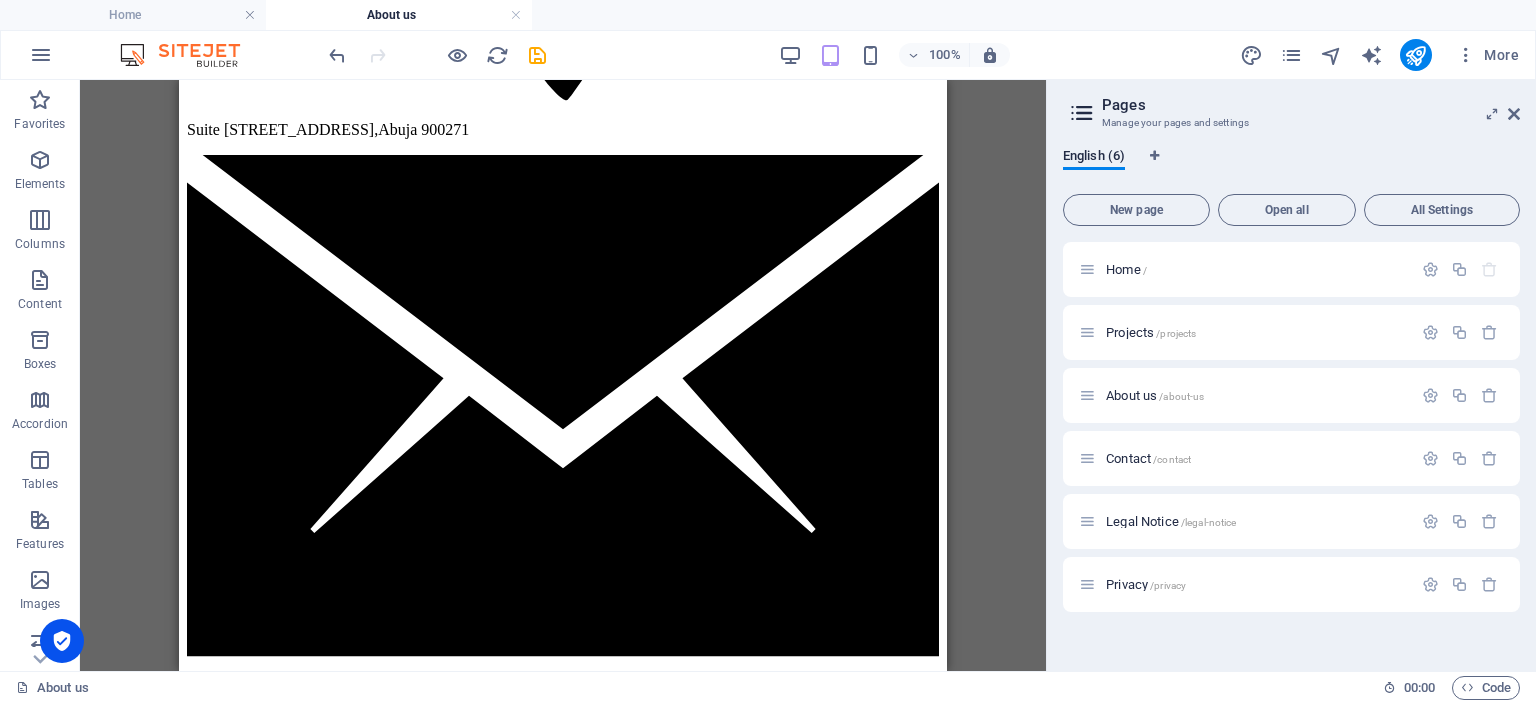 scroll, scrollTop: 2153, scrollLeft: 0, axis: vertical 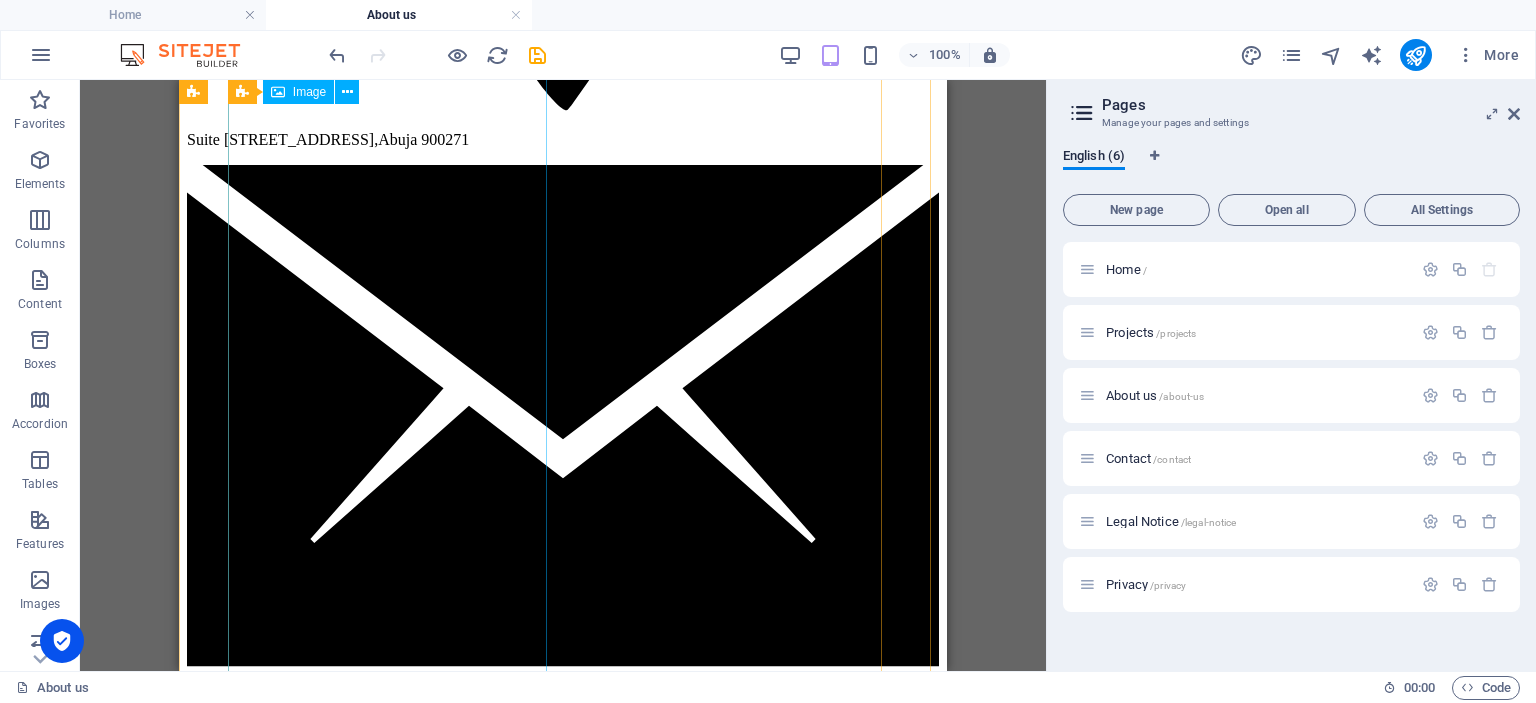 click at bounding box center (300, 15062) 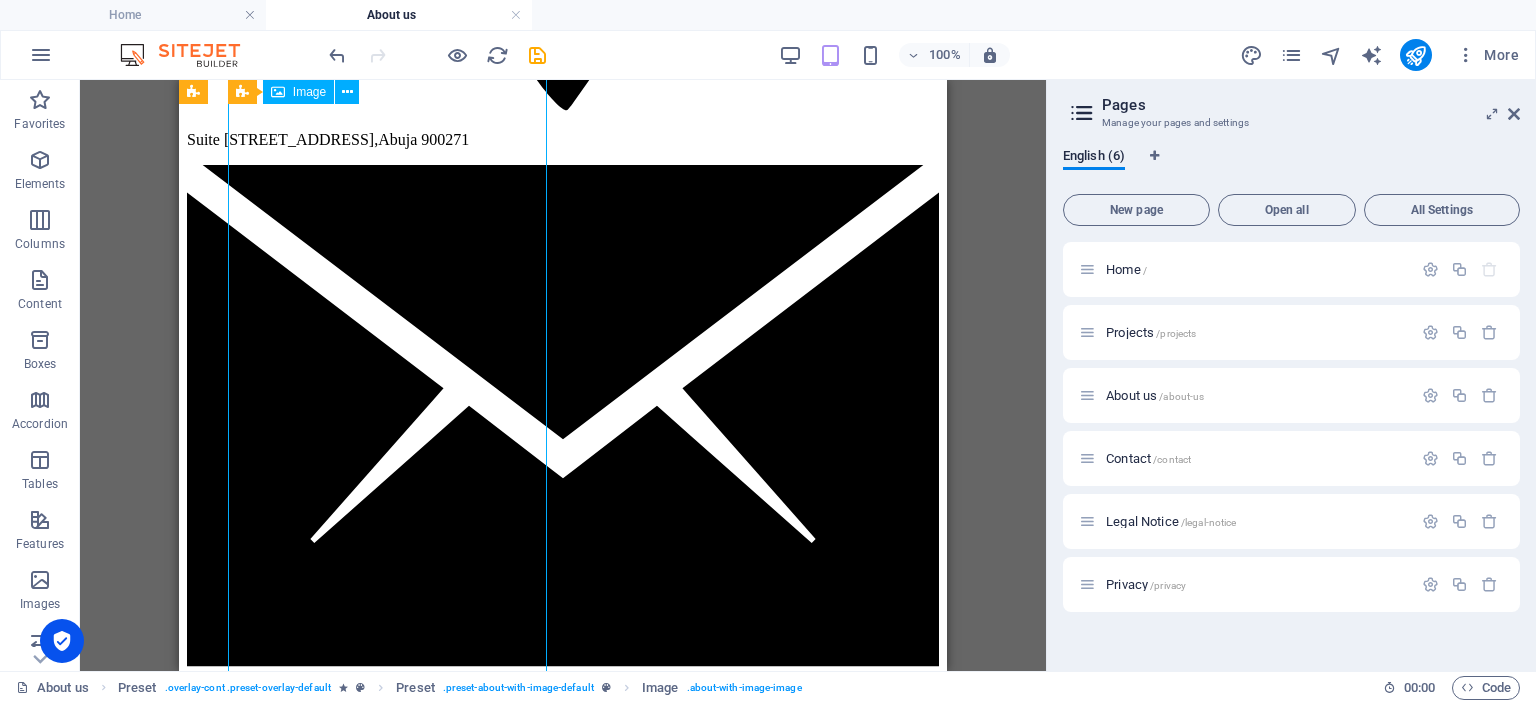 click at bounding box center [300, 15062] 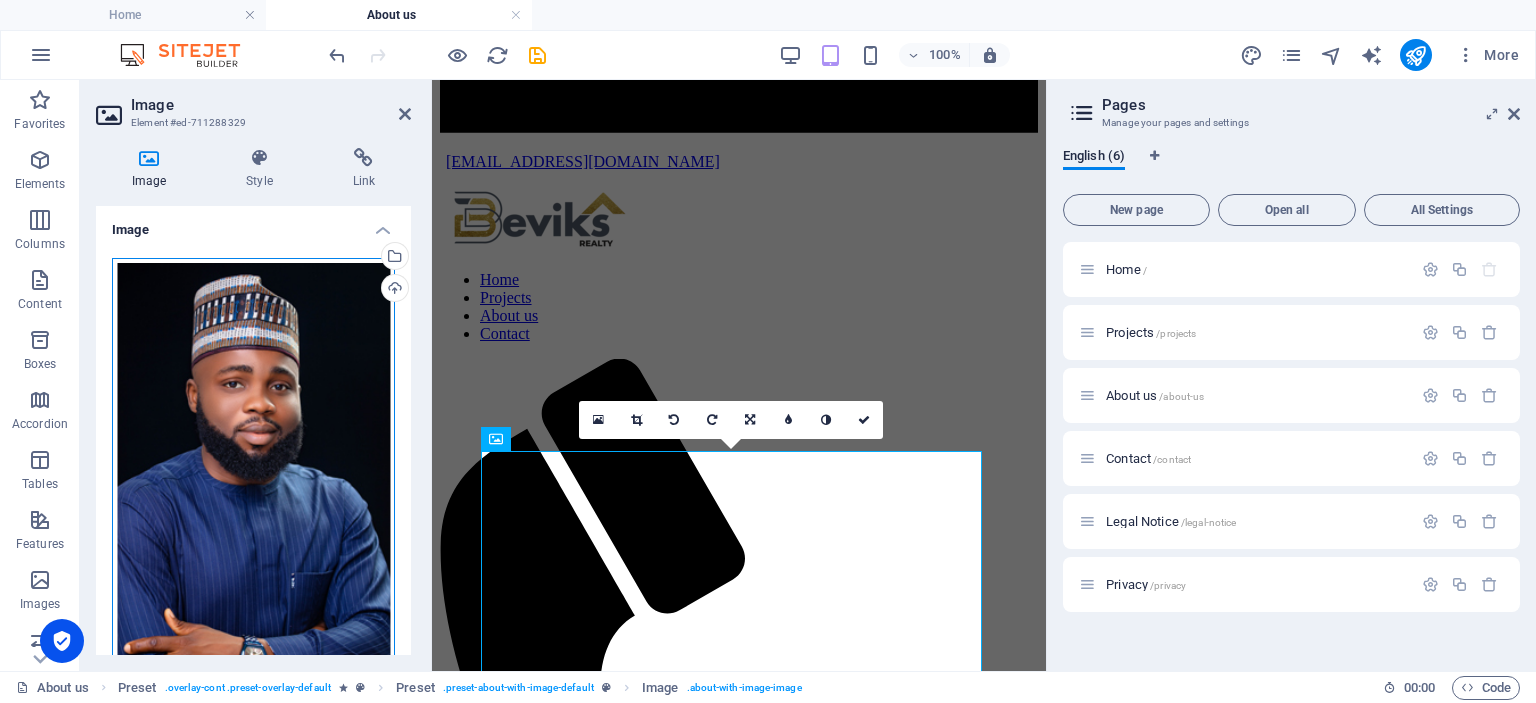 click on "Drag files here, click to choose files or select files from Files or our free stock photos & videos" at bounding box center [253, 479] 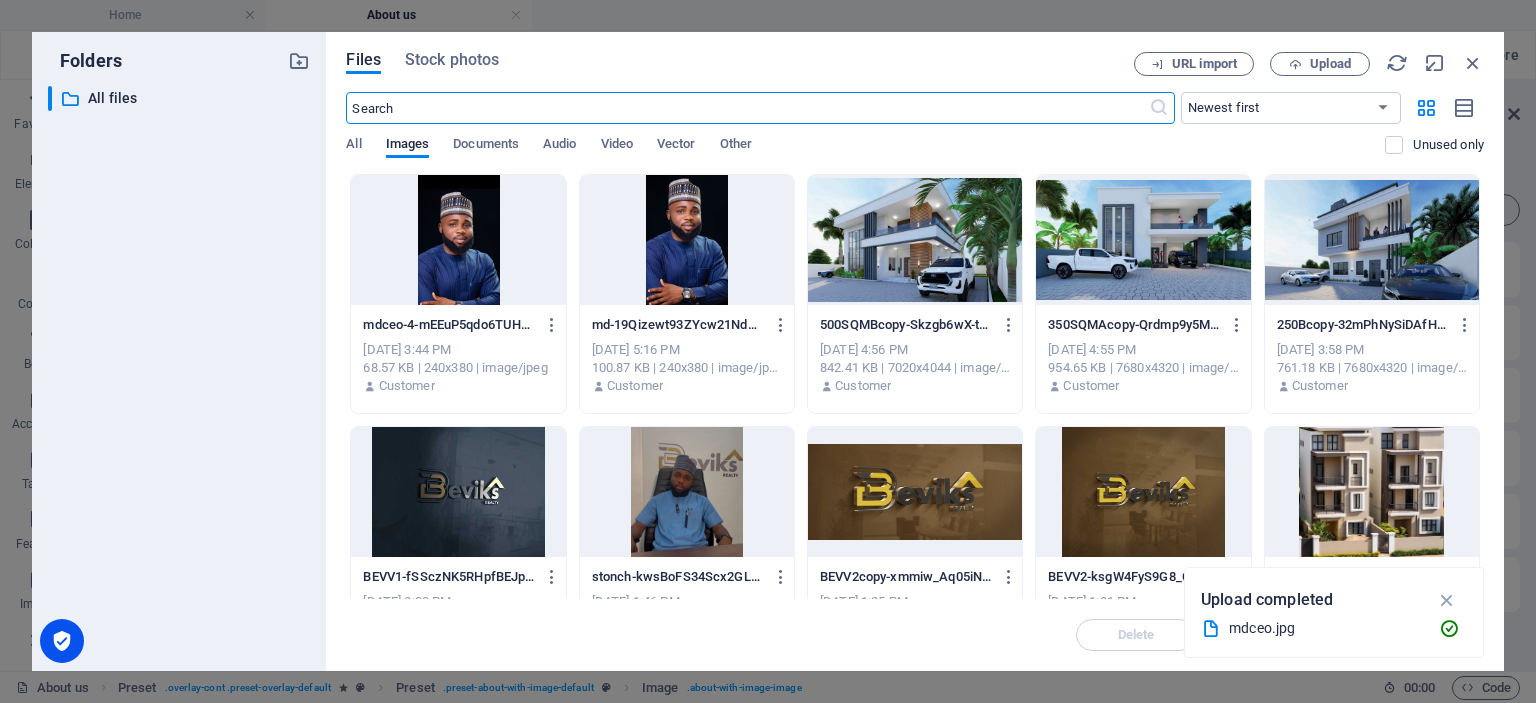 scroll, scrollTop: 3841, scrollLeft: 0, axis: vertical 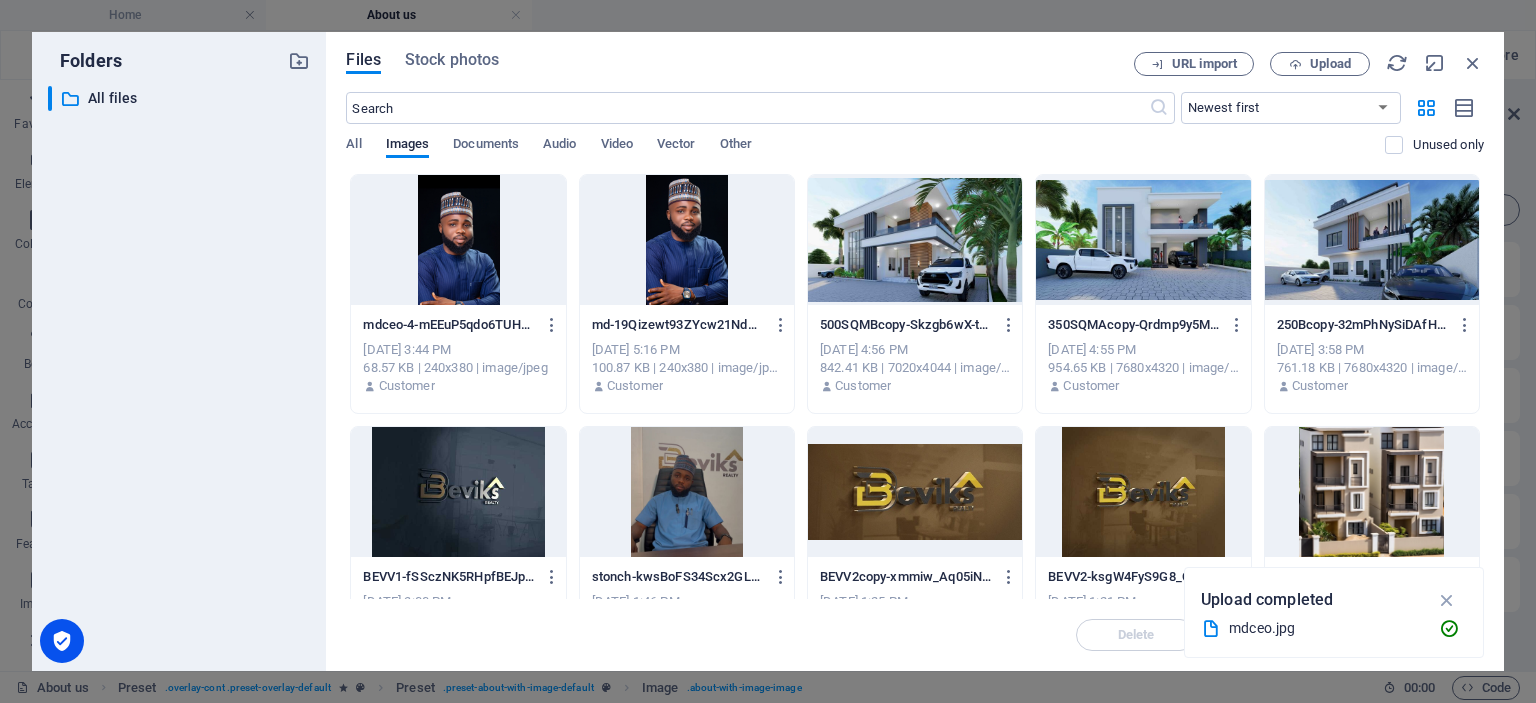 click at bounding box center [458, 240] 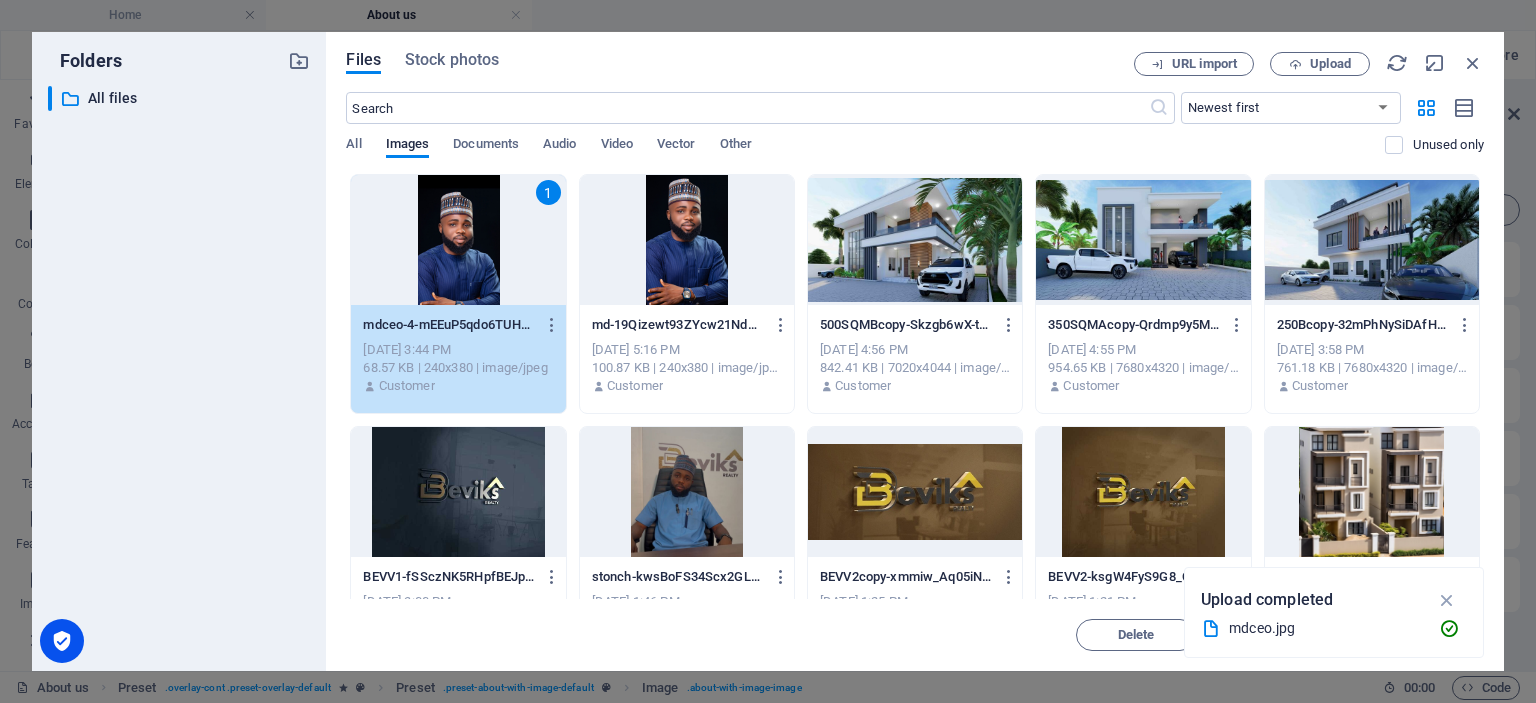 click on "1" at bounding box center [458, 240] 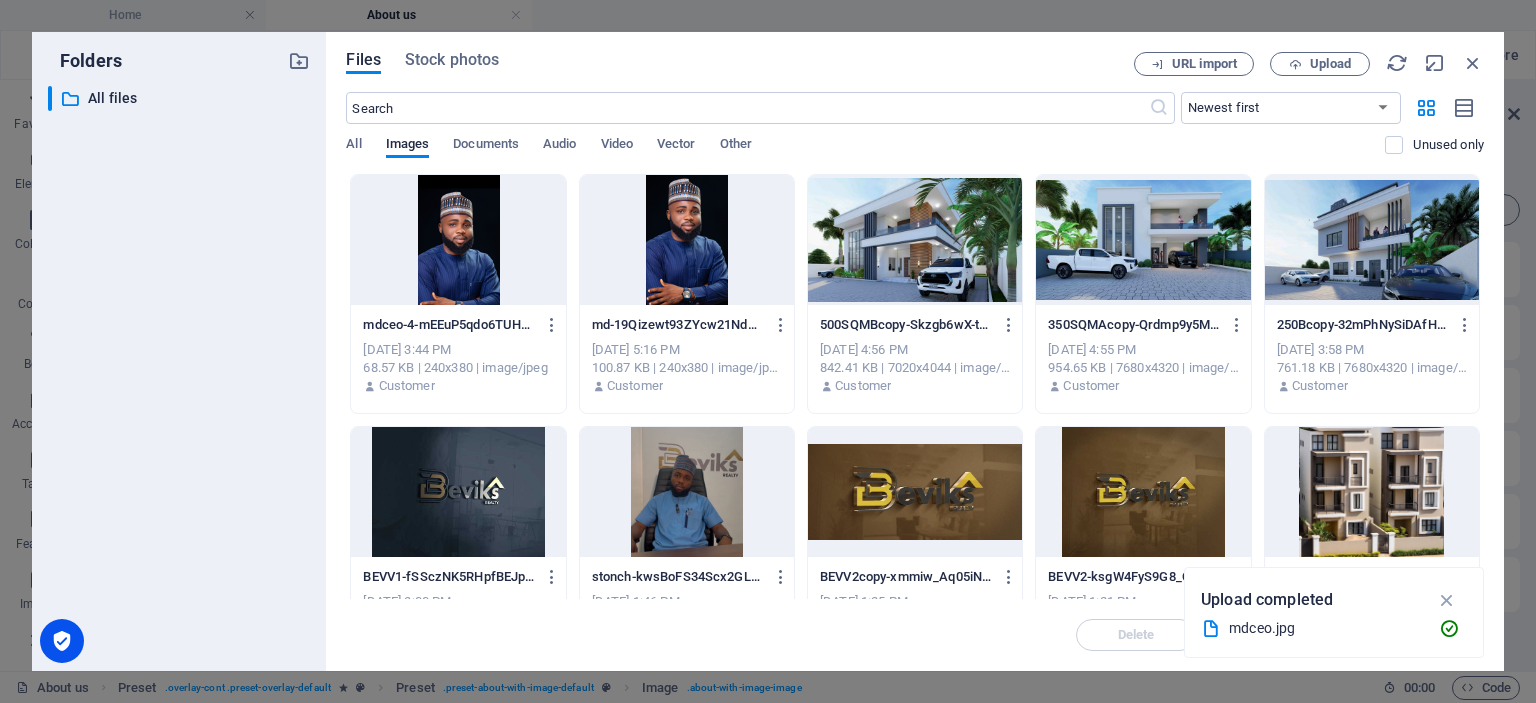 click at bounding box center [458, 240] 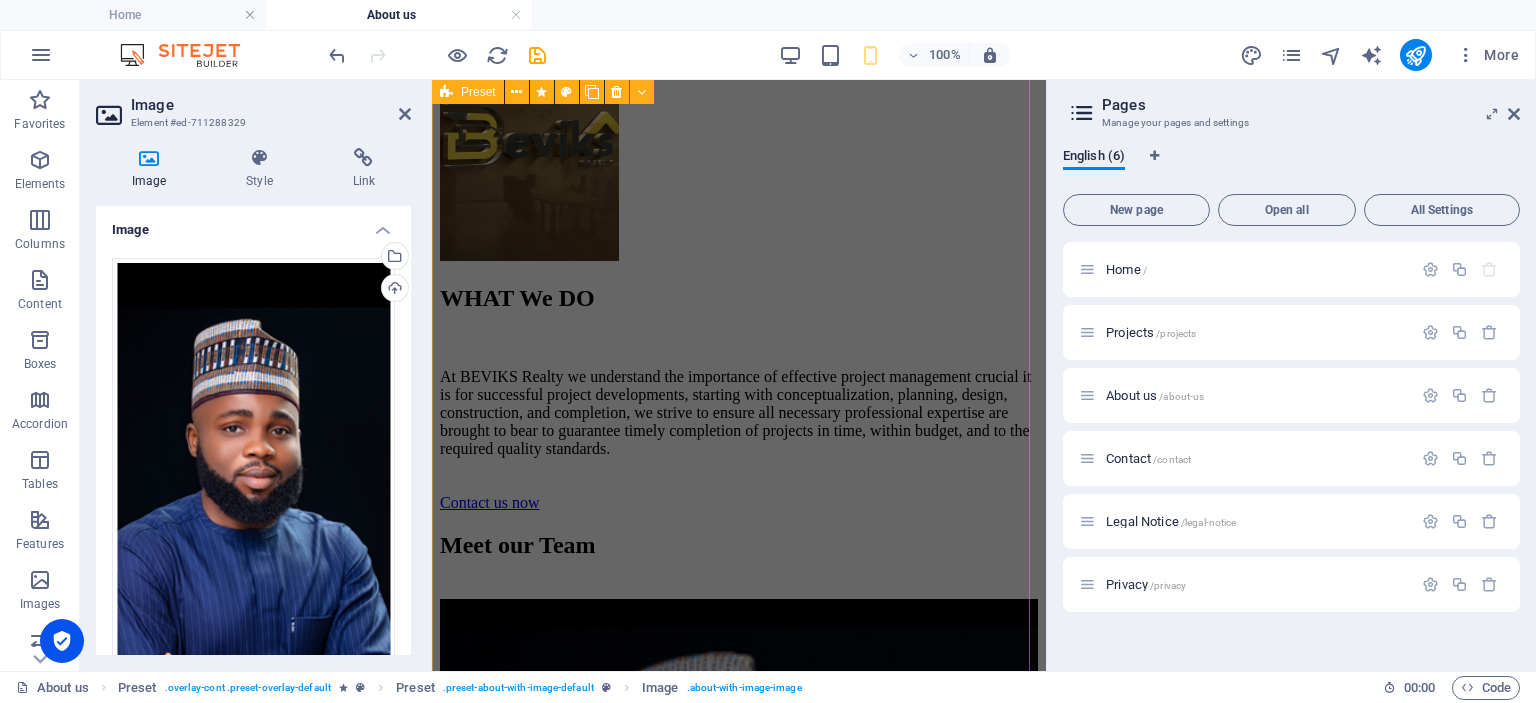 scroll, scrollTop: 2568, scrollLeft: 0, axis: vertical 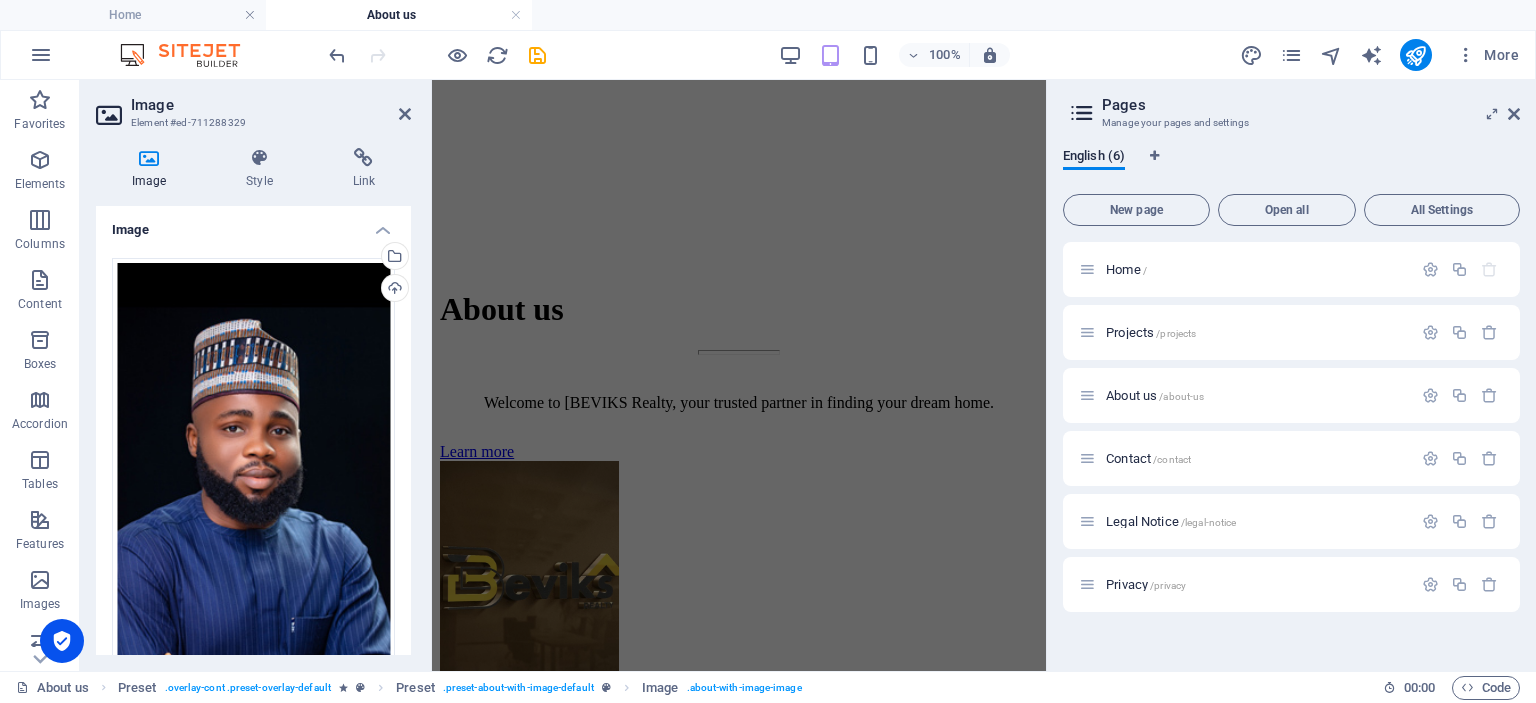 drag, startPoint x: 1041, startPoint y: 300, endPoint x: 1485, endPoint y: 438, distance: 464.9516 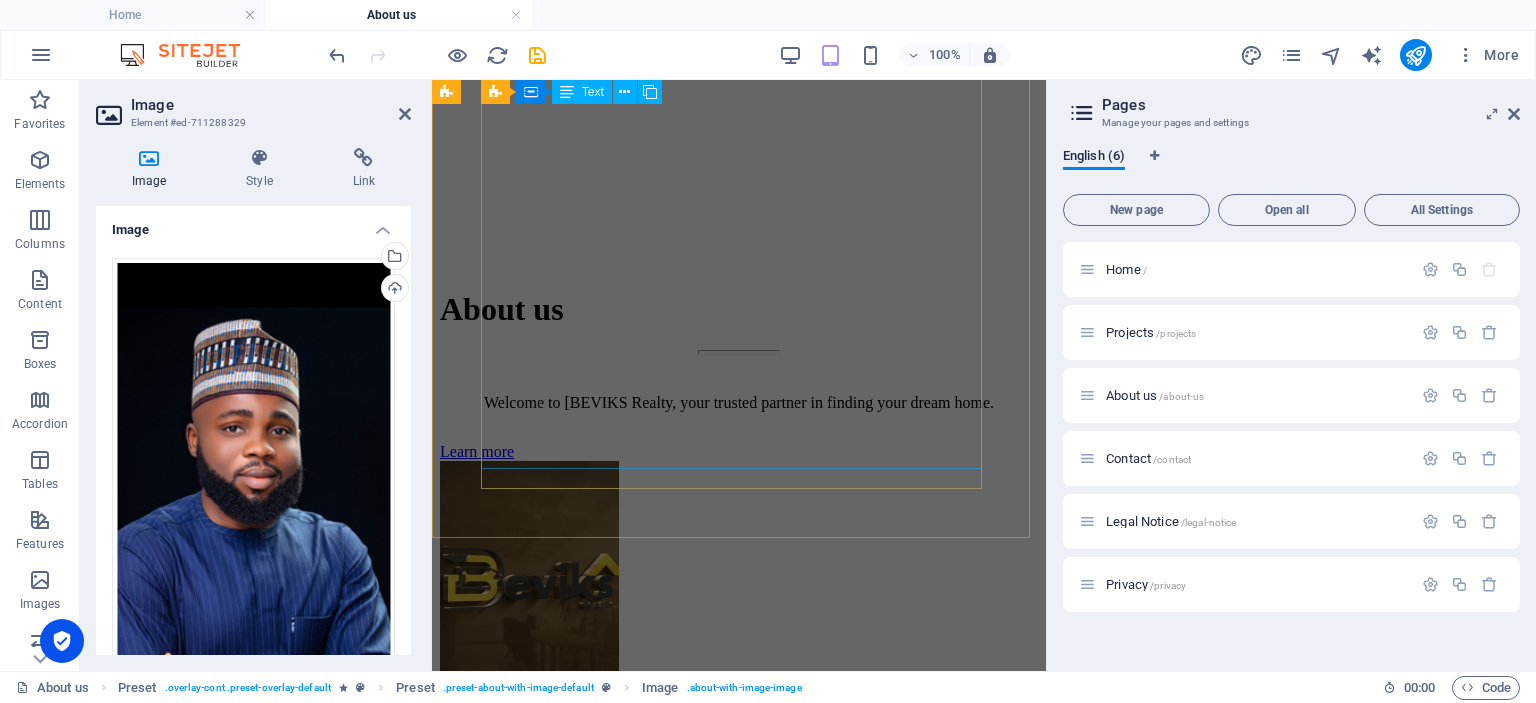 click on "[PERSON_NAME], [PERSON_NAME] holds a Bachelor of Engineering degree in Civil Engineering from the [GEOGRAPHIC_DATA] ([PERSON_NAME][MEDICAL_DATA][GEOGRAPHIC_DATA] Makurdi – JOSTUM). He is a licensed practicing Civil Engineer with the Council for the Regulation of Engineering in [GEOGRAPHIC_DATA] (COREN), a feat only attainable with the requisite professional knowledge and experience acquired through years of engagement with various organizations. He possesses years’ worth of industrial experience cutting across various technical, operational, and management roles working with different organizations, during his course of practice, he has designed and overseen the construction of numerous Civil Infrastructure and housing projects, both as a site engineer and project manager respectively. Engr. [PERSON_NAME] is an excellent manager, committed to delivering results, focused, and consistent in his pursuit of achieving an ever-growing professional excellence." at bounding box center [739, 11103] 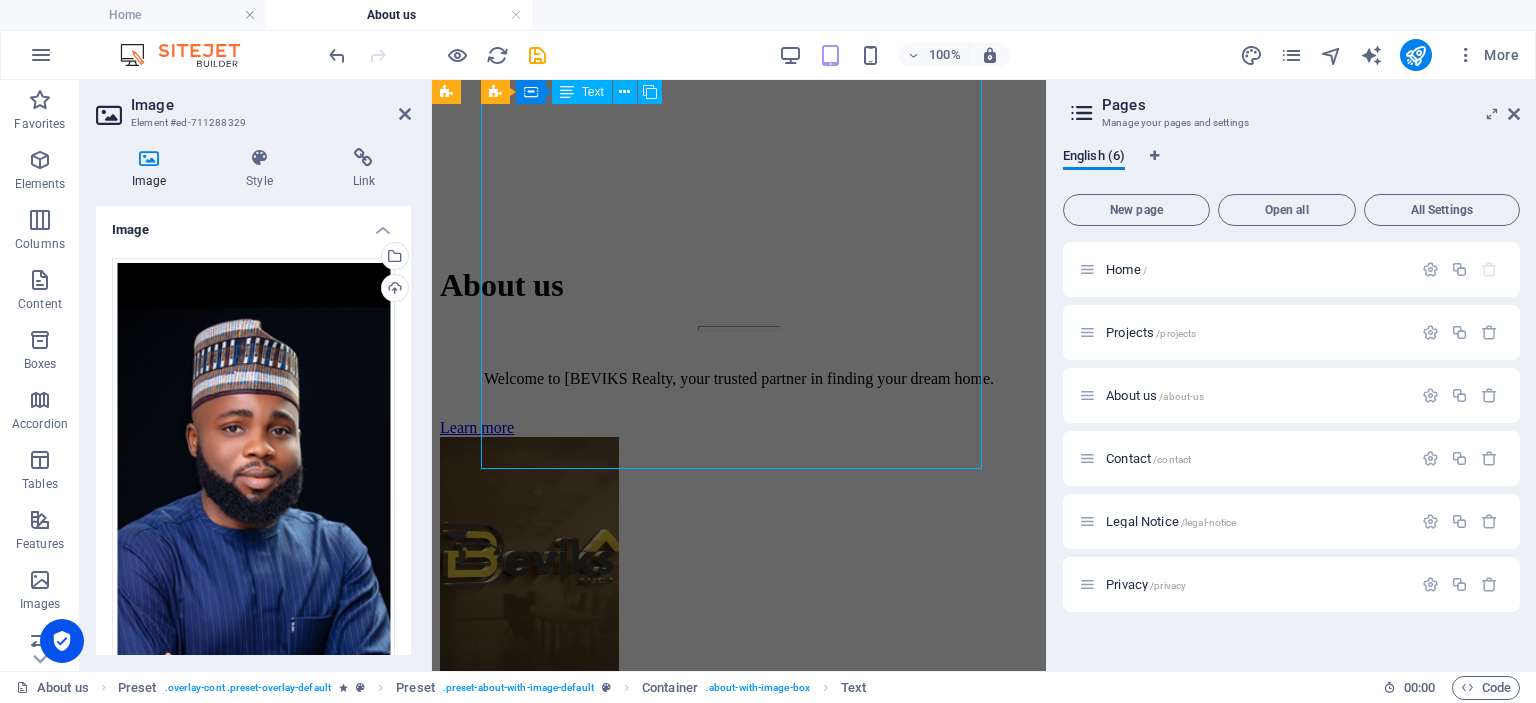 scroll, scrollTop: 2182, scrollLeft: 0, axis: vertical 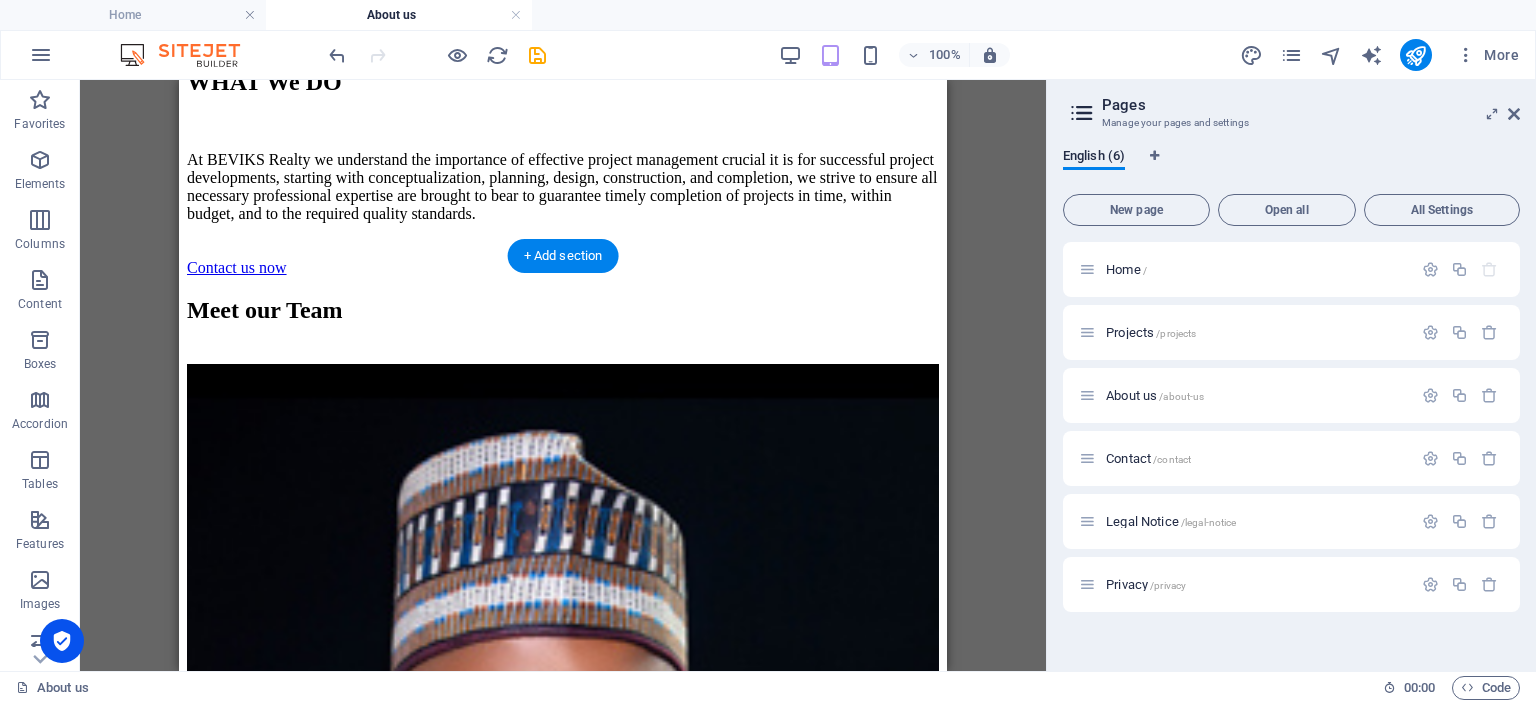 click at bounding box center [563, 15474] 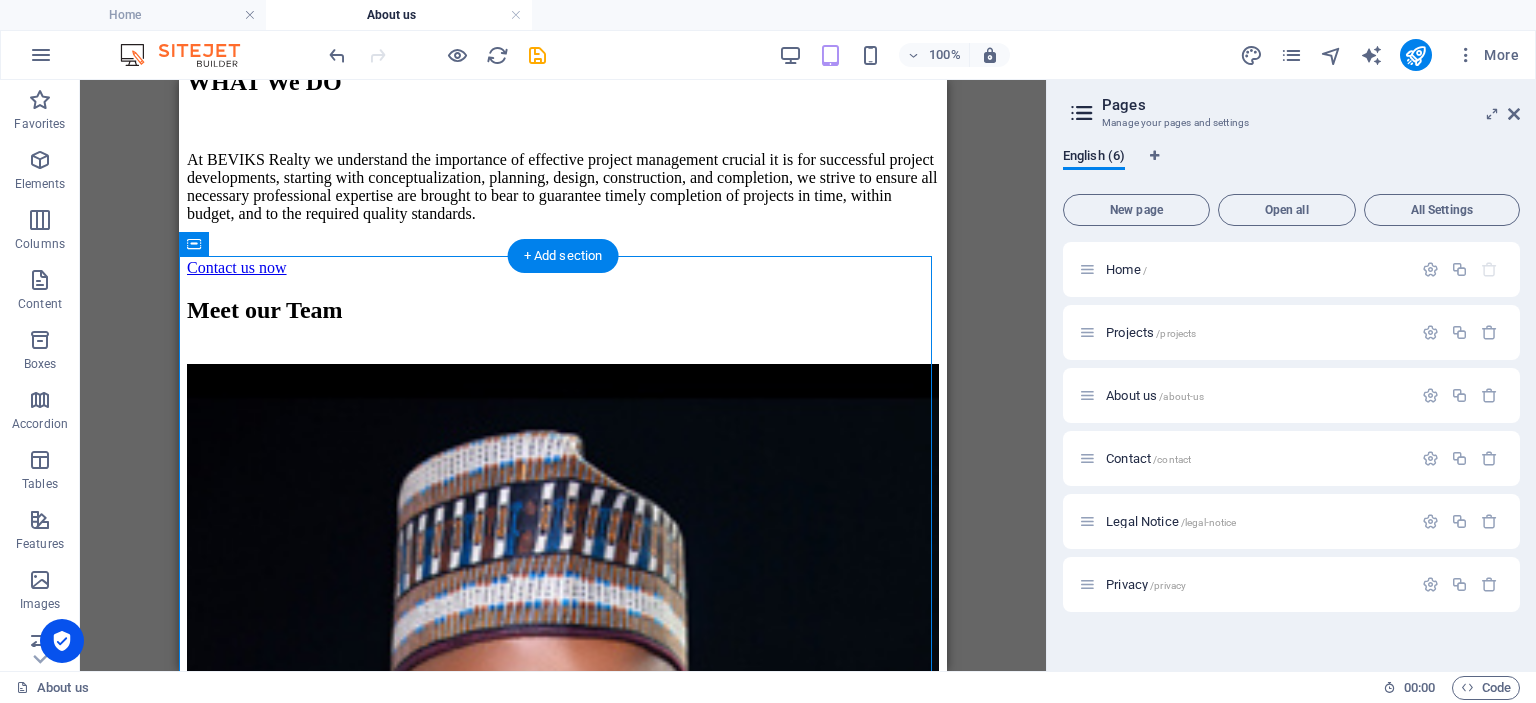 click at bounding box center [563, 15474] 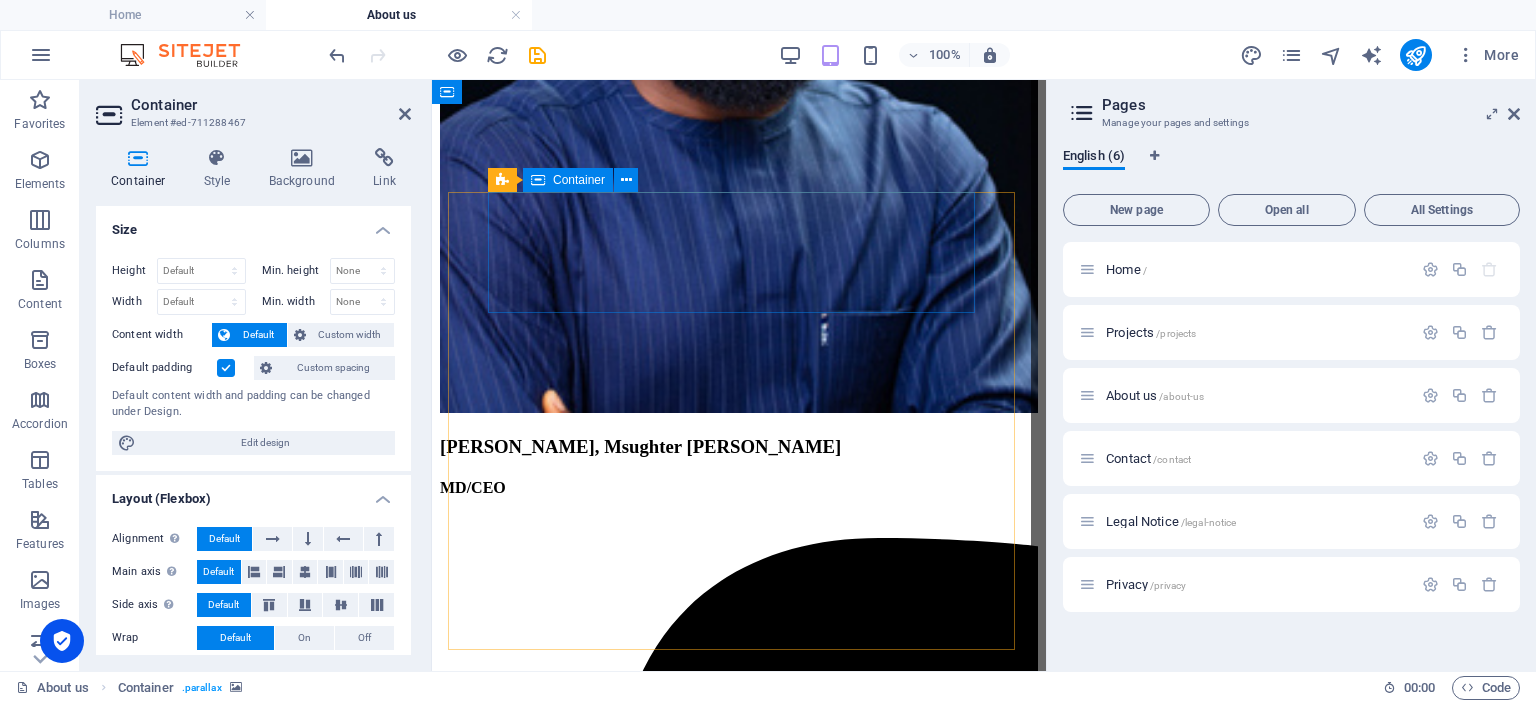 scroll, scrollTop: 6961, scrollLeft: 0, axis: vertical 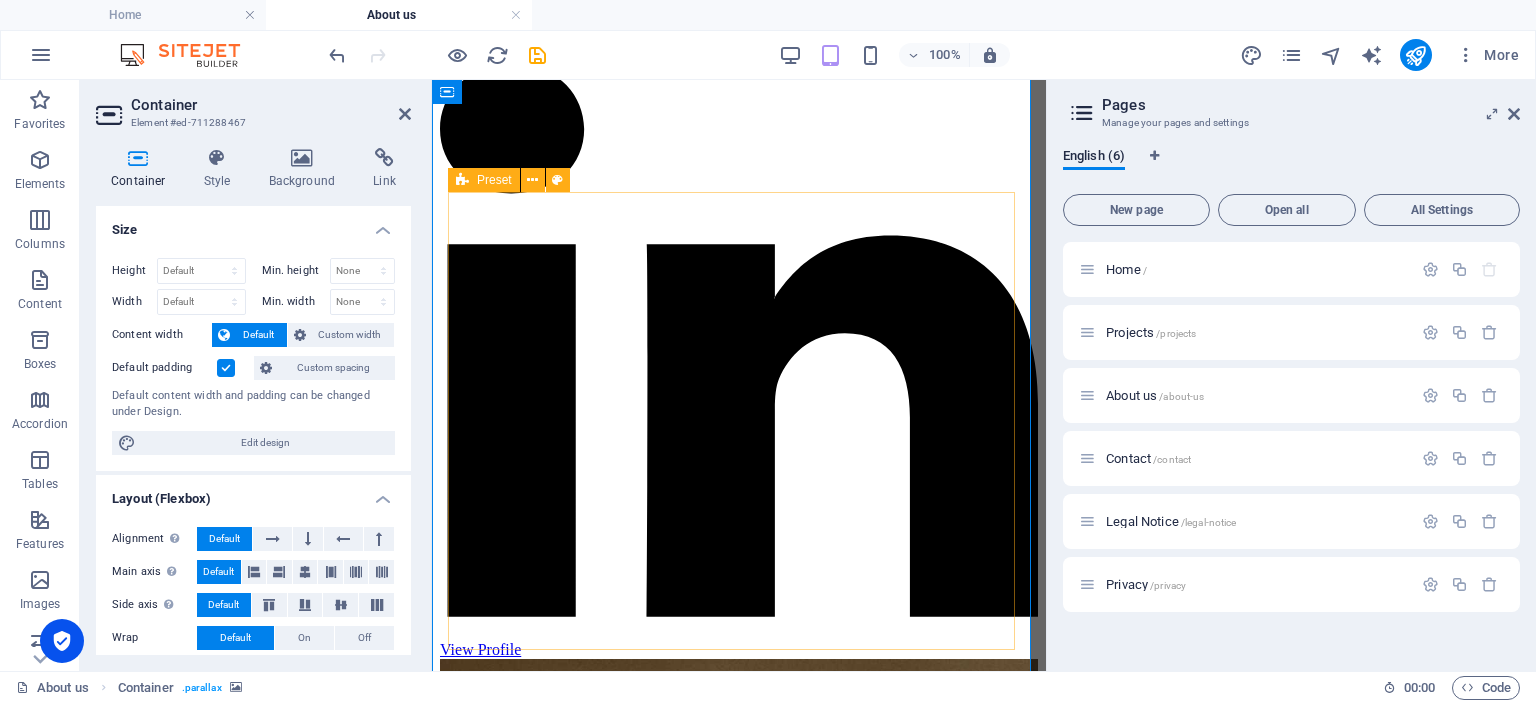click on "Excellent service and a true value for my investment, I would highly recommend them to anyone  Mummy Degun The team at BEVIKS Realty went above and beyond to assist me in finding the perfect plan that suites my investment. Their responsiveness and attention to detail were impressive. I'll definitely use them again! [PERSON_NAME] I was blown away by the professionalism and expertise of BEVIKS Realty! They helped me find my dream home in record time. Highly recommended! [PERSON_NAME]" at bounding box center (739, 10655) 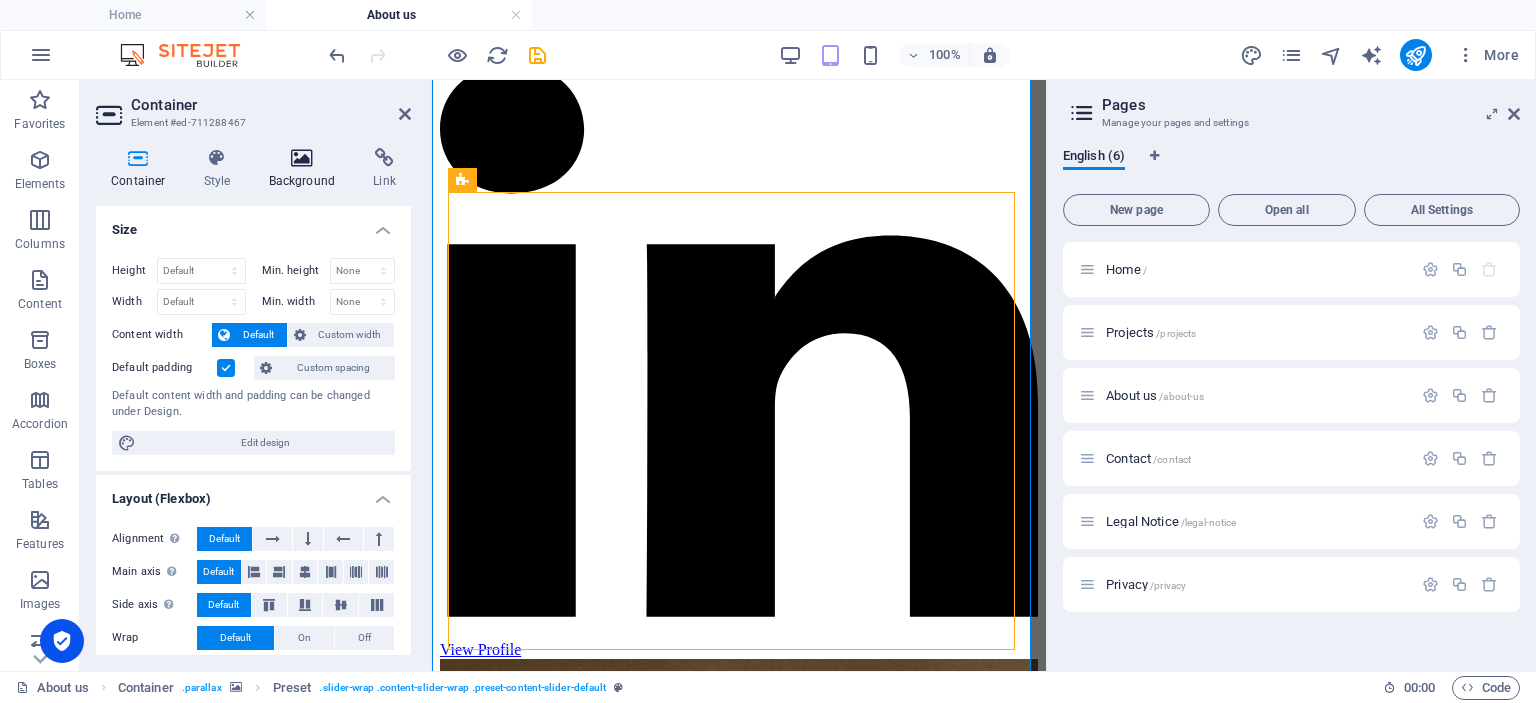 click at bounding box center [302, 158] 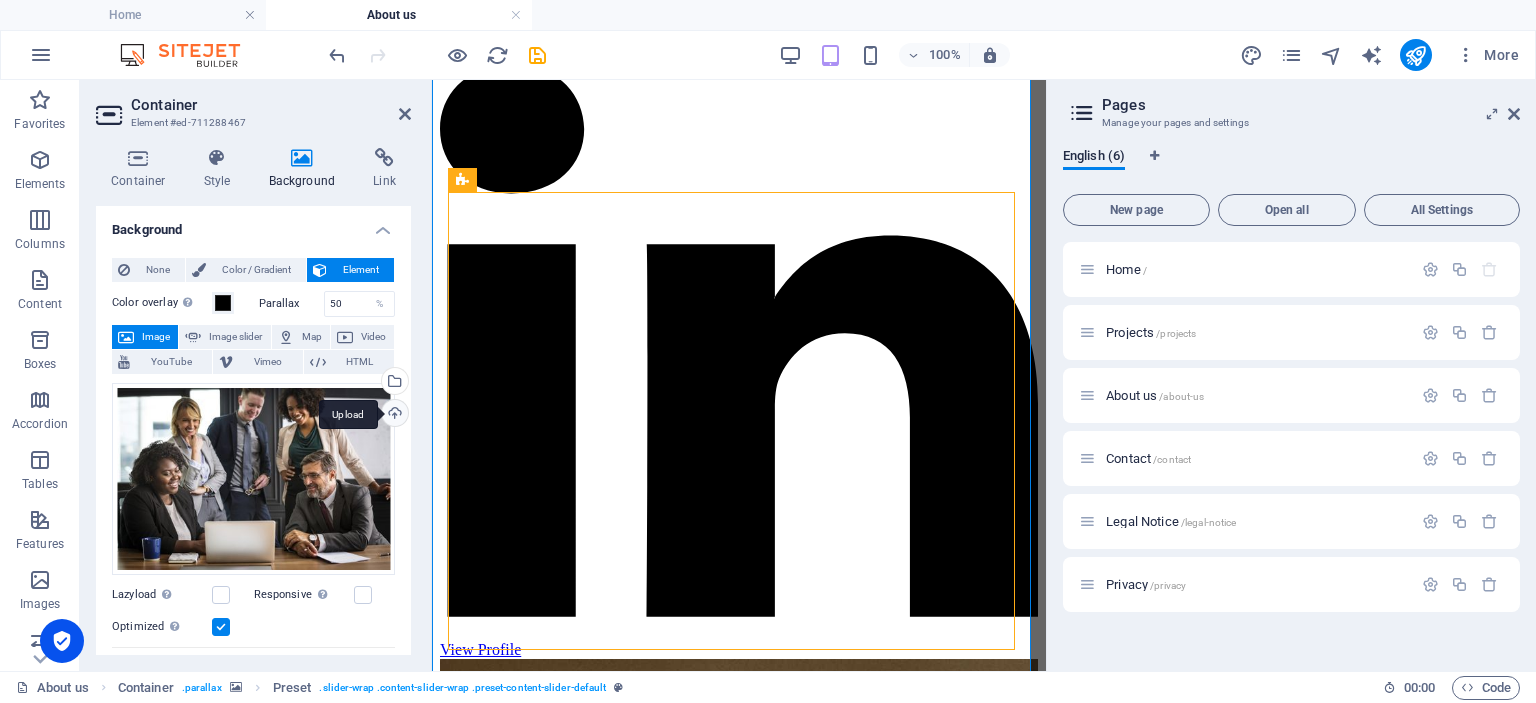 click on "Upload" at bounding box center [393, 415] 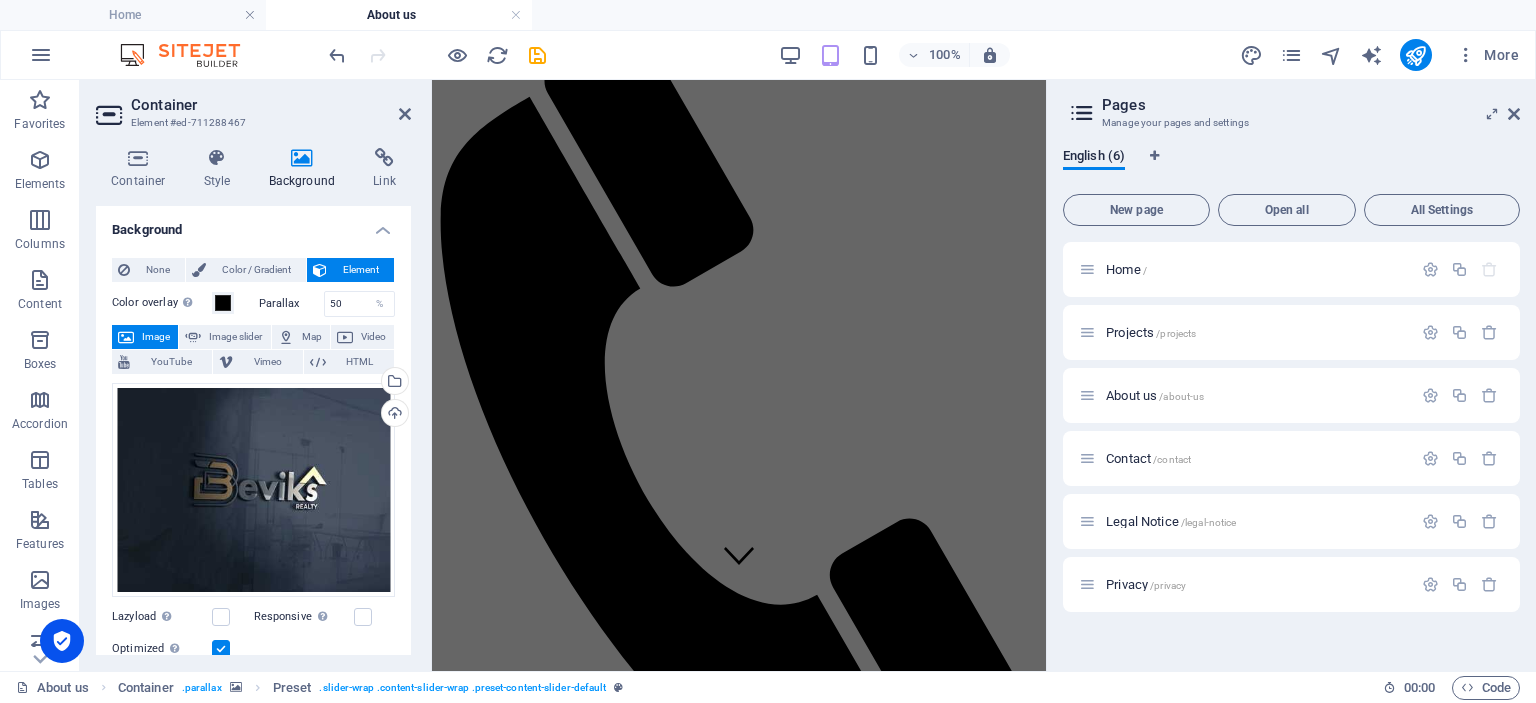 scroll, scrollTop: 0, scrollLeft: 0, axis: both 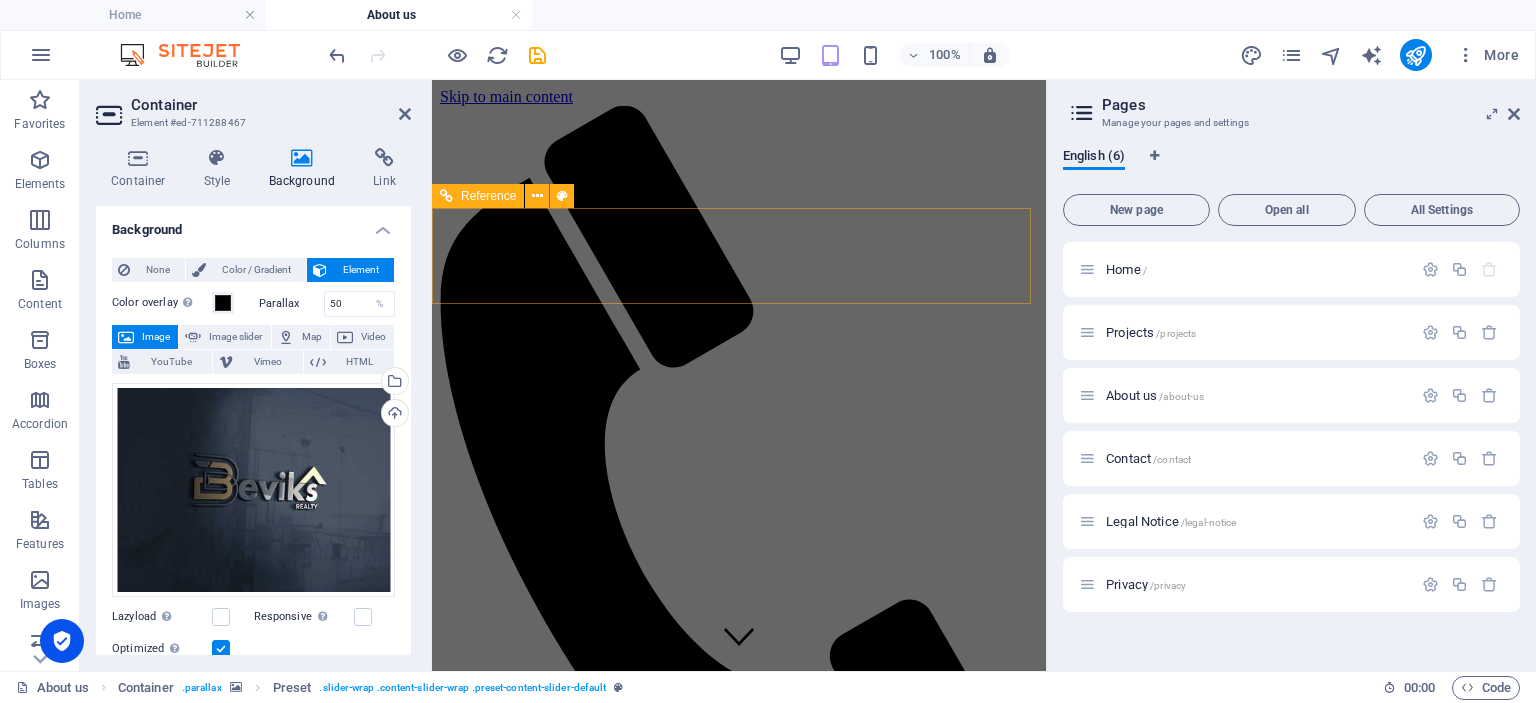 click at bounding box center (739, 2900) 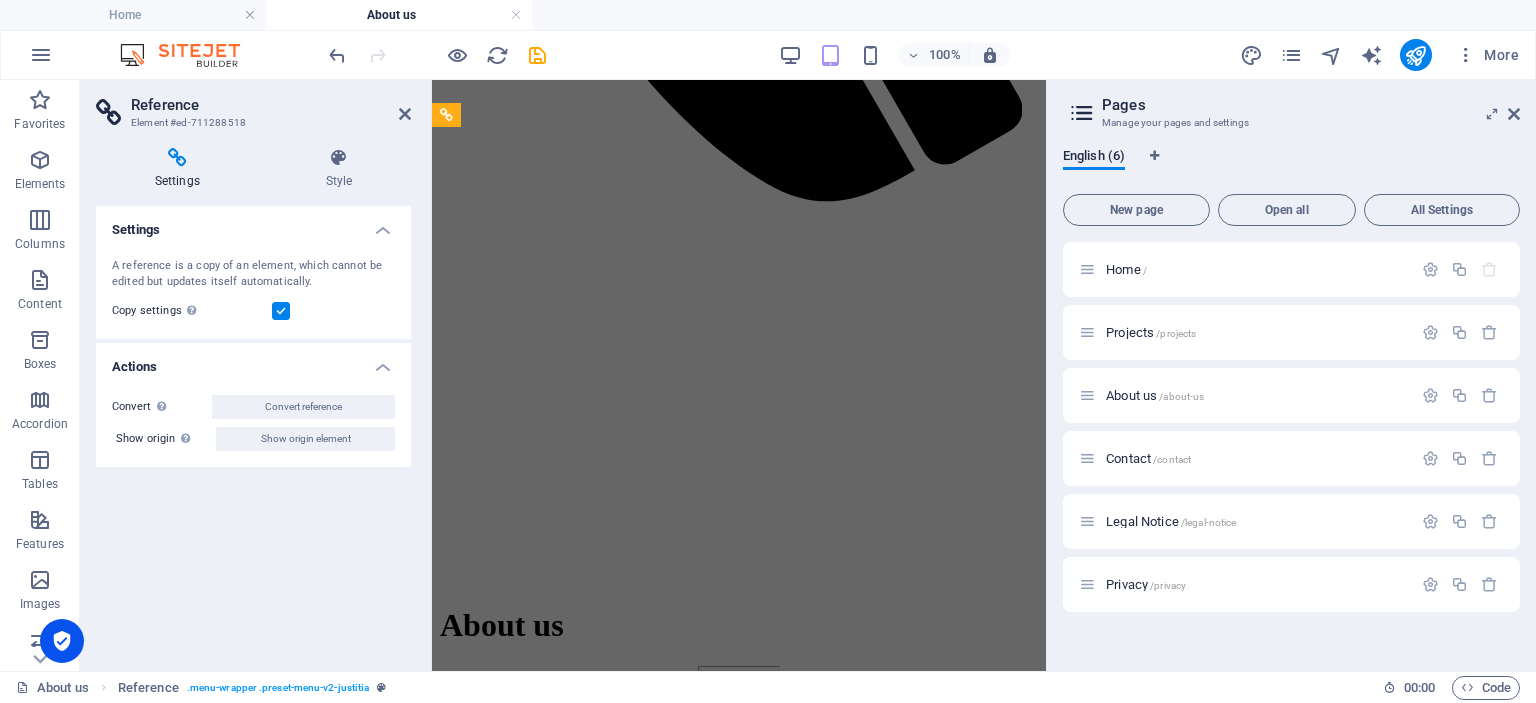 scroll, scrollTop: 3084, scrollLeft: 0, axis: vertical 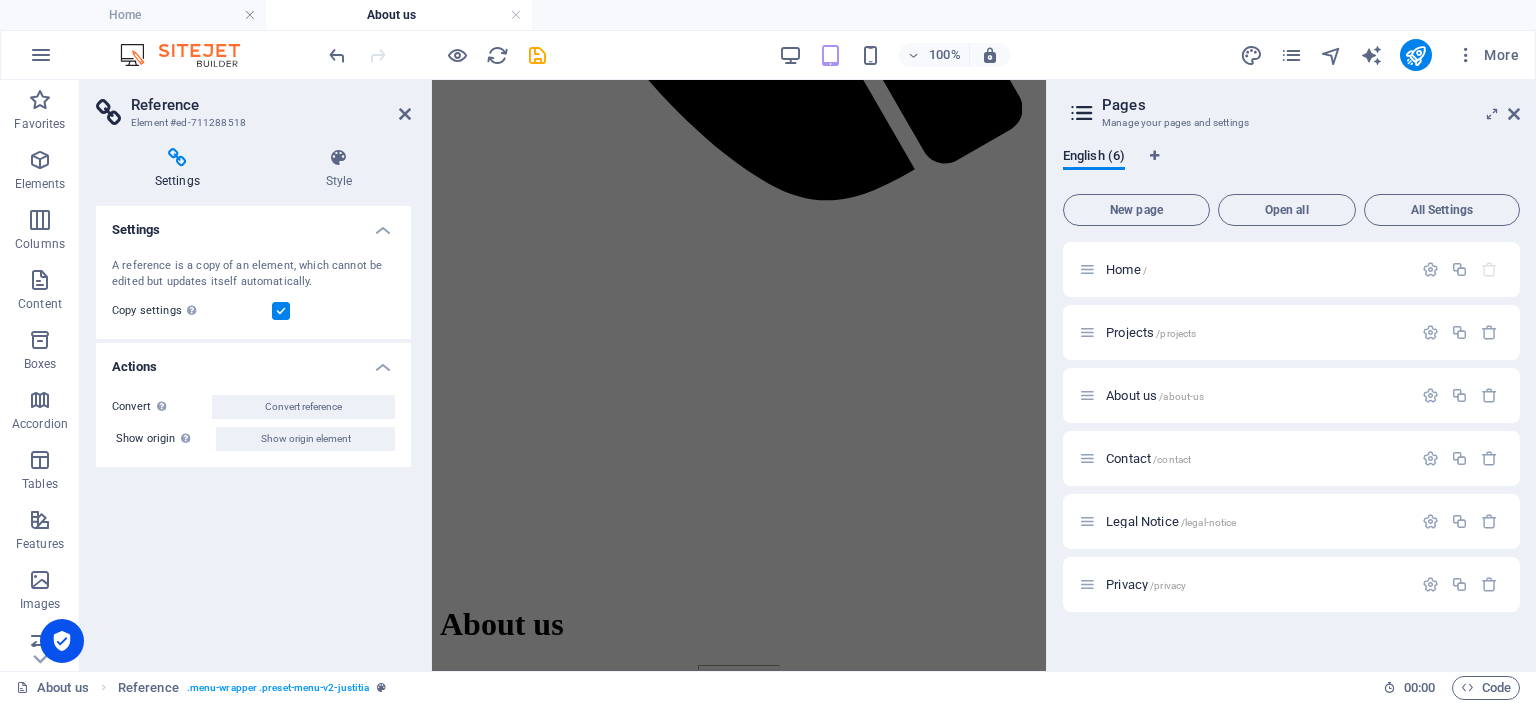 drag, startPoint x: 1038, startPoint y: 122, endPoint x: 1488, endPoint y: 413, distance: 535.8927 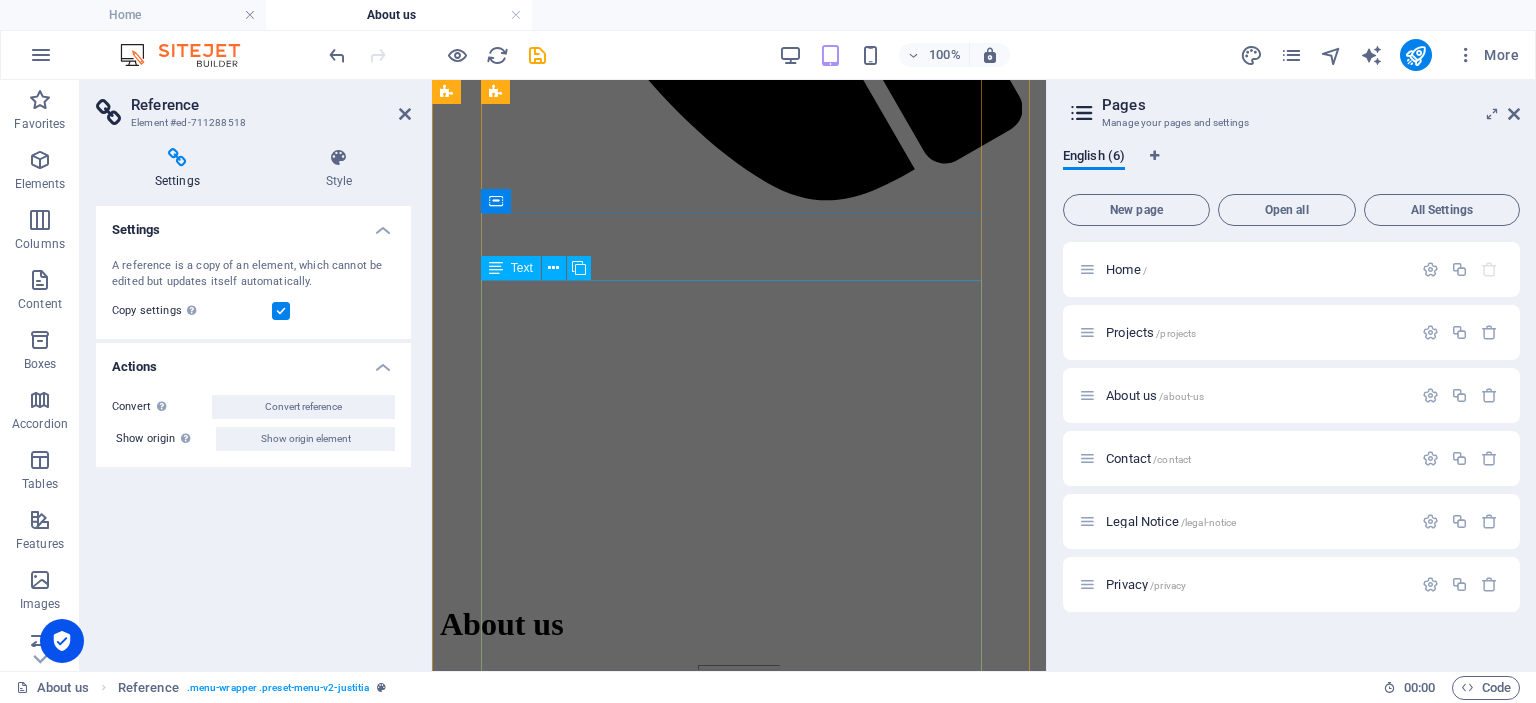 click on "[PERSON_NAME], [PERSON_NAME] holds a Bachelor of Engineering degree in Civil Engineering from the [GEOGRAPHIC_DATA] ([PERSON_NAME][MEDICAL_DATA][GEOGRAPHIC_DATA] Makurdi – JOSTUM). He is a licensed practicing Civil Engineer with the Council for the Regulation of Engineering in [GEOGRAPHIC_DATA] (COREN), a feat only attainable with the requisite professional knowledge and experience acquired through years of engagement with various organizations. He possesses years’ worth of industrial experience cutting across various technical, operational, and management roles working with different organizations, during his course of practice, he has designed and overseen the construction of numerous Civil Infrastructure and housing projects, both as a site engineer and project manager respectively. Engr. [PERSON_NAME] is an excellent manager, committed to delivering results, focused, and consistent in his pursuit of achieving an ever-growing professional excellence." at bounding box center [739, 11418] 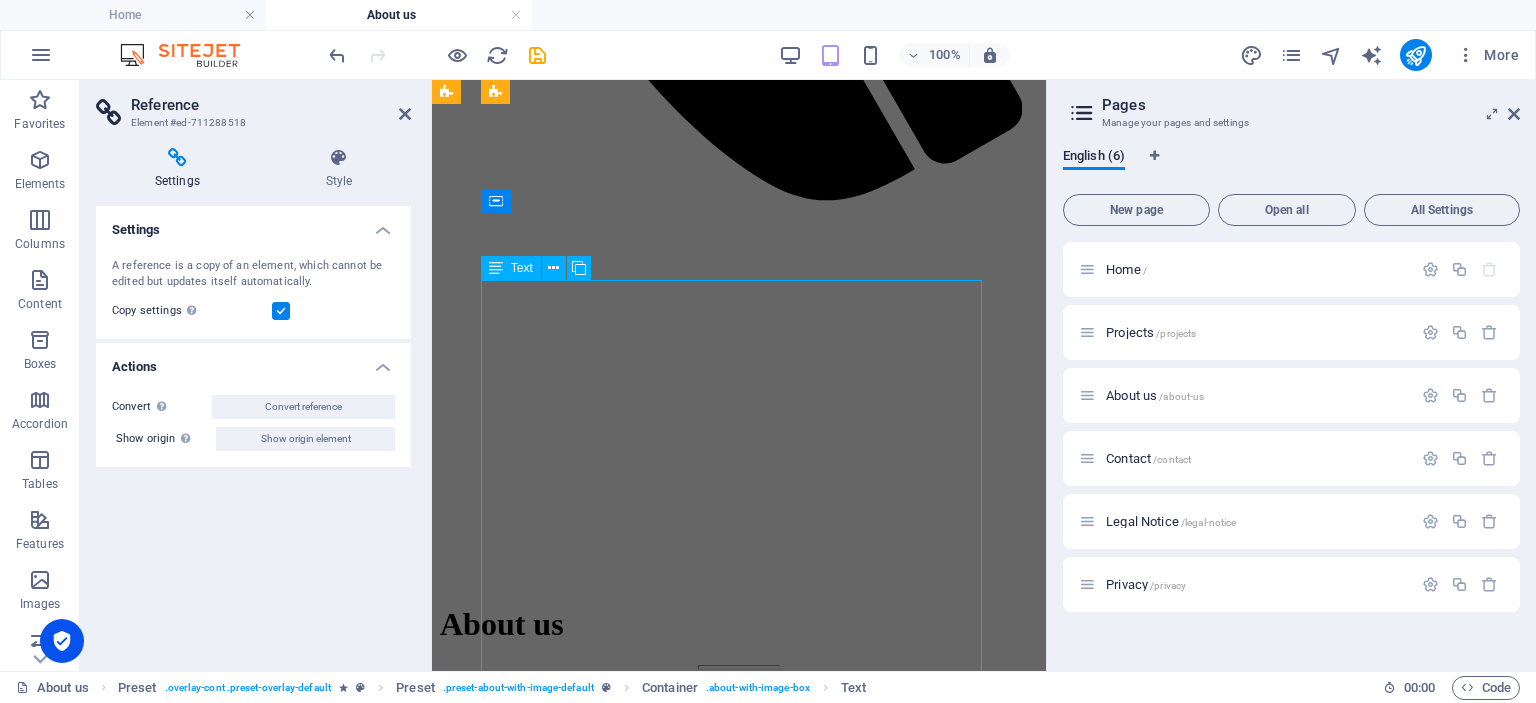 scroll, scrollTop: 2182, scrollLeft: 0, axis: vertical 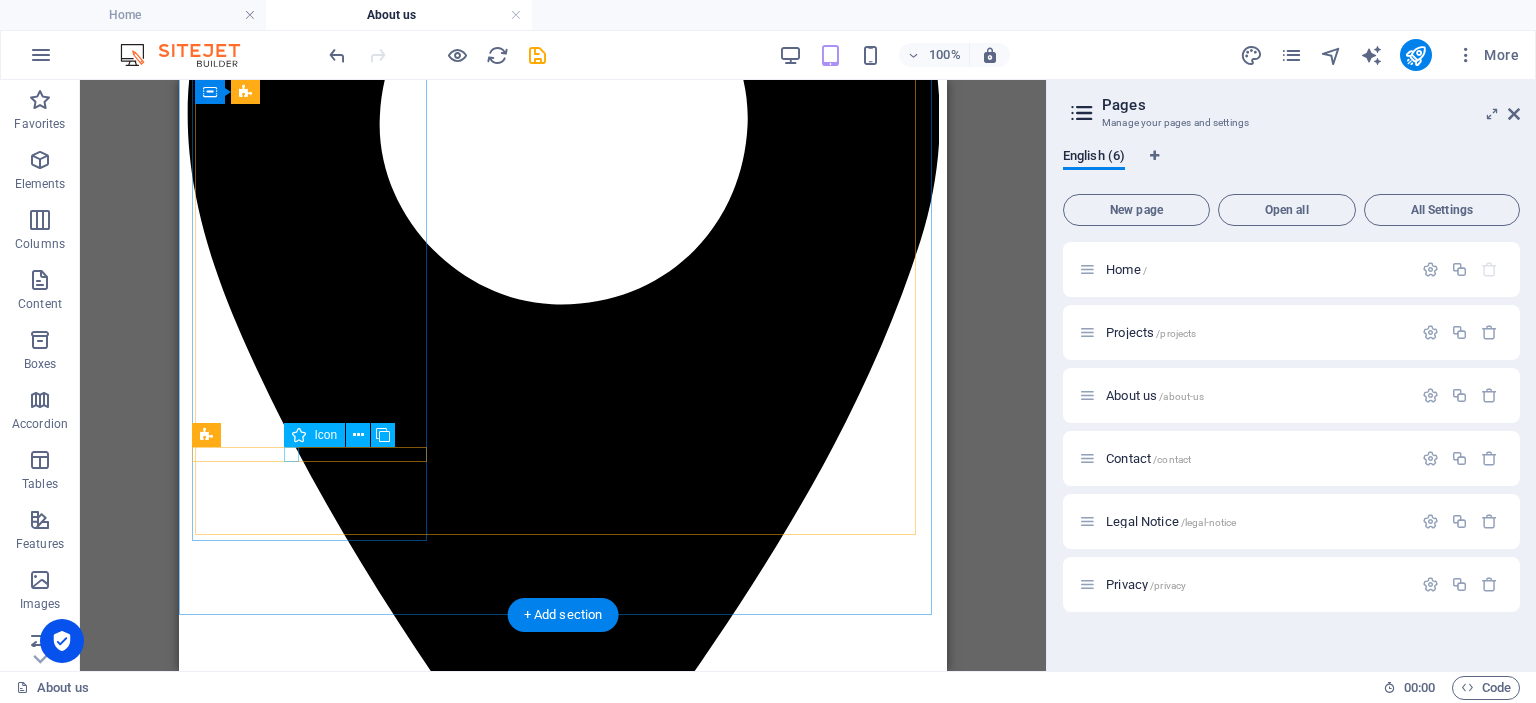 click at bounding box center (563, 5657) 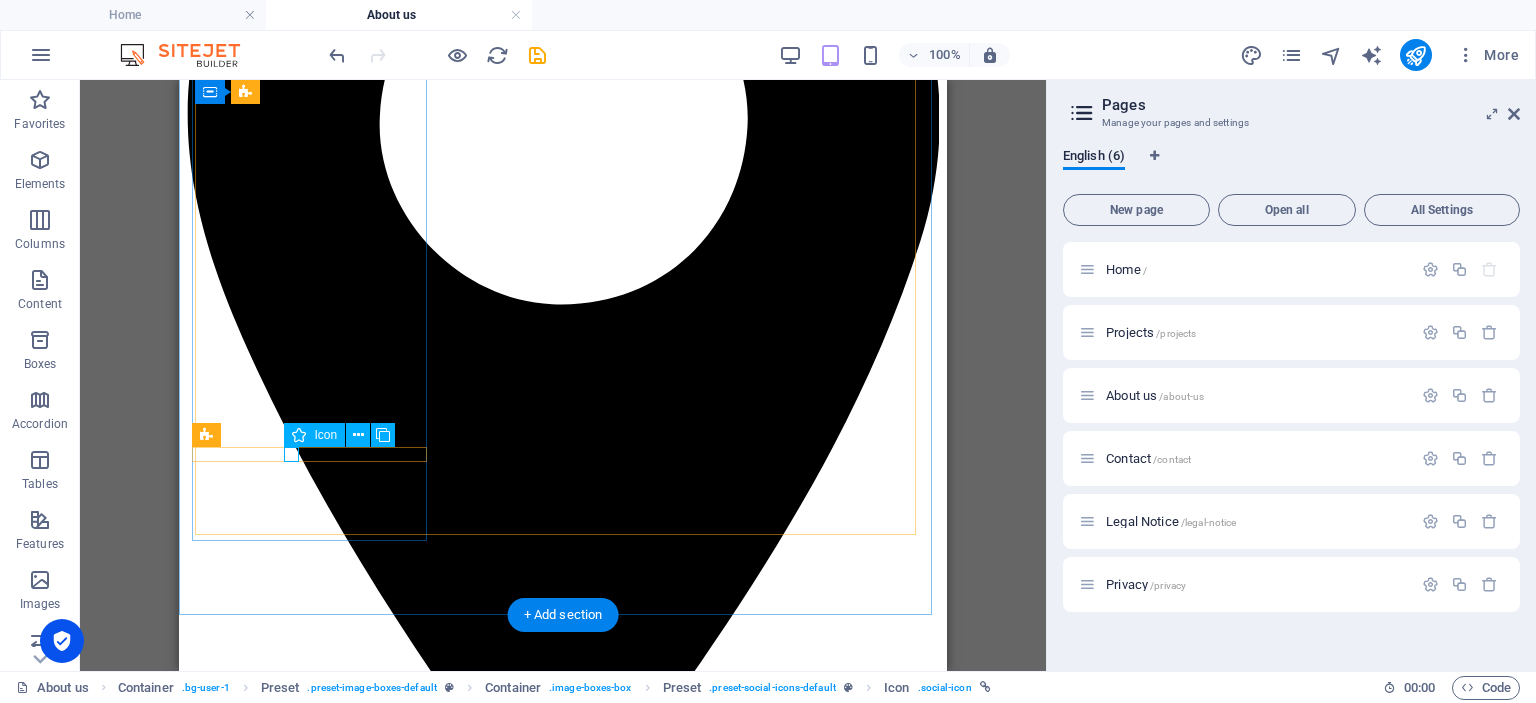 click at bounding box center (563, 5657) 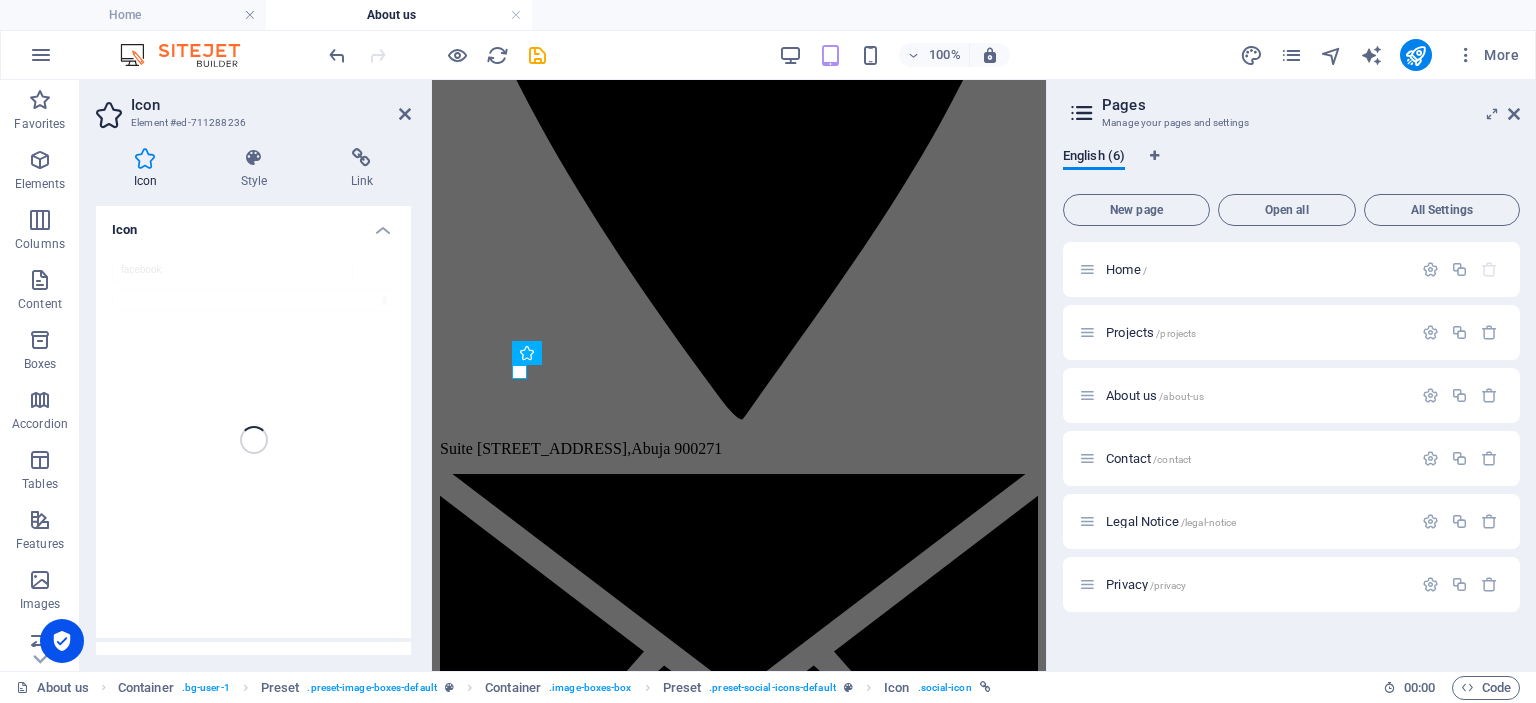 scroll, scrollTop: 2019, scrollLeft: 0, axis: vertical 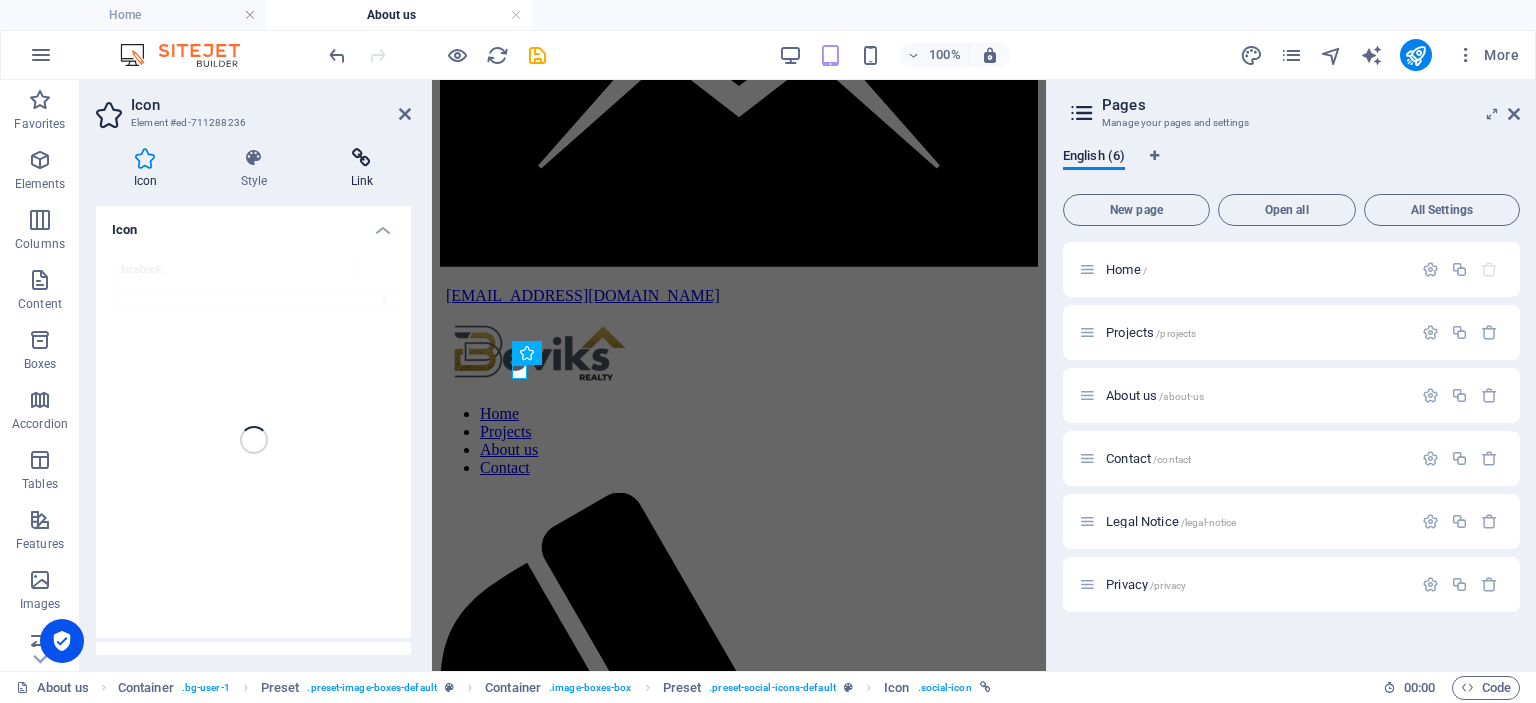 click on "Link" at bounding box center [362, 169] 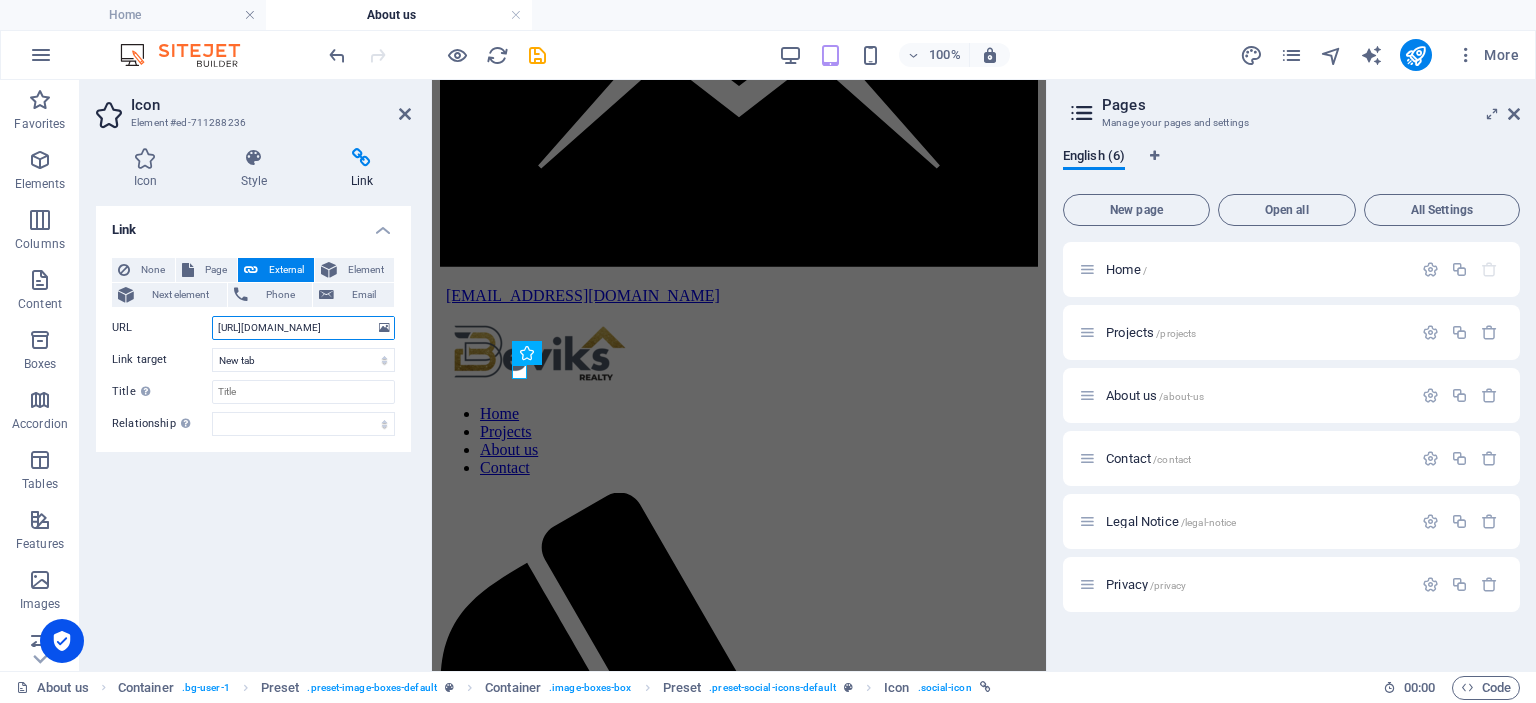 click on "[URL][DOMAIN_NAME]" at bounding box center (303, 328) 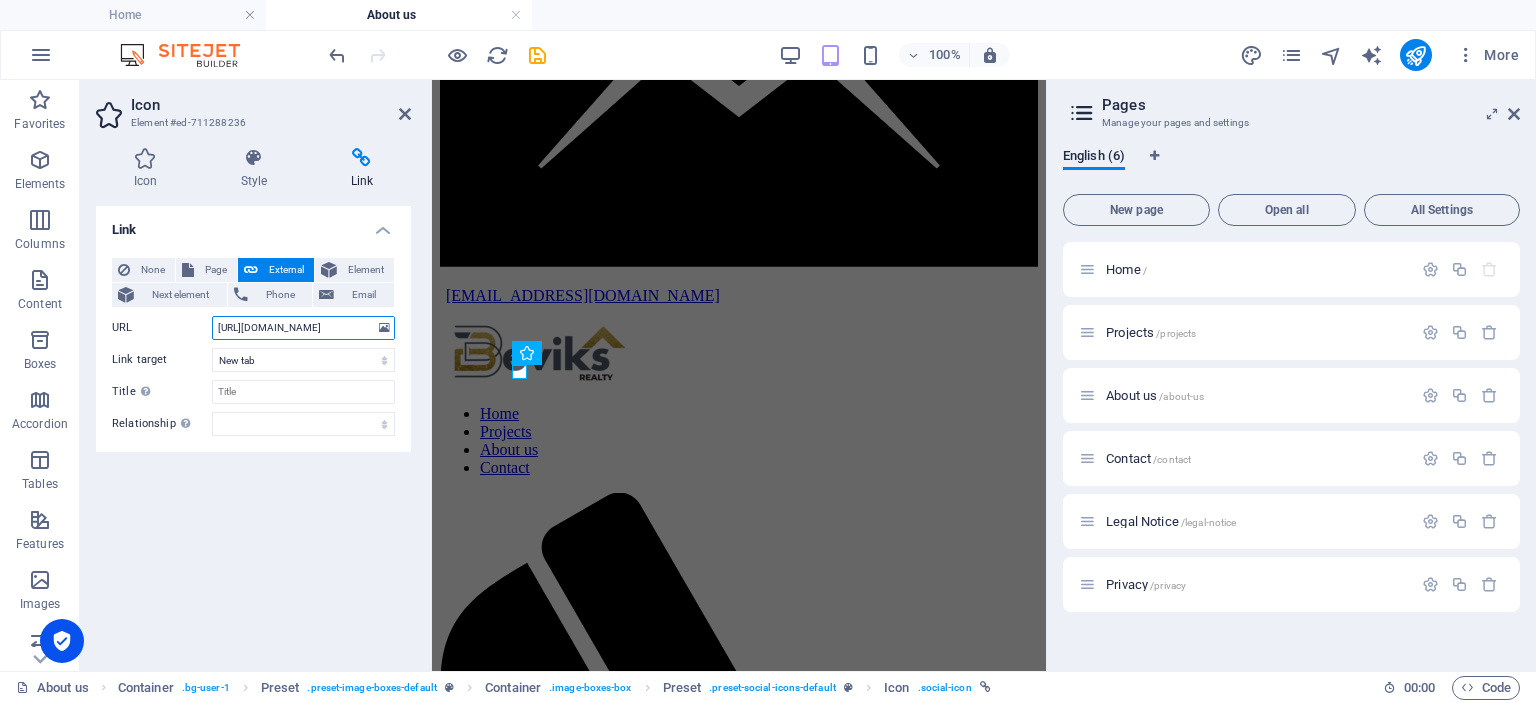 click on "[URL][DOMAIN_NAME]" at bounding box center (303, 328) 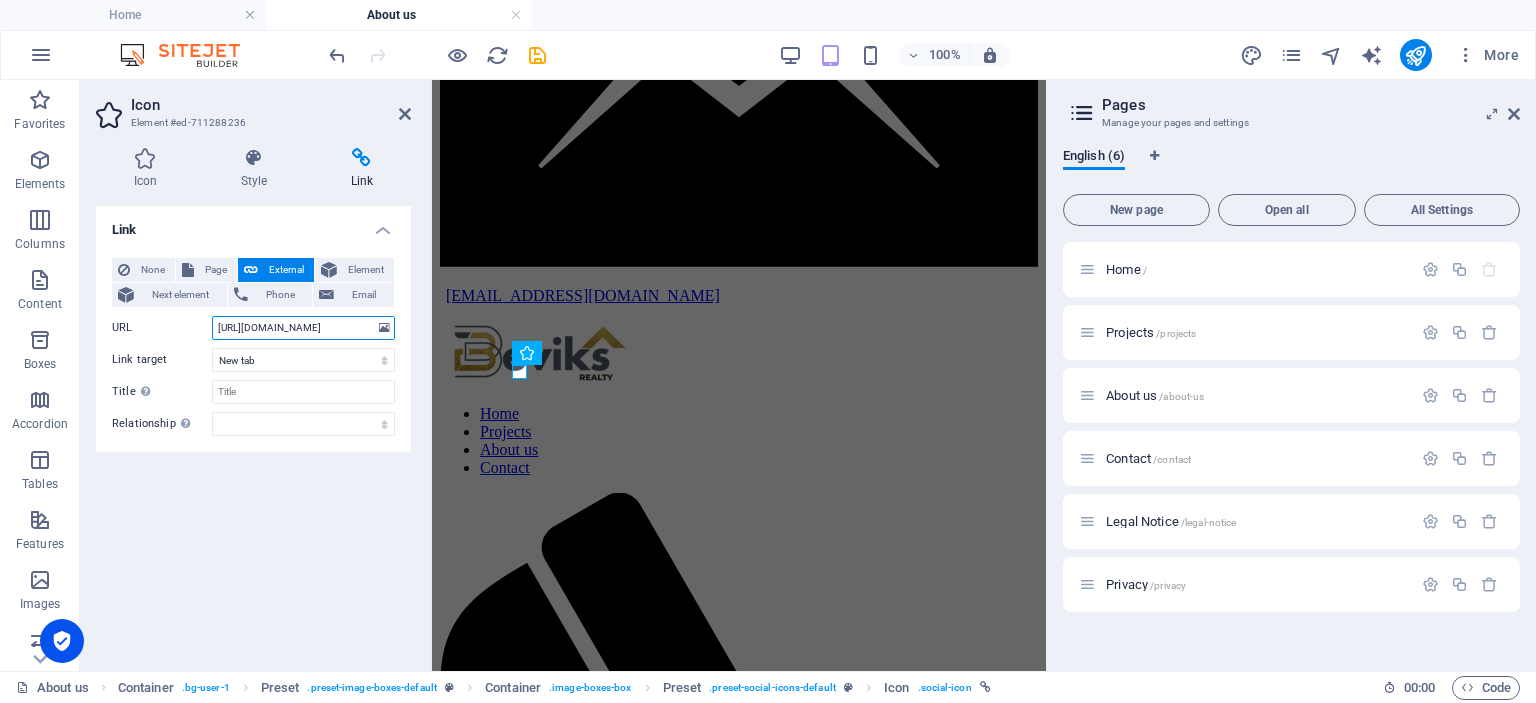 paste on "/msughtersamuel.ikyoon" 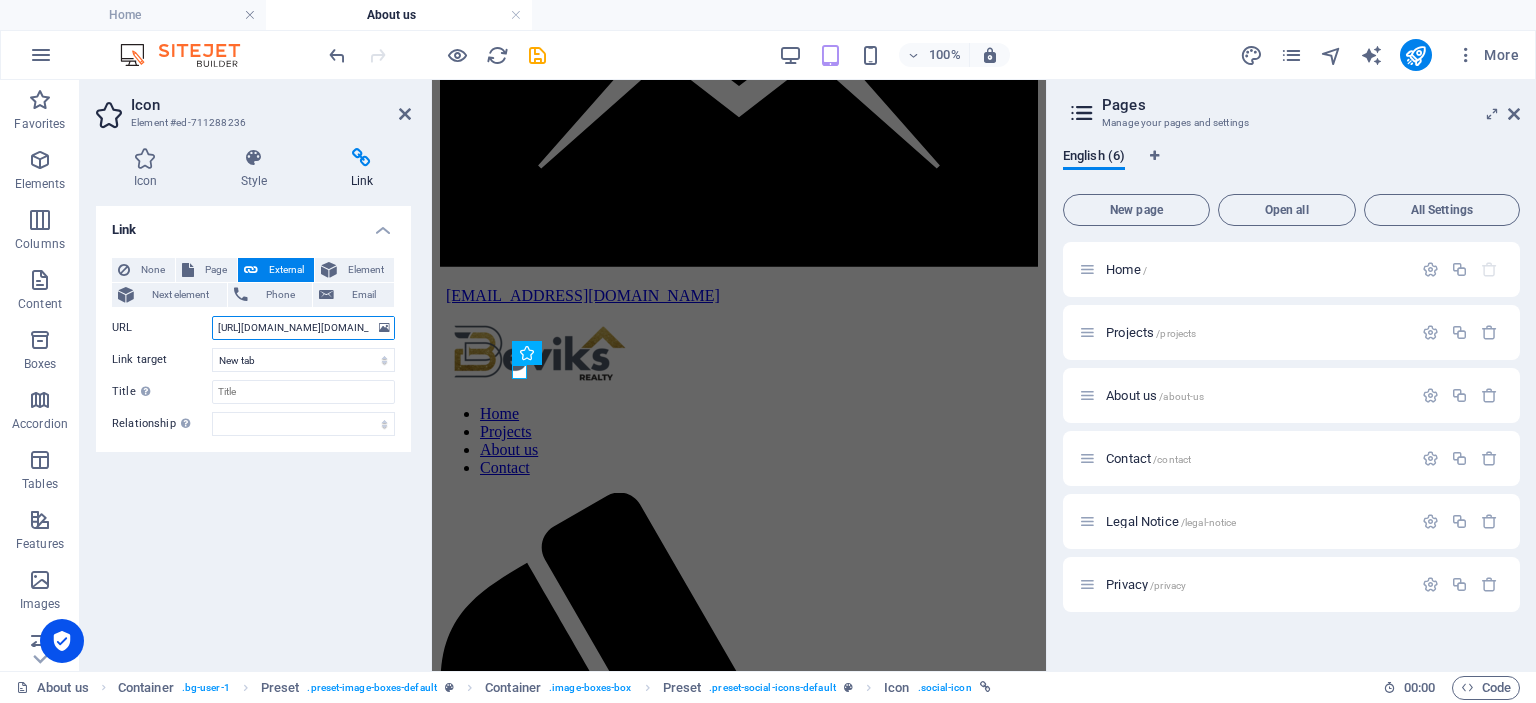 scroll, scrollTop: 0, scrollLeft: 83, axis: horizontal 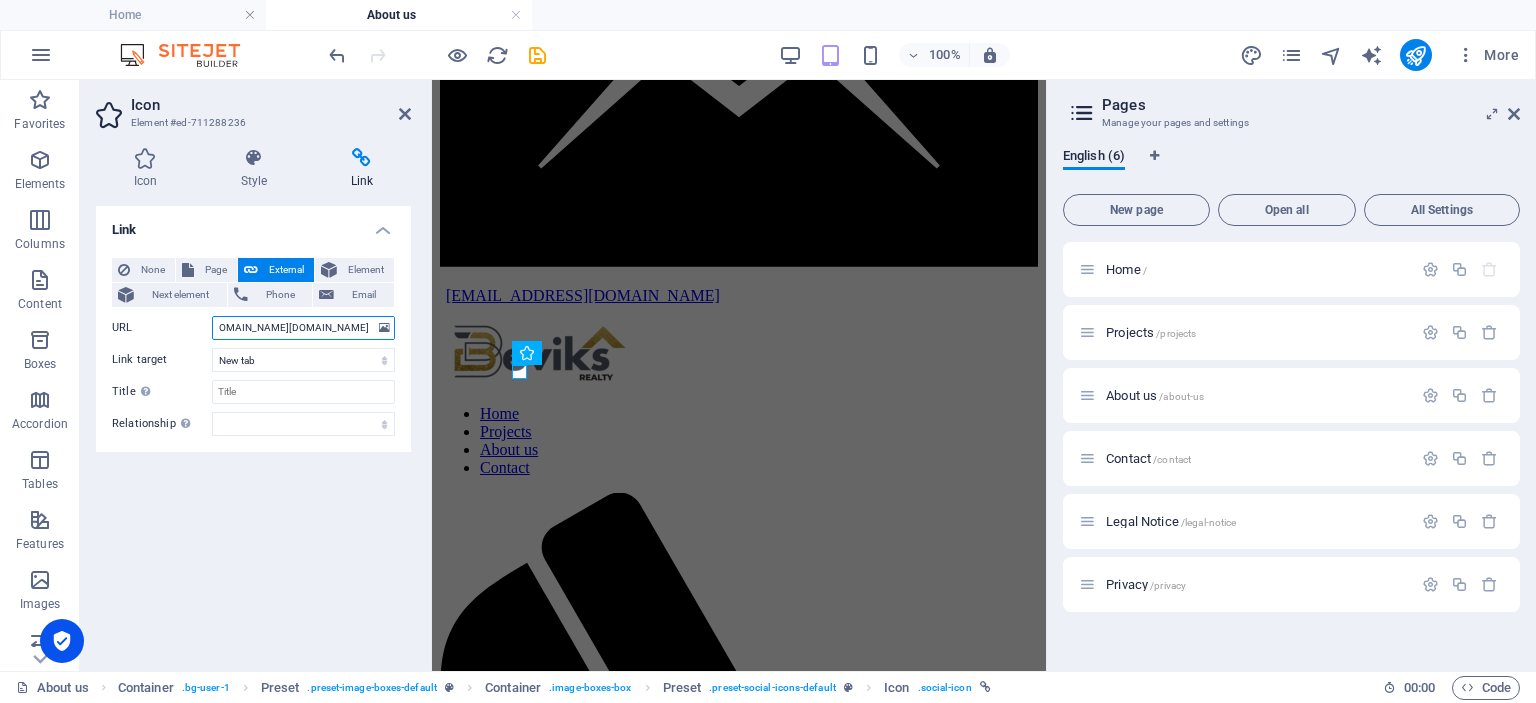 click on "[URL][DOMAIN_NAME][DOMAIN_NAME]" at bounding box center [303, 328] 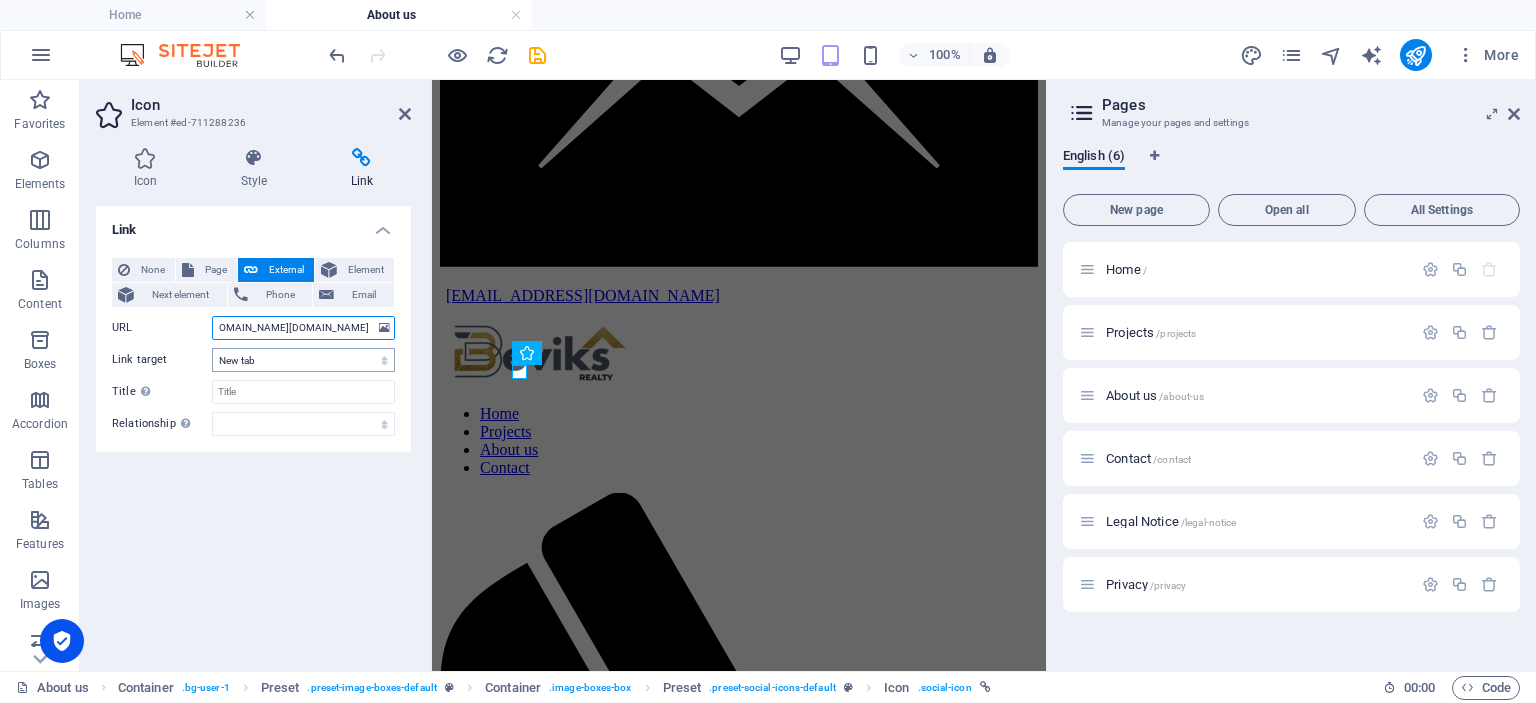 type on "[URL][DOMAIN_NAME][DOMAIN_NAME]" 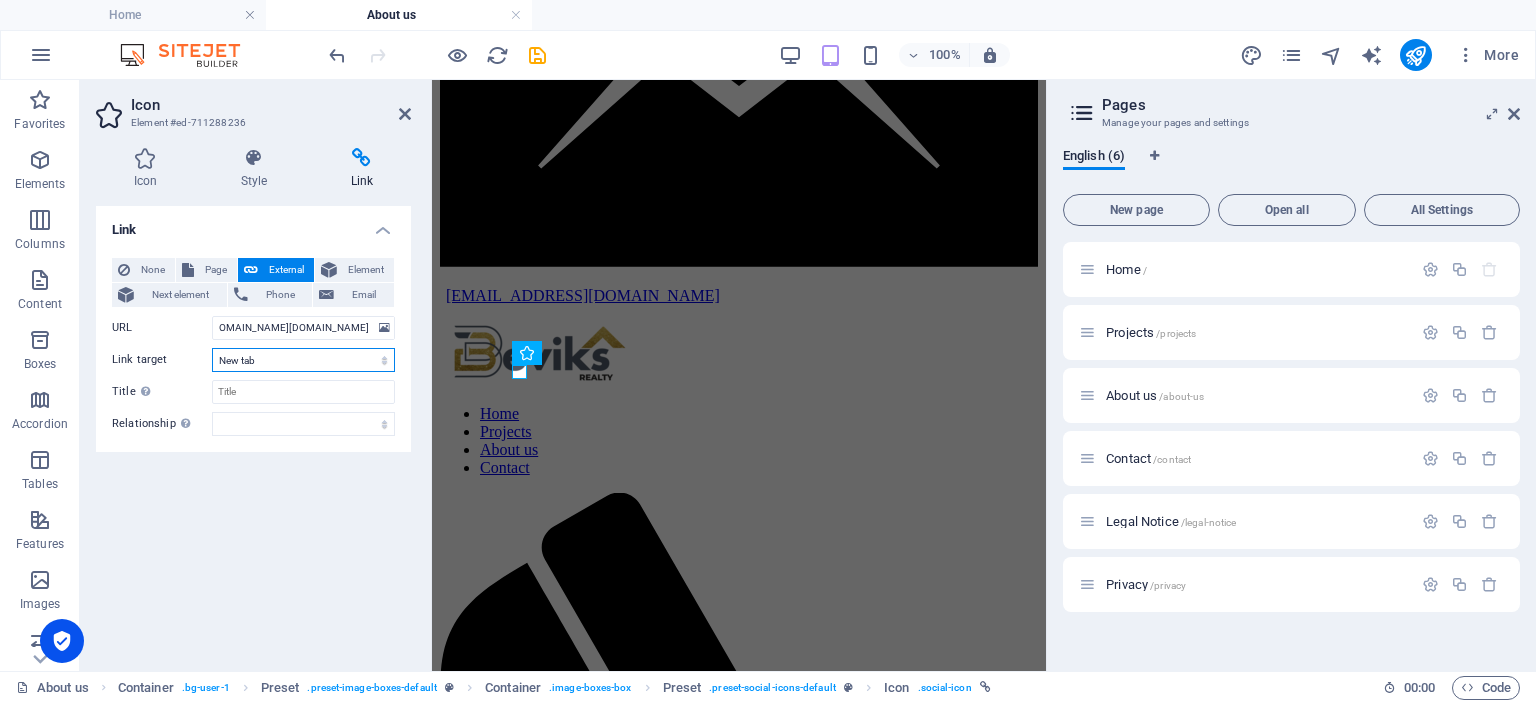 scroll, scrollTop: 0, scrollLeft: 0, axis: both 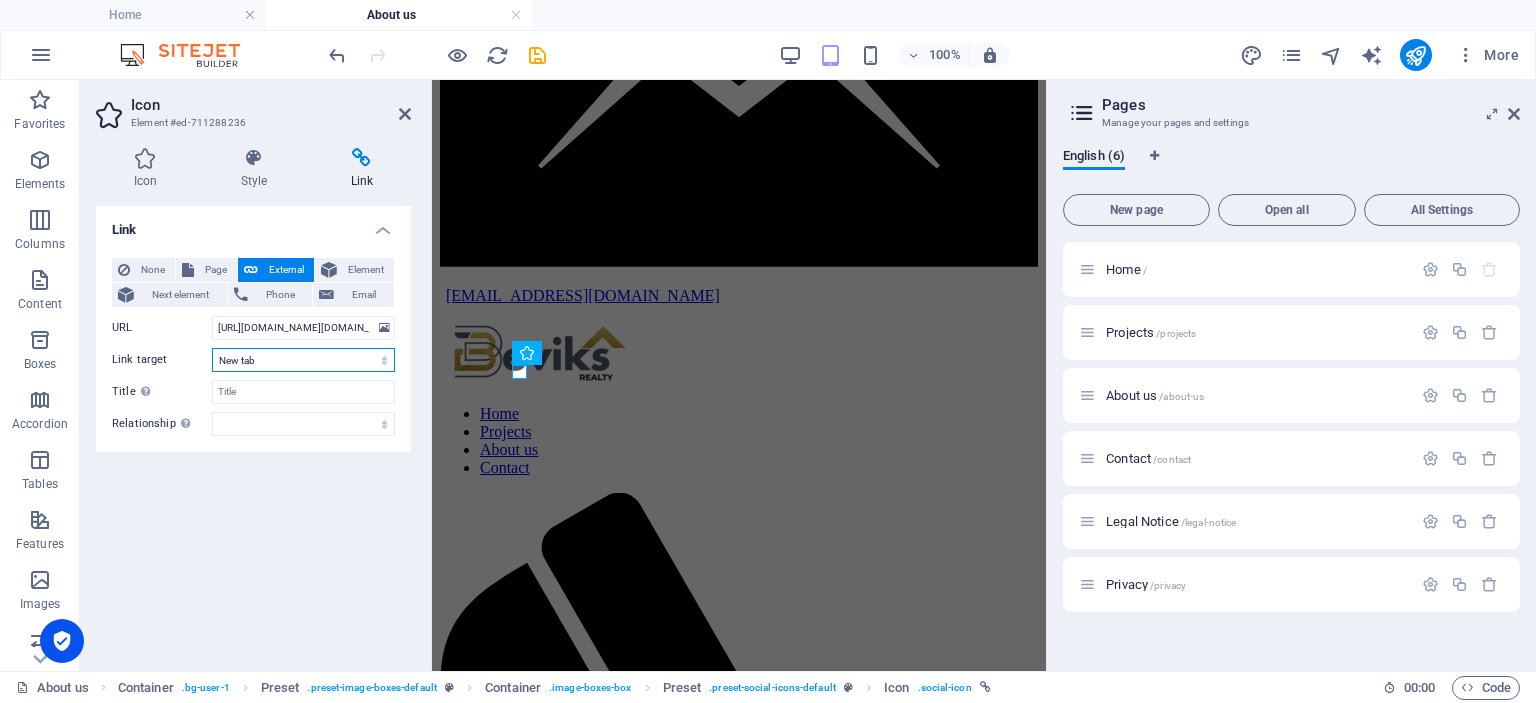 click on "New tab Same tab Overlay" at bounding box center (303, 360) 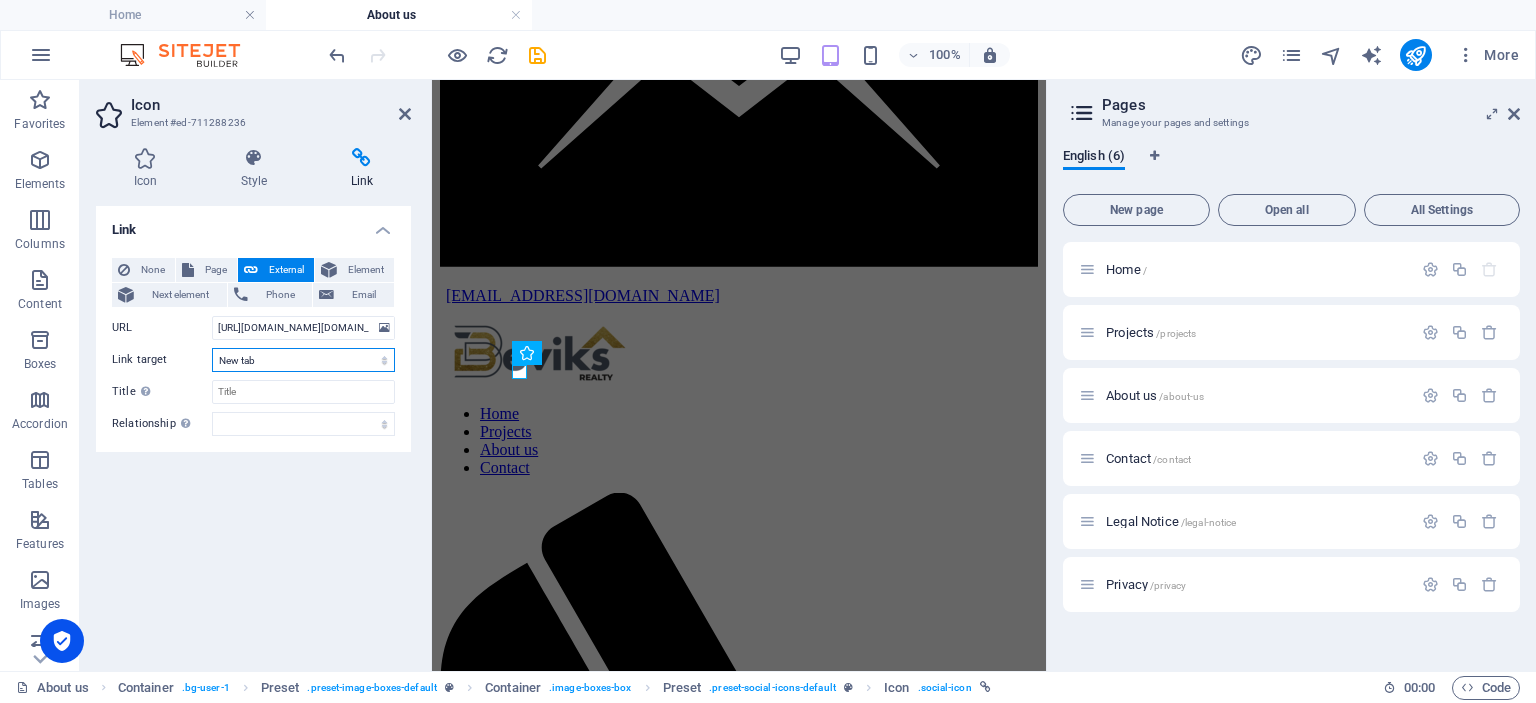 select 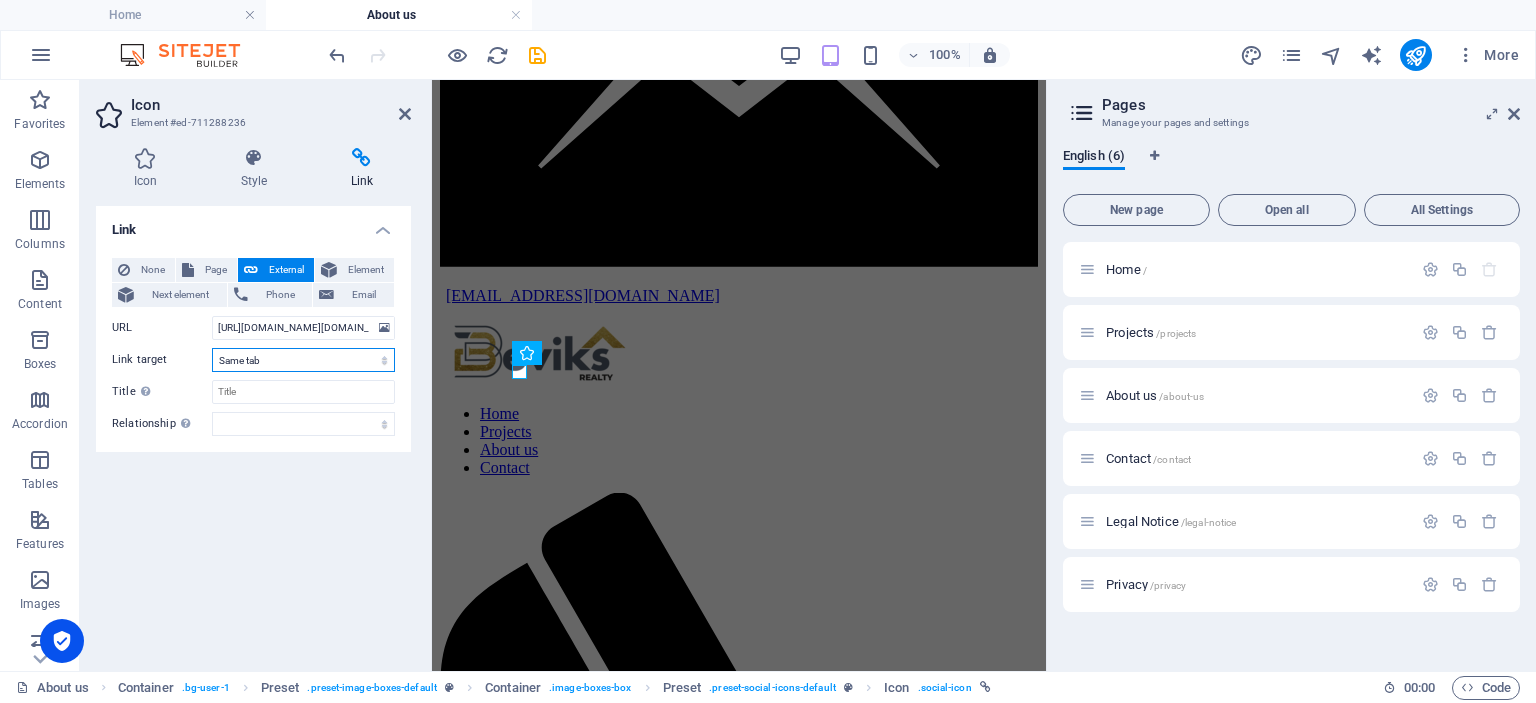 click on "New tab Same tab Overlay" at bounding box center [303, 360] 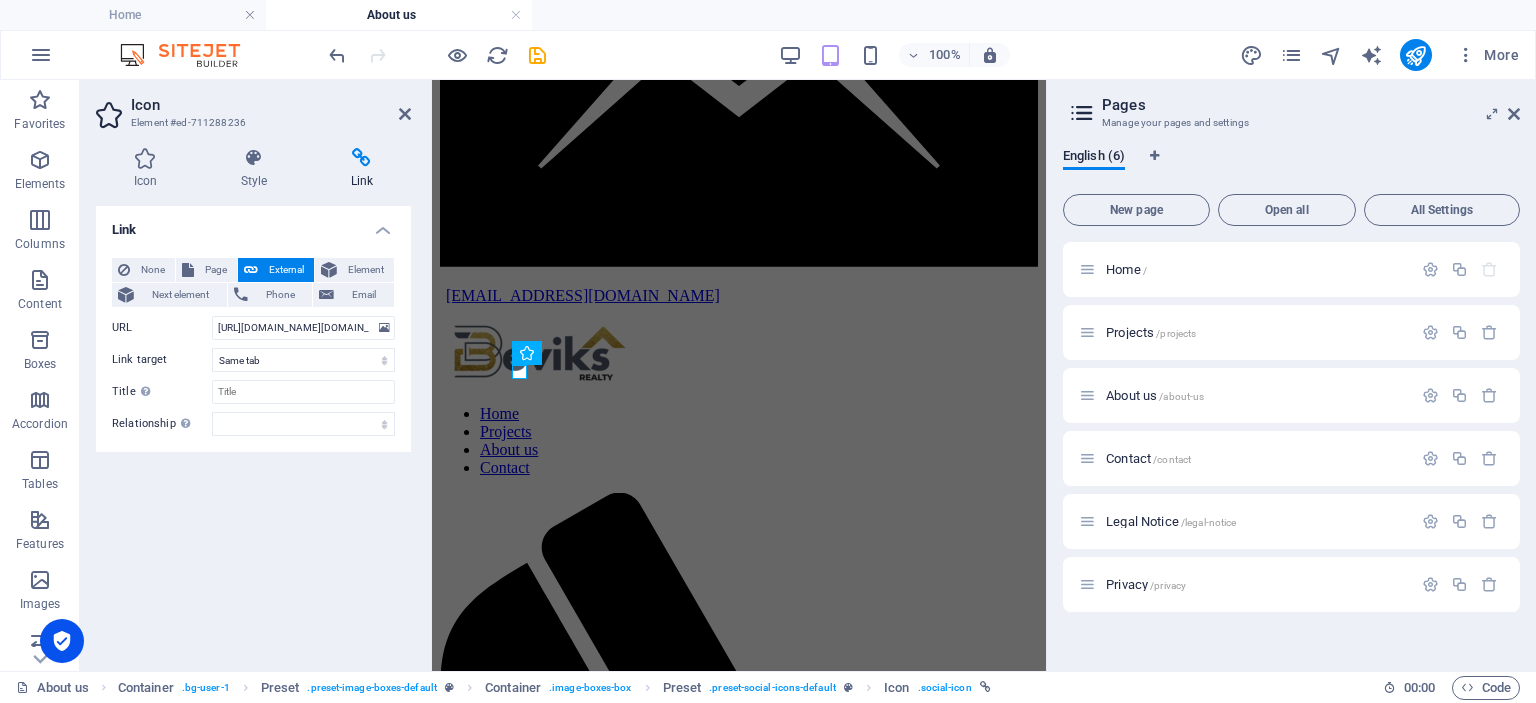 click on "Link None Page External Element Next element Phone Email Page Home Projects About us Contact Legal Notice Privacy Element
URL [URL][DOMAIN_NAME][DOMAIN_NAME] Phone Email Link target New tab Same tab Overlay Title Additional link description, should not be the same as the link text. The title is most often shown as a tooltip text when the mouse moves over the element. Leave empty if uncertain. Relationship Sets the  relationship of this link to the link target . For example, the value "nofollow" instructs search engines not to follow the link. Can be left empty. alternate author bookmark external help license next nofollow noreferrer noopener prev search tag" at bounding box center [253, 430] 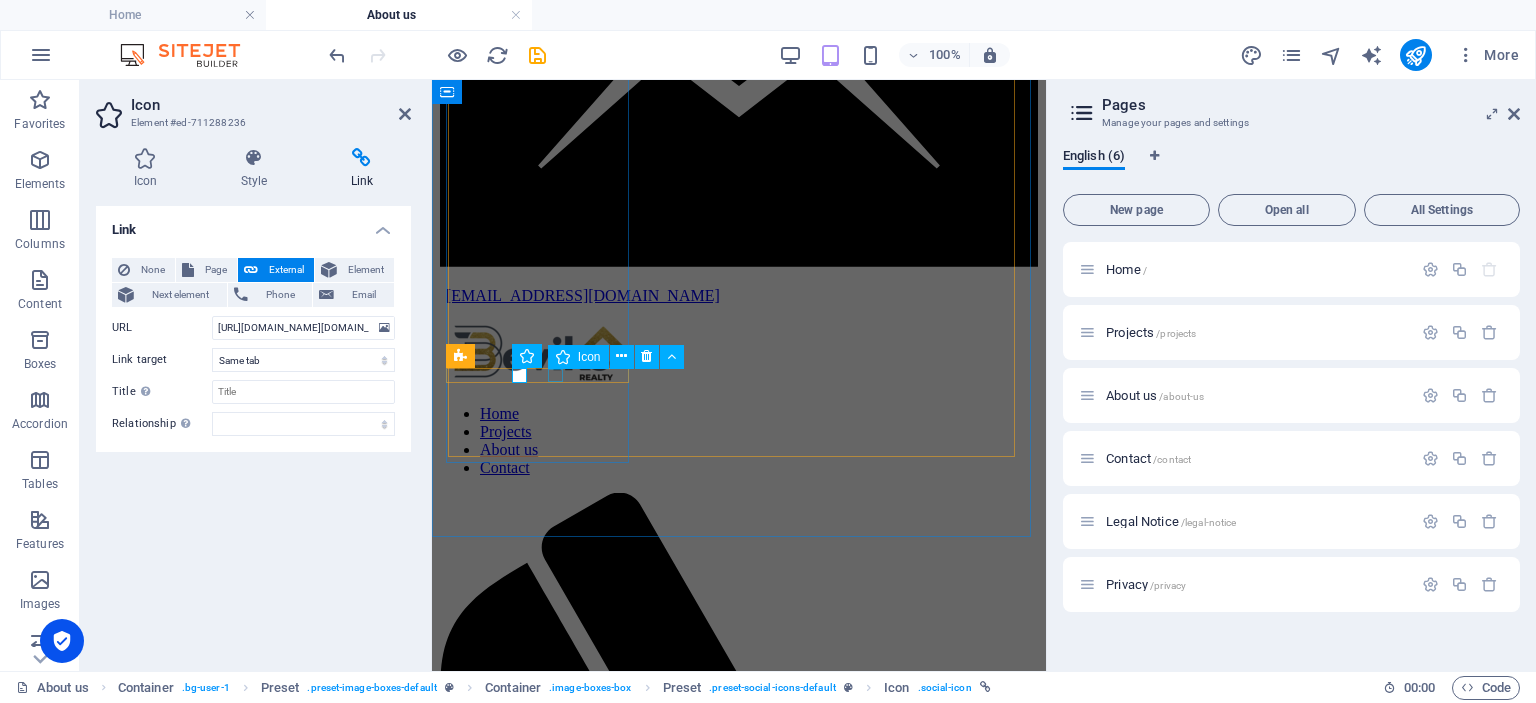 click at bounding box center (739, 5285) 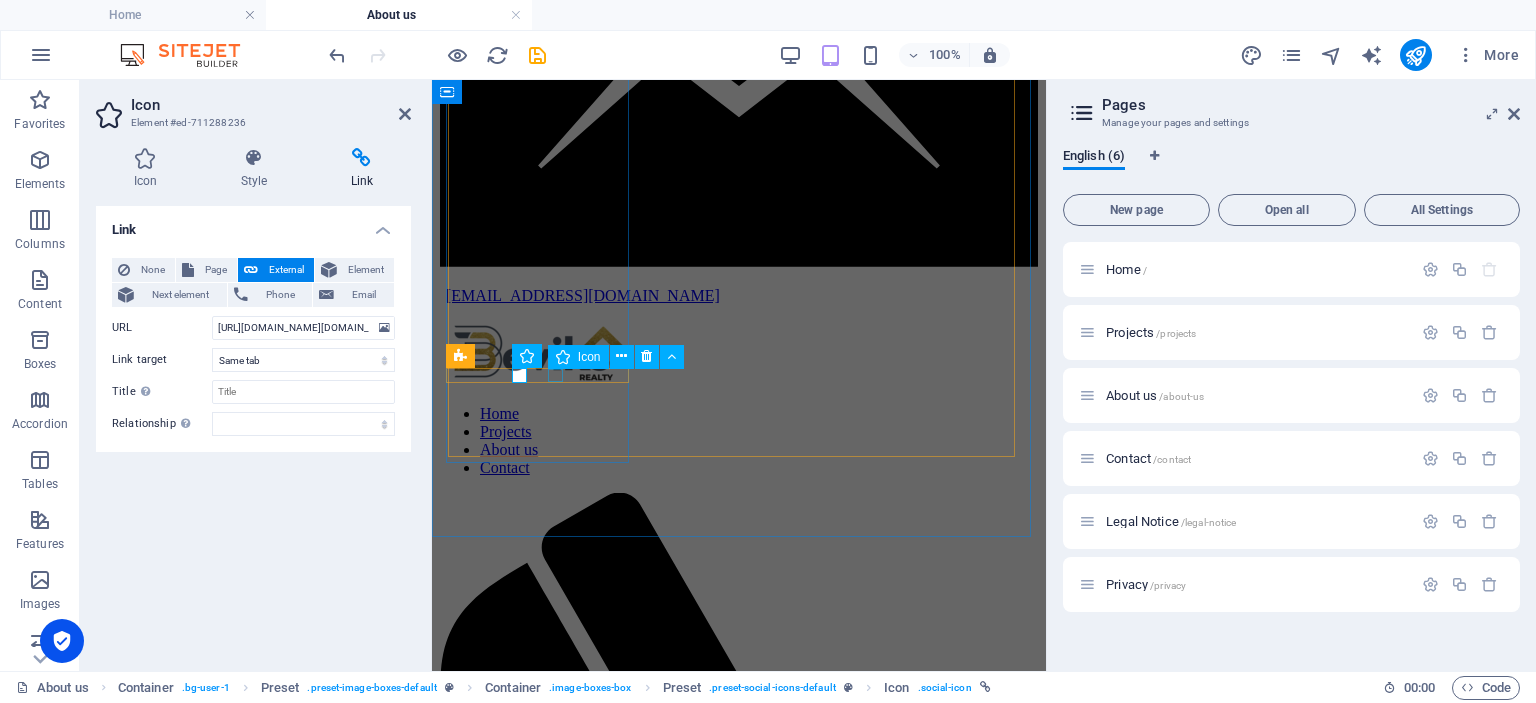 click at bounding box center (739, 5285) 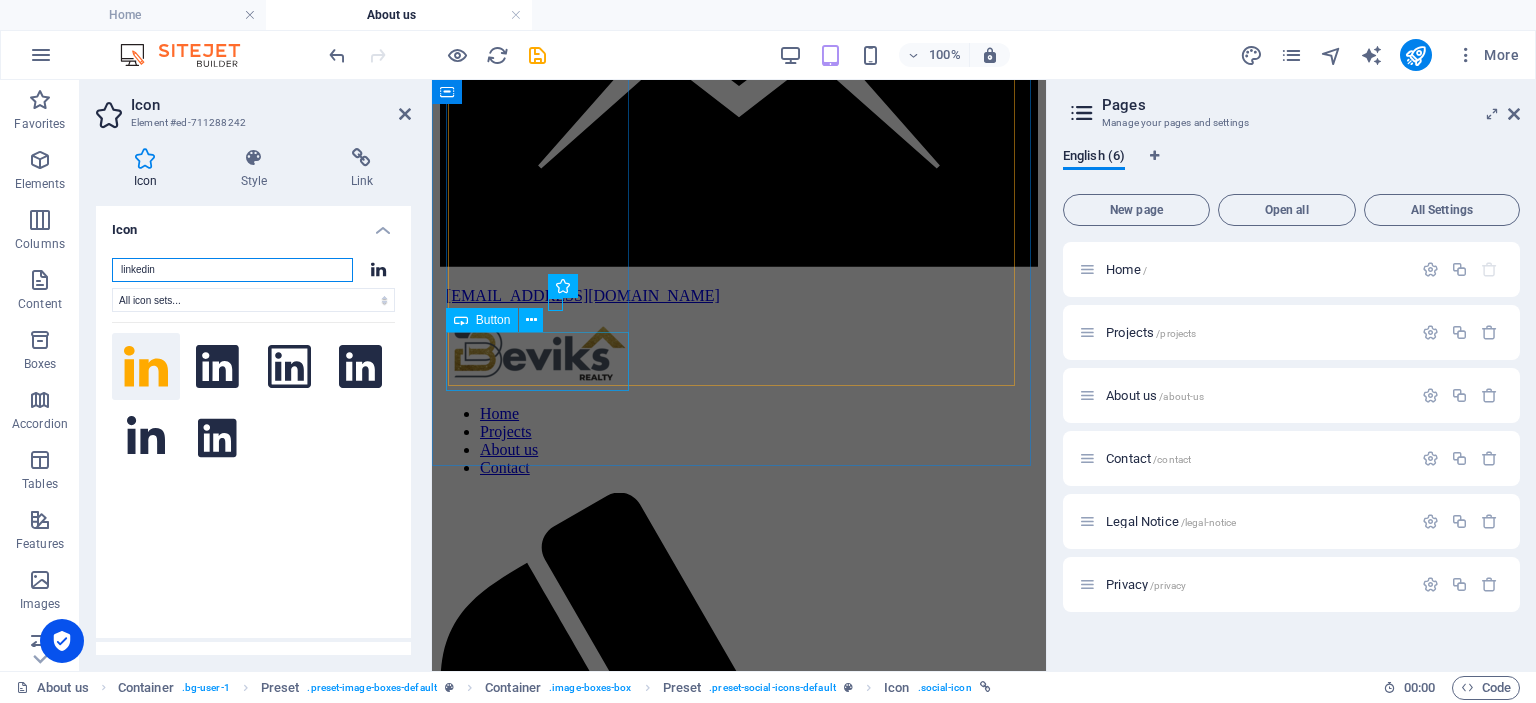 scroll, scrollTop: 2090, scrollLeft: 0, axis: vertical 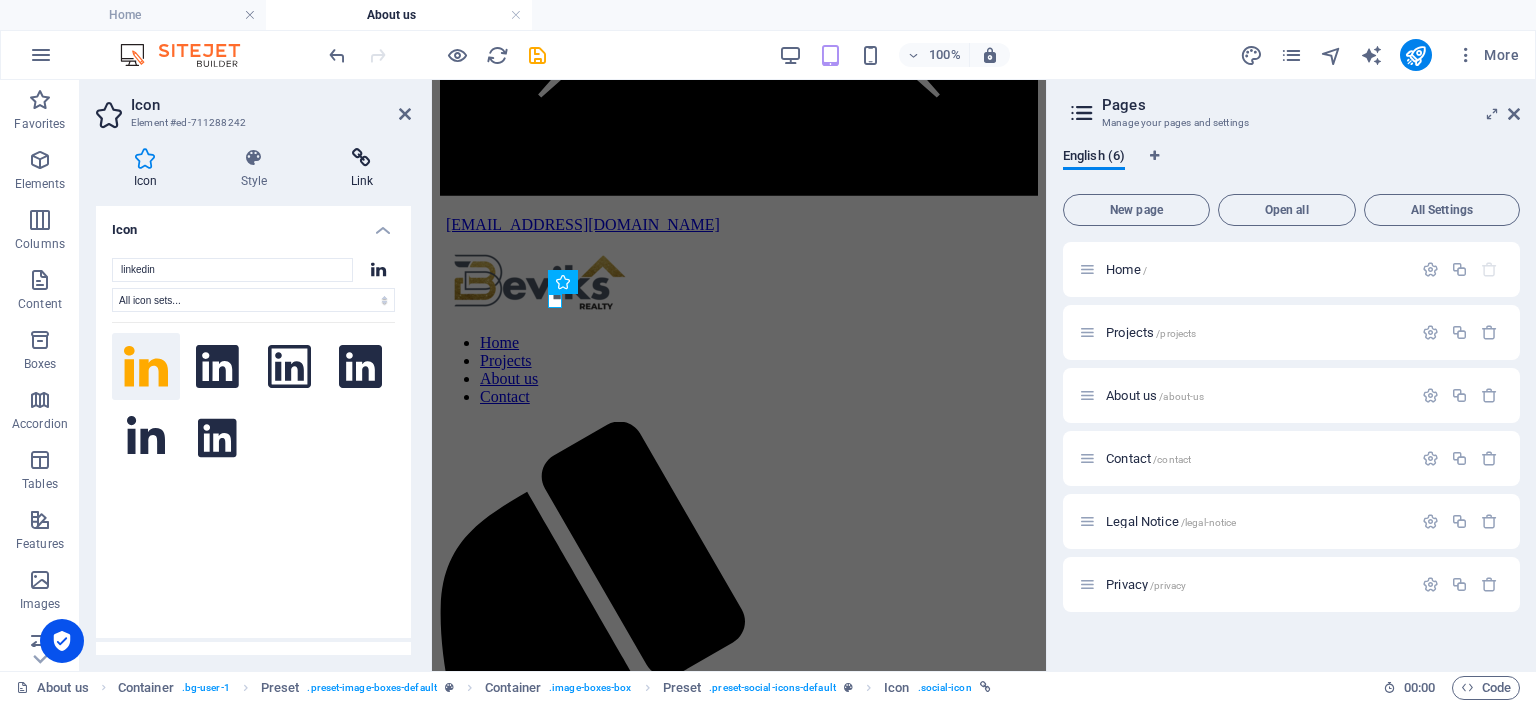 click at bounding box center [362, 158] 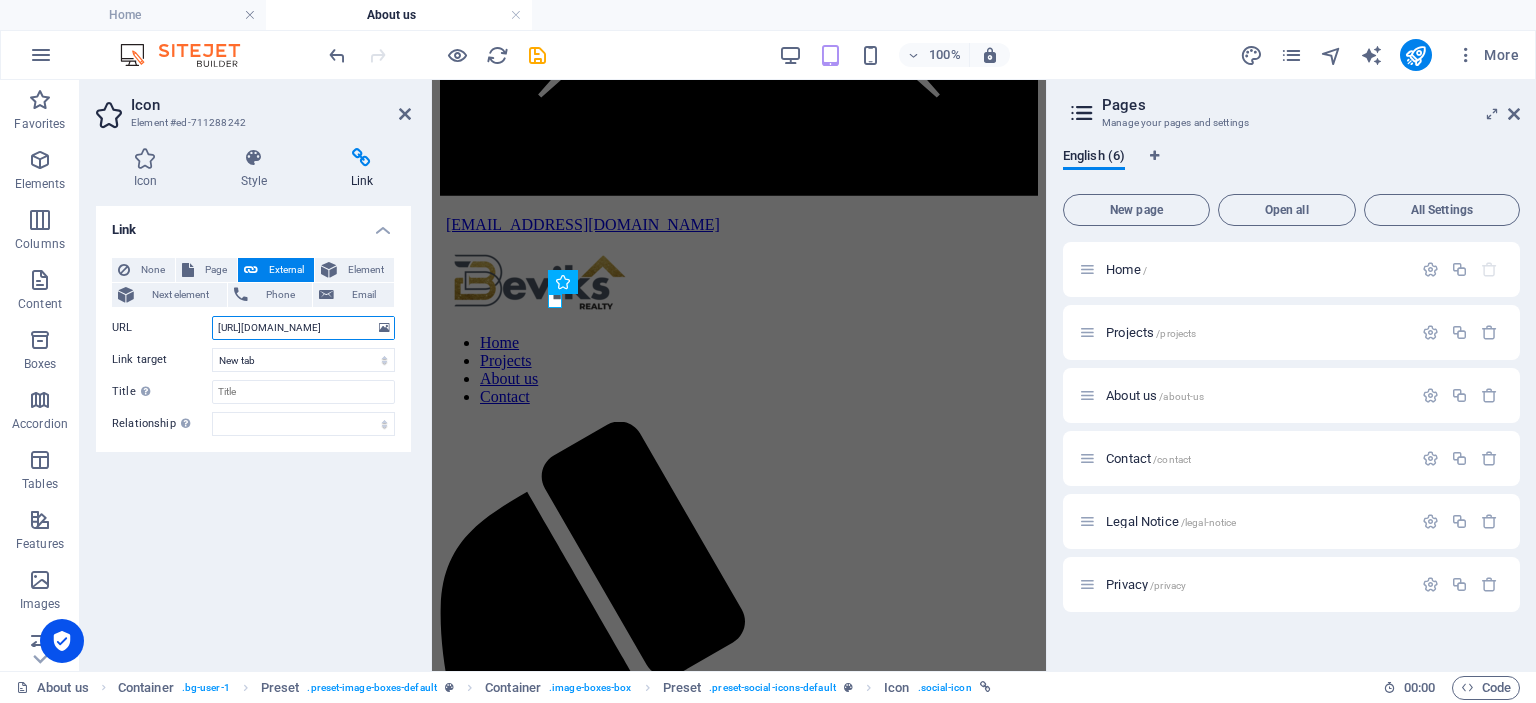 click on "[URL][DOMAIN_NAME]" at bounding box center [303, 328] 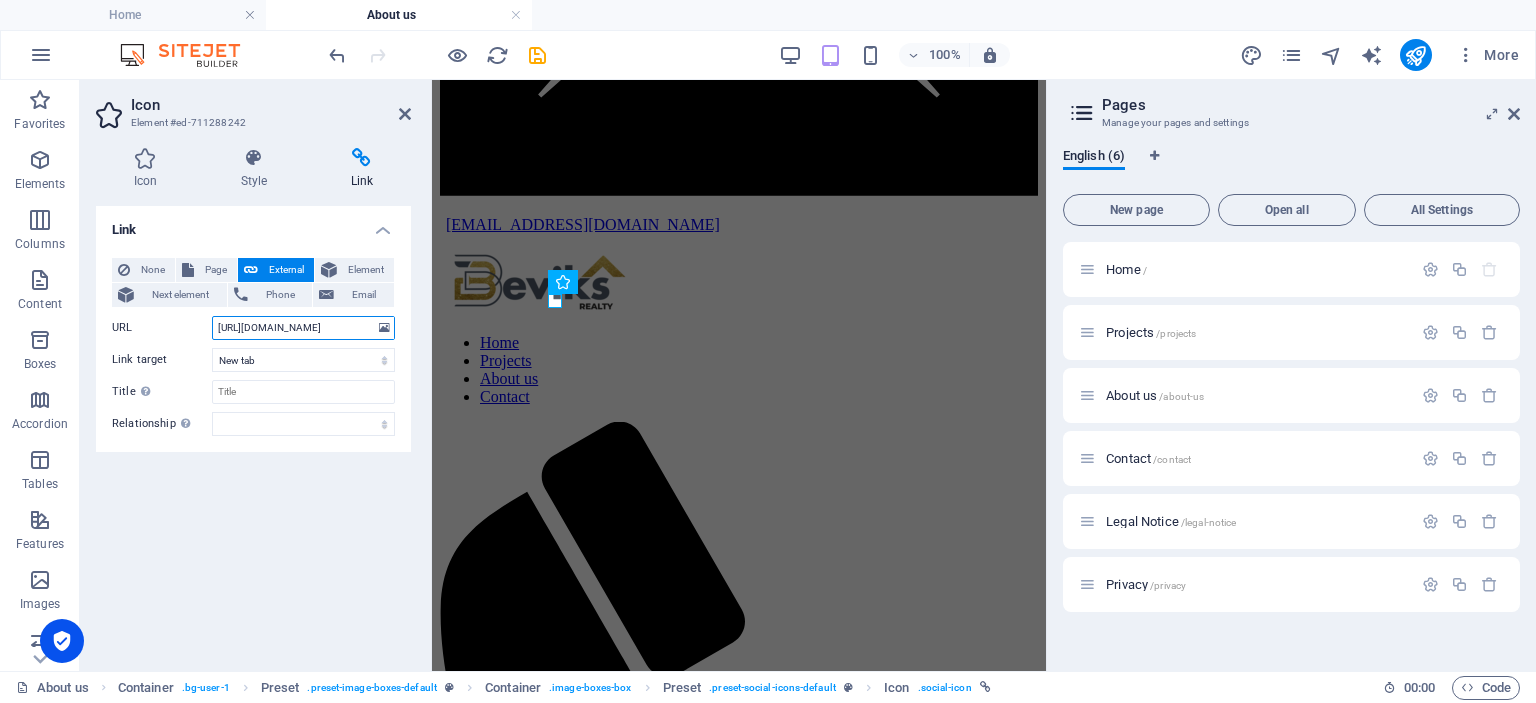 paste on "[DOMAIN_NAME][URL][PERSON_NAME]" 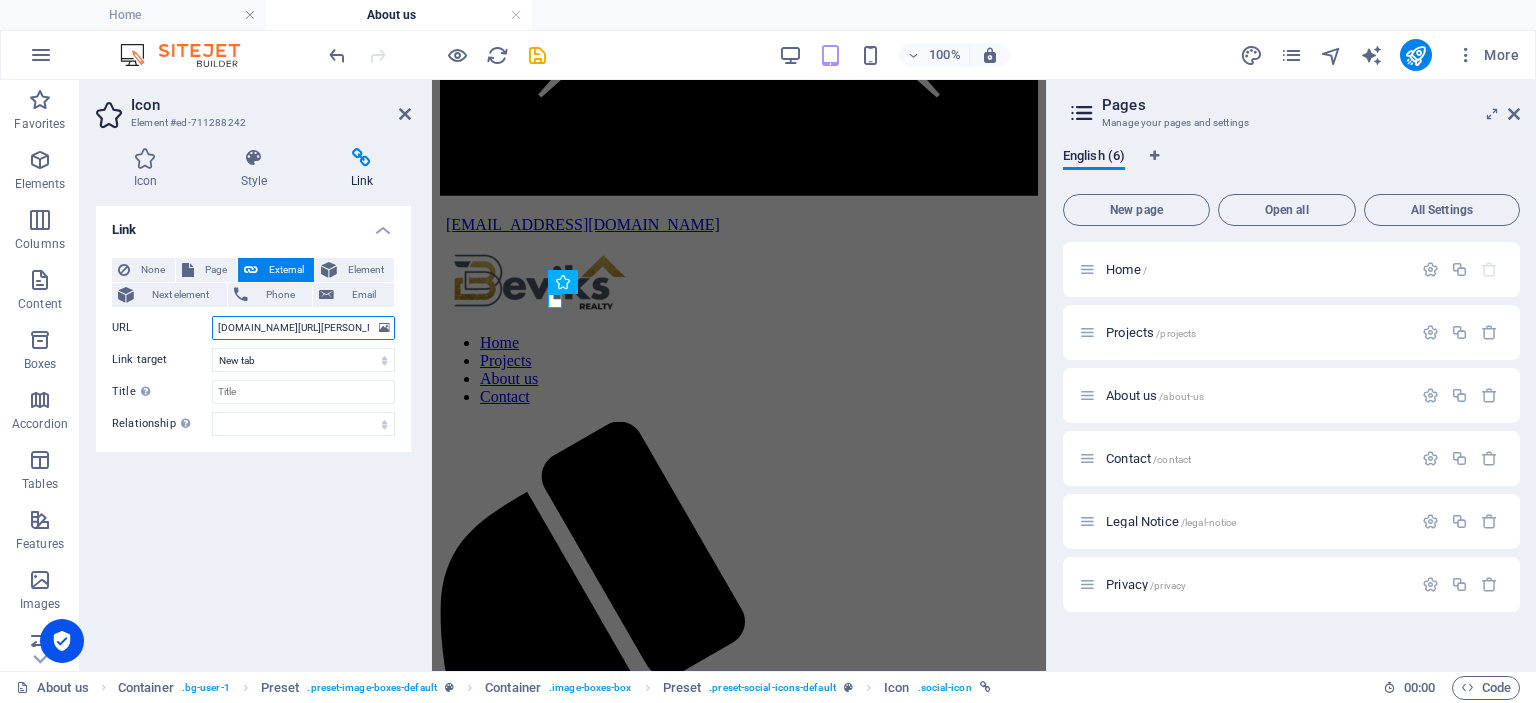 scroll, scrollTop: 0, scrollLeft: 112, axis: horizontal 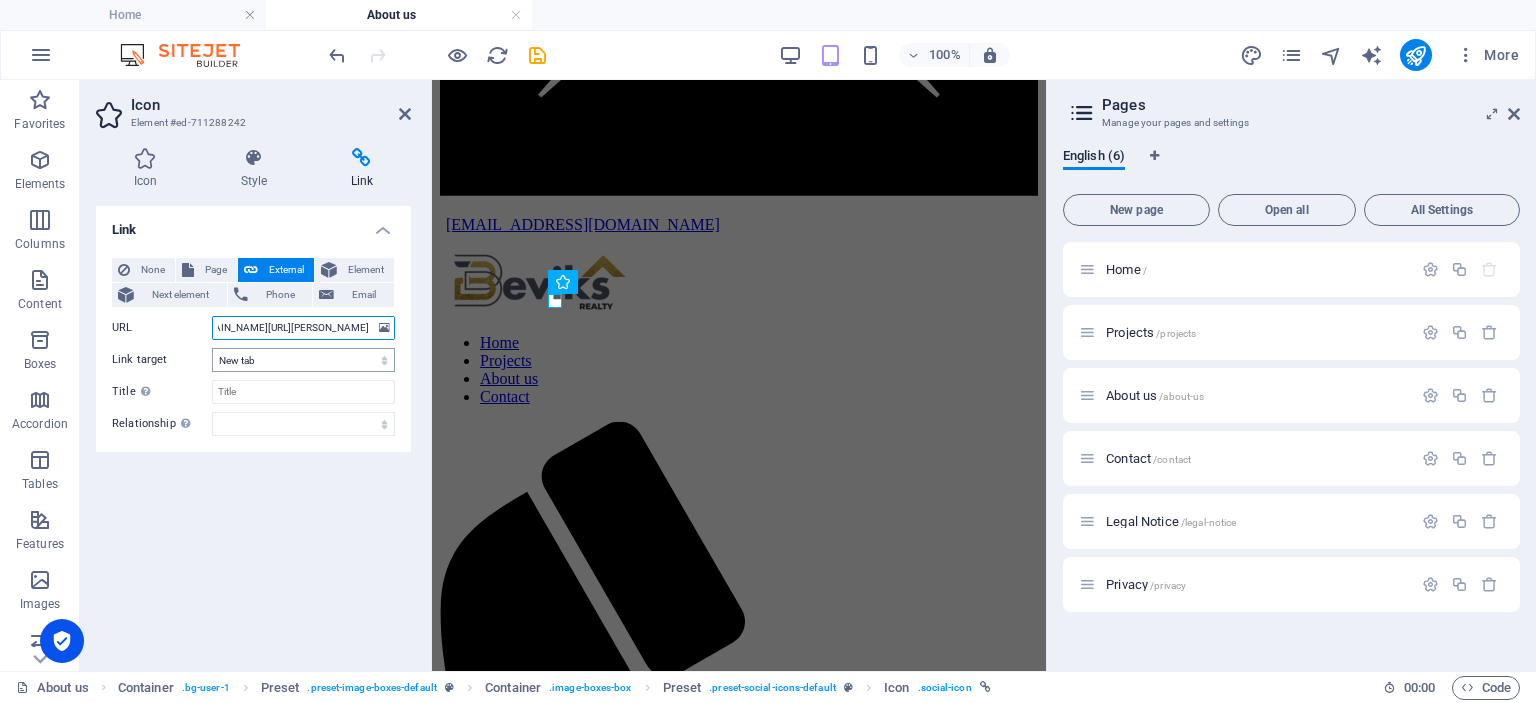 type on "[DOMAIN_NAME][URL][PERSON_NAME]" 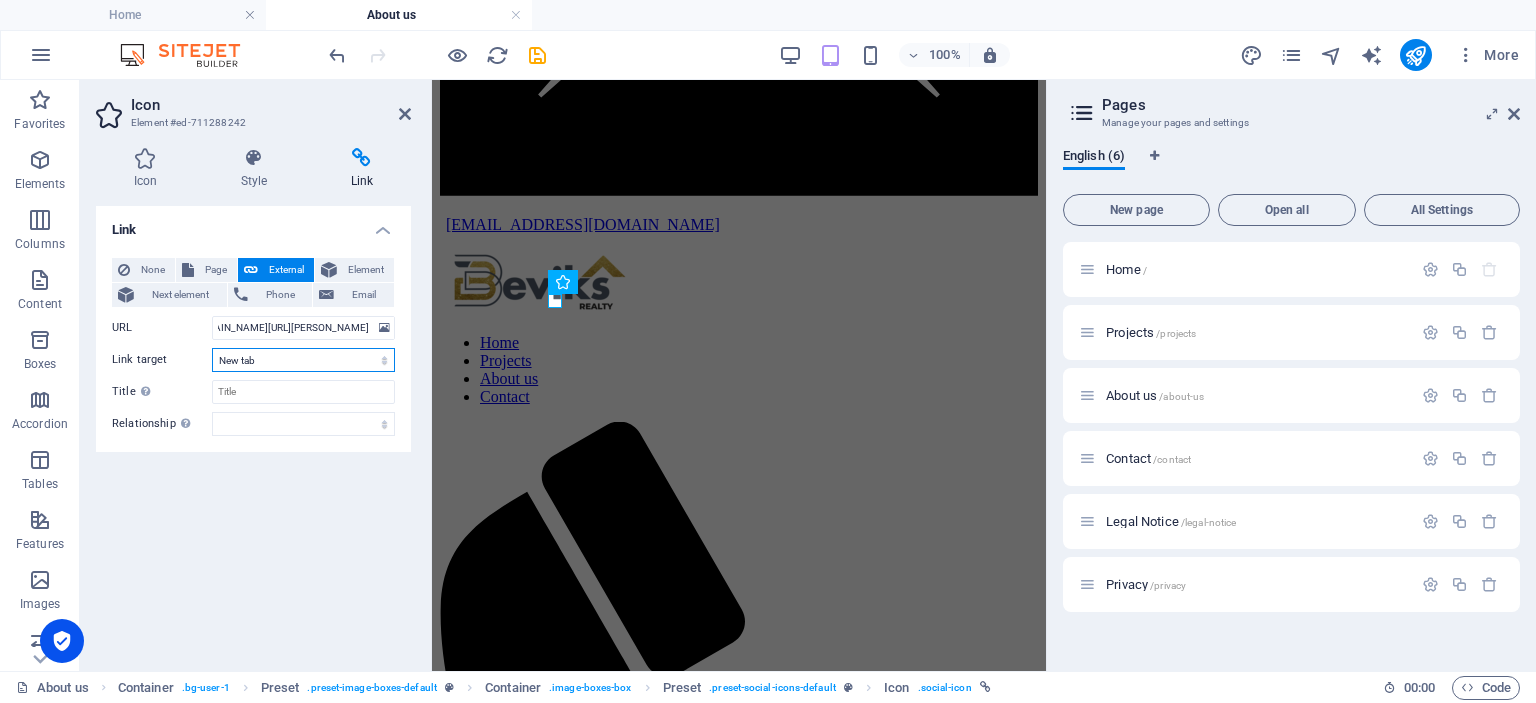 click on "New tab Same tab Overlay" at bounding box center (303, 360) 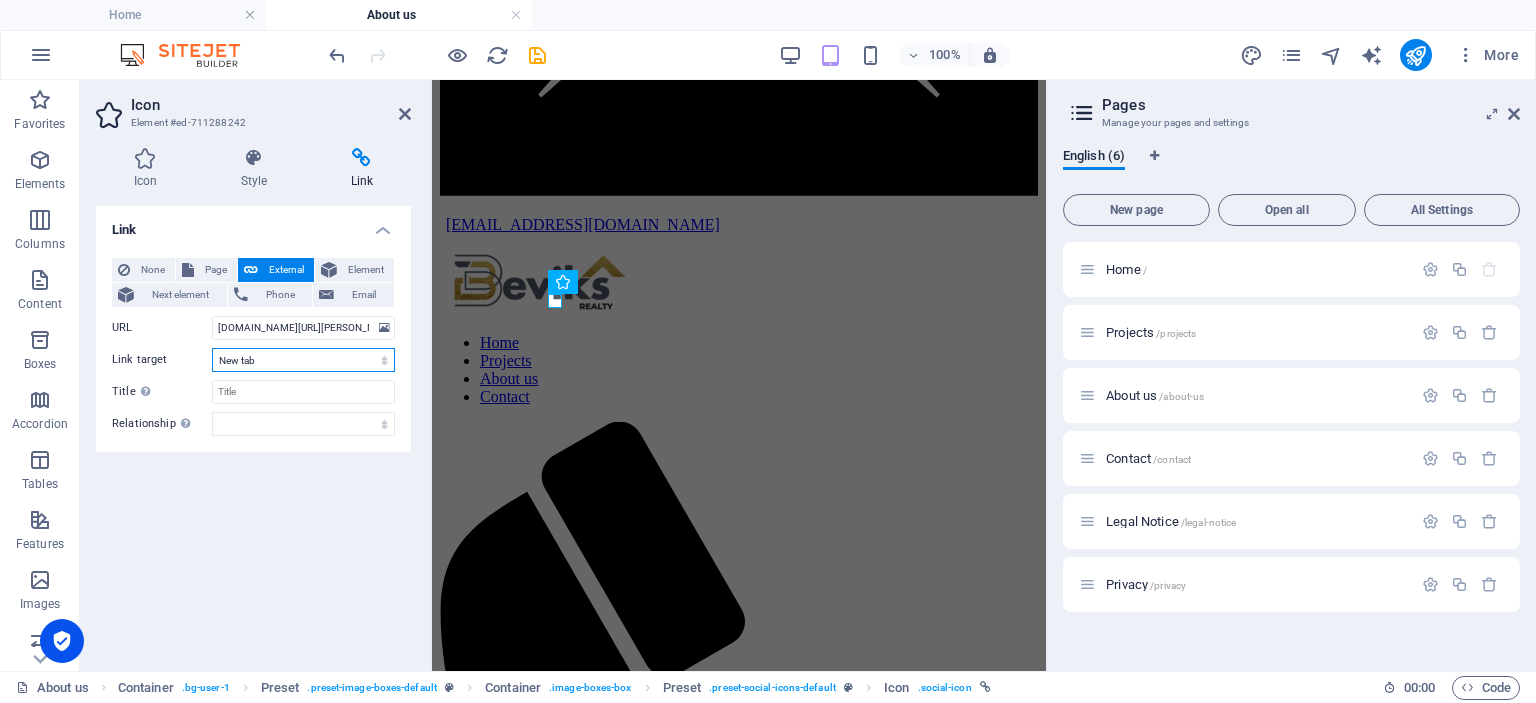 select 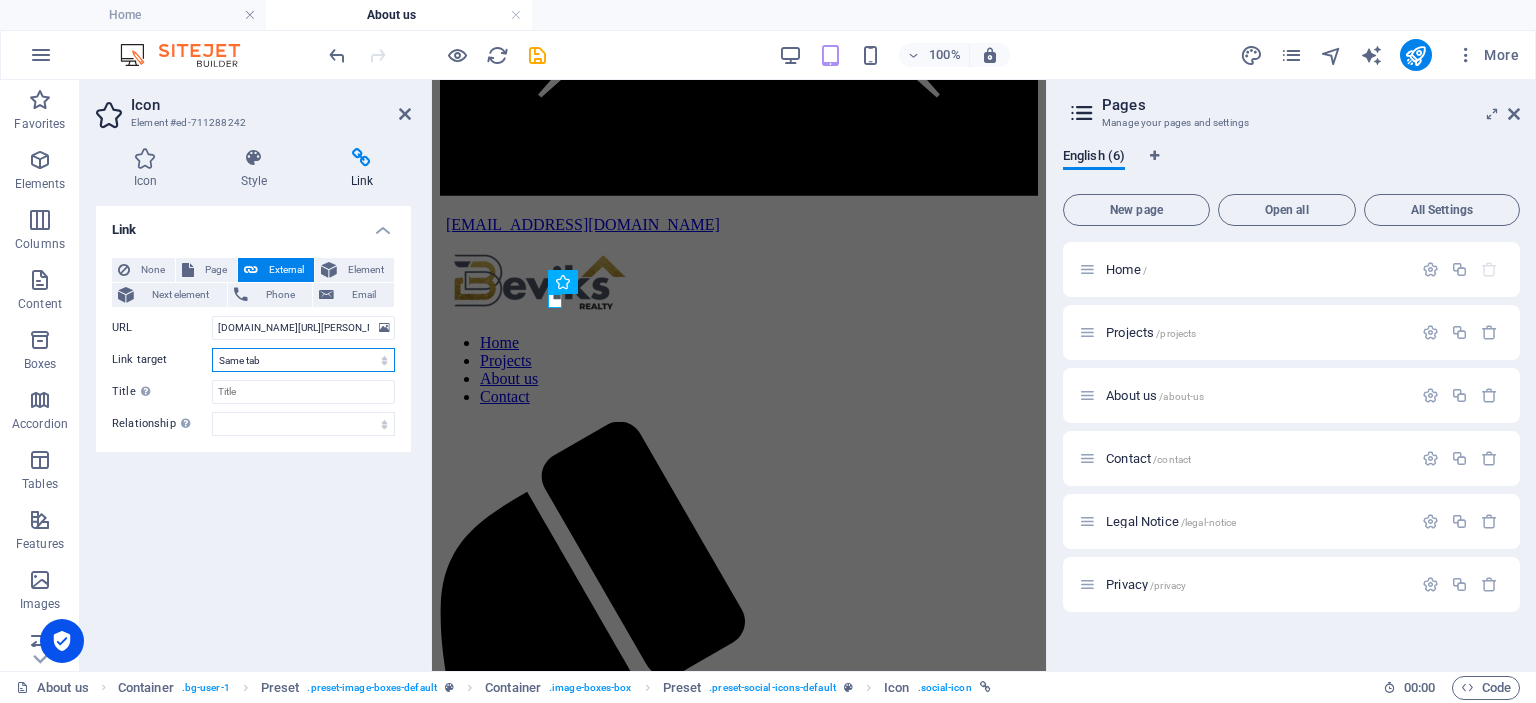 click on "New tab Same tab Overlay" at bounding box center [303, 360] 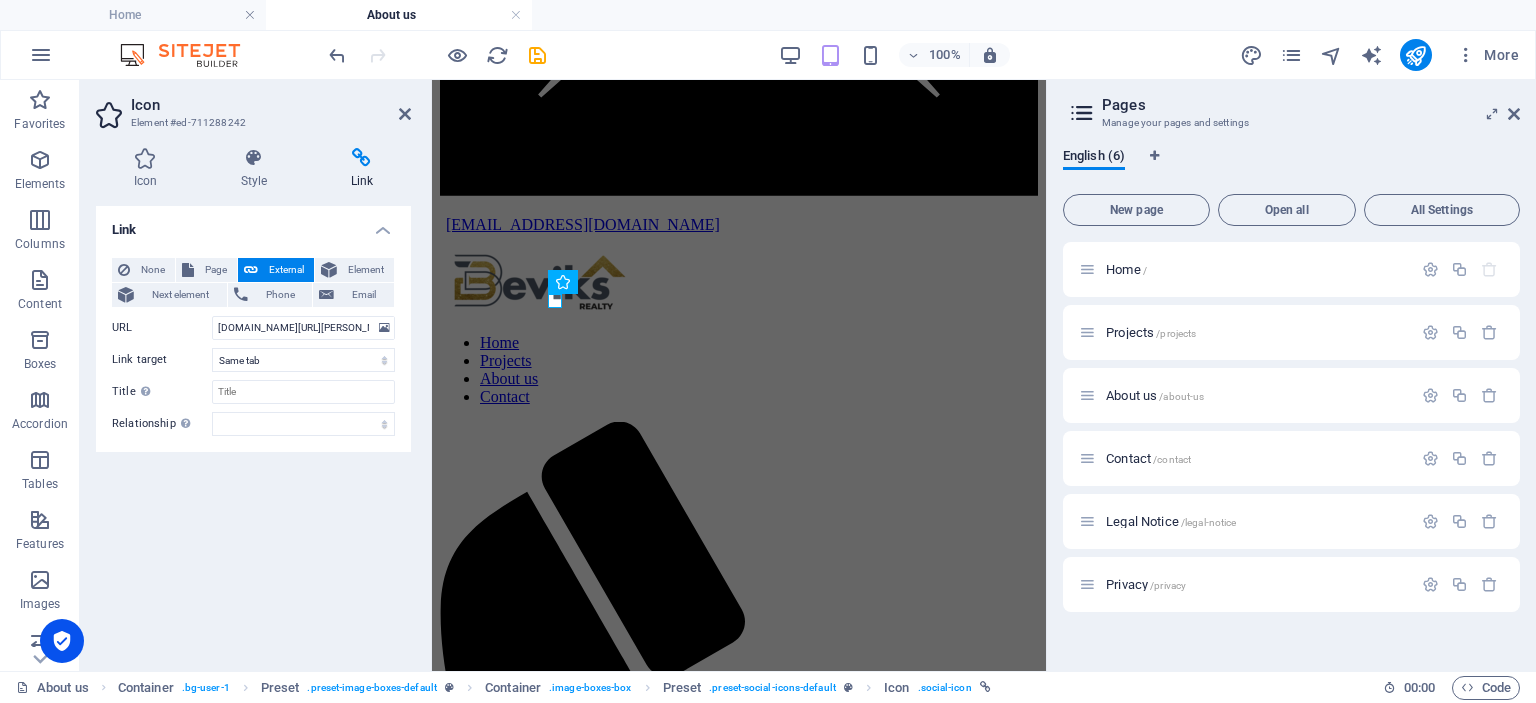 click on "Link None Page External Element Next element Phone Email Page Home Projects About us Contact Legal Notice Privacy Element
URL [DOMAIN_NAME][URL][PERSON_NAME] Phone Email Link target New tab Same tab Overlay Title Additional link description, should not be the same as the link text. The title is most often shown as a tooltip text when the mouse moves over the element. Leave empty if uncertain. Relationship Sets the  relationship of this link to the link target . For example, the value "nofollow" instructs search engines not to follow the link. Can be left empty. alternate author bookmark external help license next nofollow noreferrer noopener prev search tag" at bounding box center [253, 430] 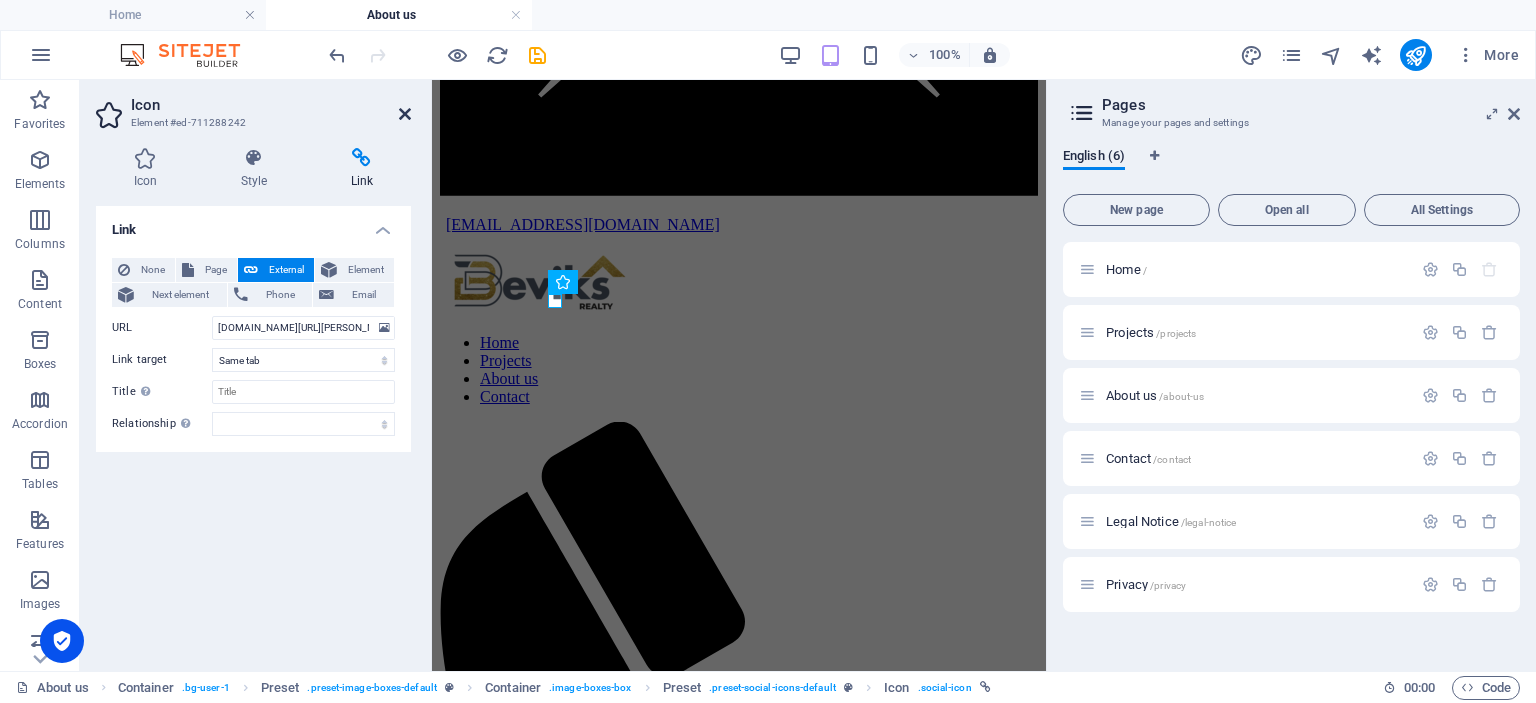 click at bounding box center (405, 114) 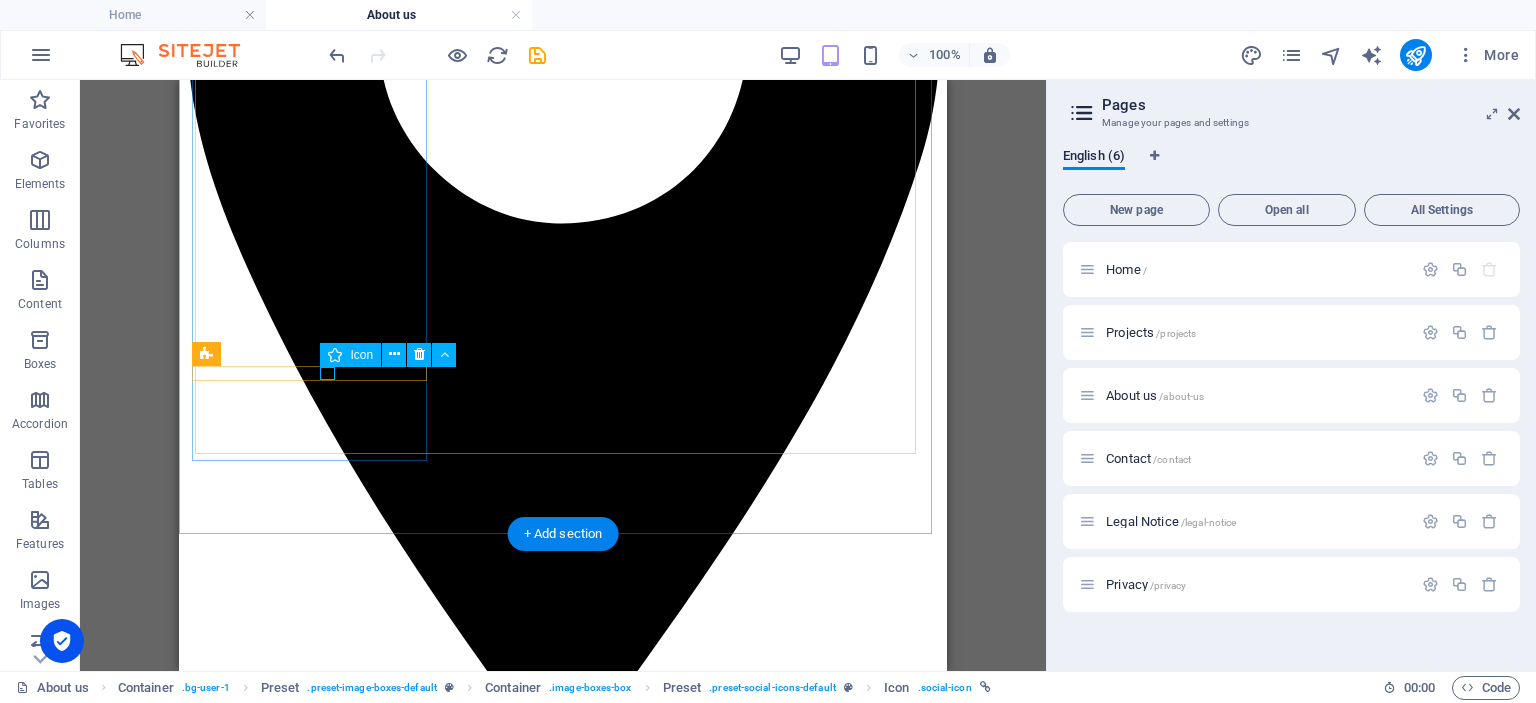 click at bounding box center (563, 7271) 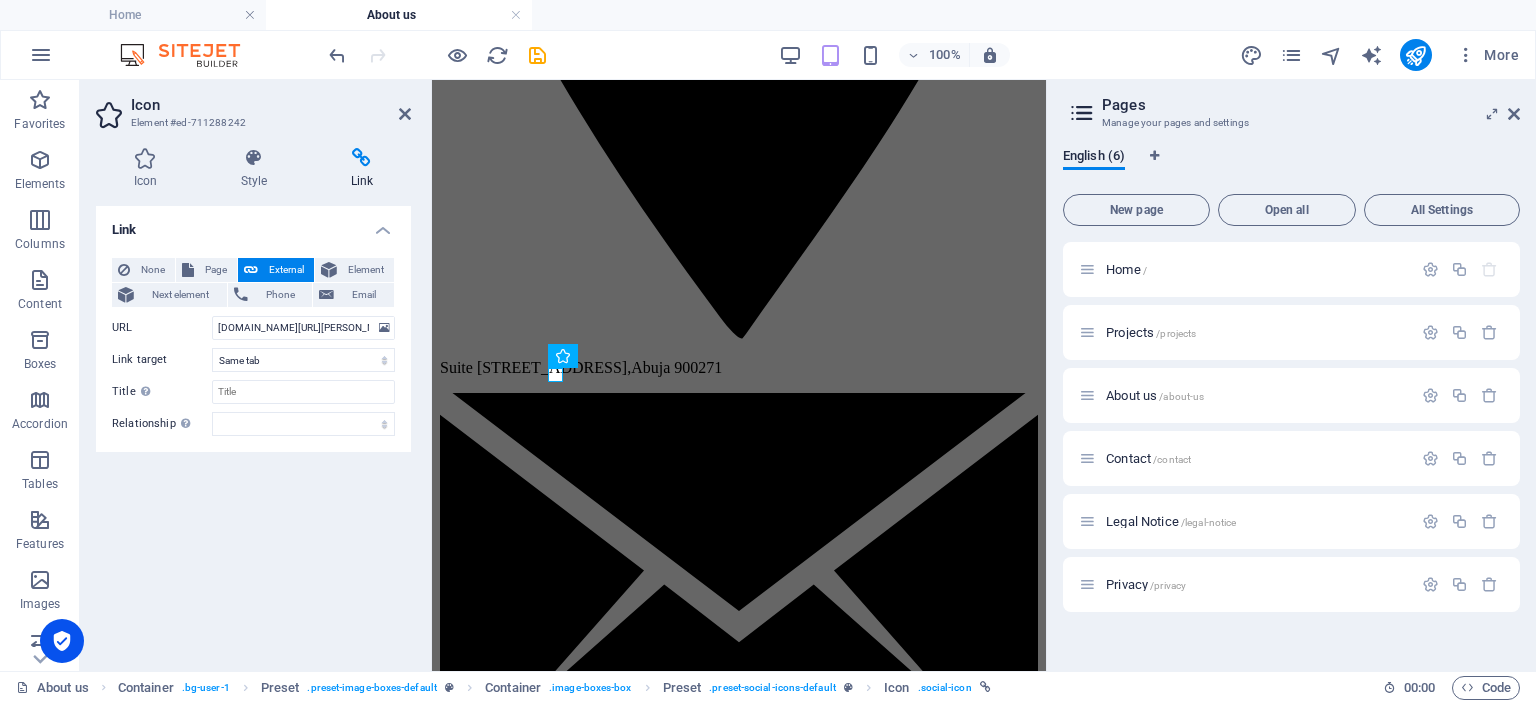 scroll, scrollTop: 2019, scrollLeft: 0, axis: vertical 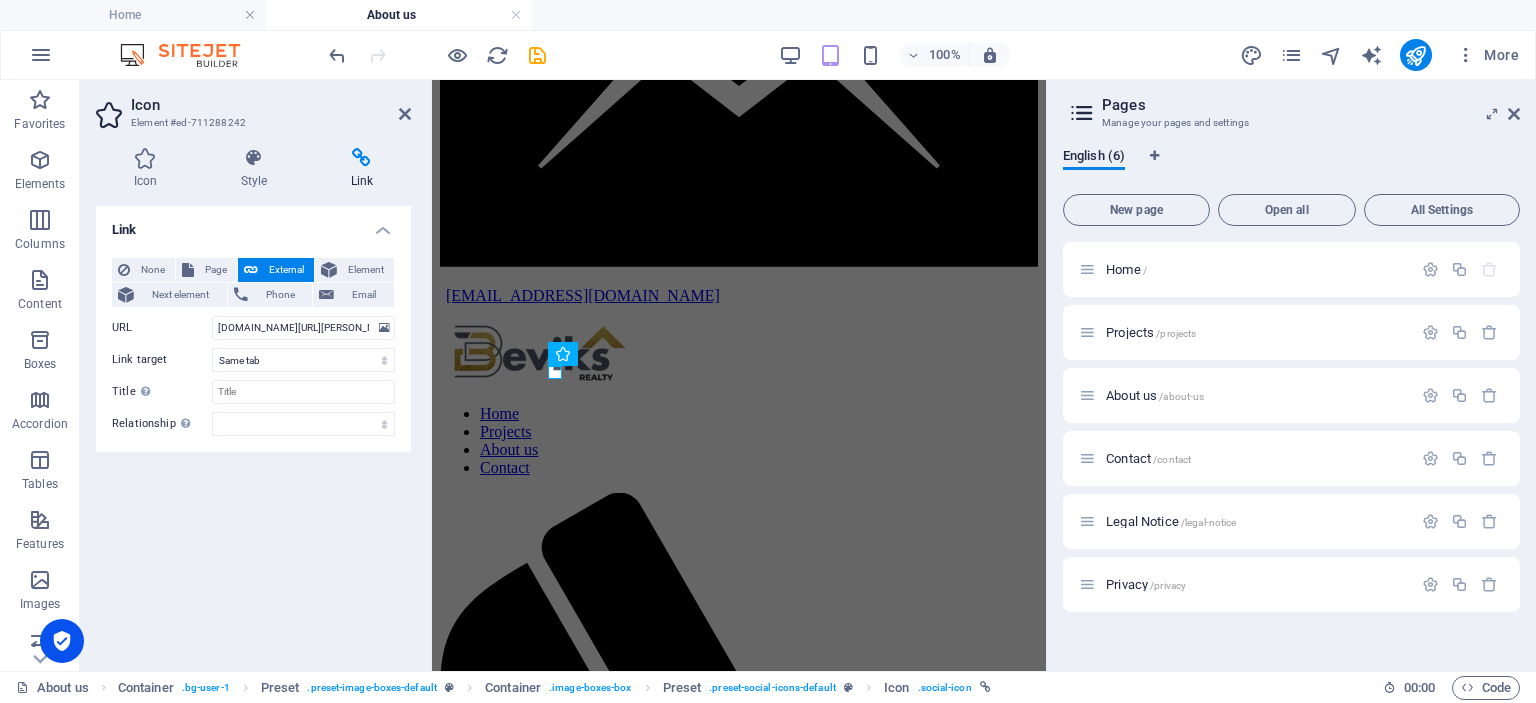 click on "Icon Element #ed-711288242 Icon Style Link Icon linkedin All icon sets... IcoFont Ionicons FontAwesome Brands FontAwesome Duotone FontAwesome Solid FontAwesome Regular FontAwesome Light FontAwesome Thin FontAwesome Sharp Solid FontAwesome Sharp Regular FontAwesome Sharp Light FontAwesome Sharp Thin Appearance Color Background Mode Scale Left Center Right Width Default auto px rem % em vh vw Height Default auto px rem em vh vw Padding Default px rem % em vh vw Stroke width Default px rem % em vh vw Stroke color Overflow Alignment Alignment Shadow Default None Outside Color X offset 0 px rem vh vw Y offset 0 px rem vh vw Blur 0 px rem % vh vw Text Alternative text The alternative text is used by devices that cannot display images (e.g. image search engines) and should be added to every image to improve website accessibility. Preset Element Layout How this element expands within the layout (Flexbox). Size Default auto px % 1/1 1/2 1/3 1/4 1/5 1/6 1/7 1/8 1/9 1/10 Grow Shrink Order Container layout Visible 100 %" at bounding box center [256, 375] 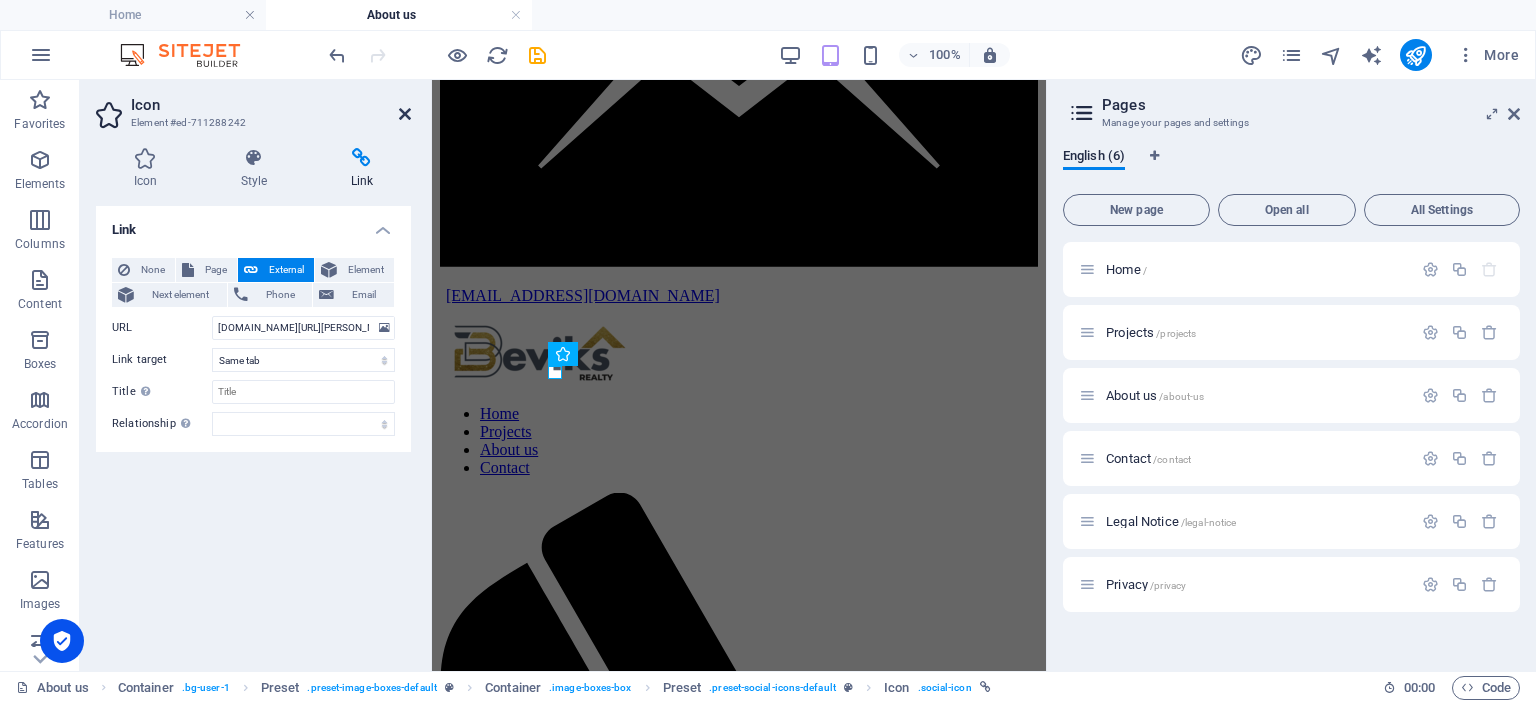 click at bounding box center [405, 114] 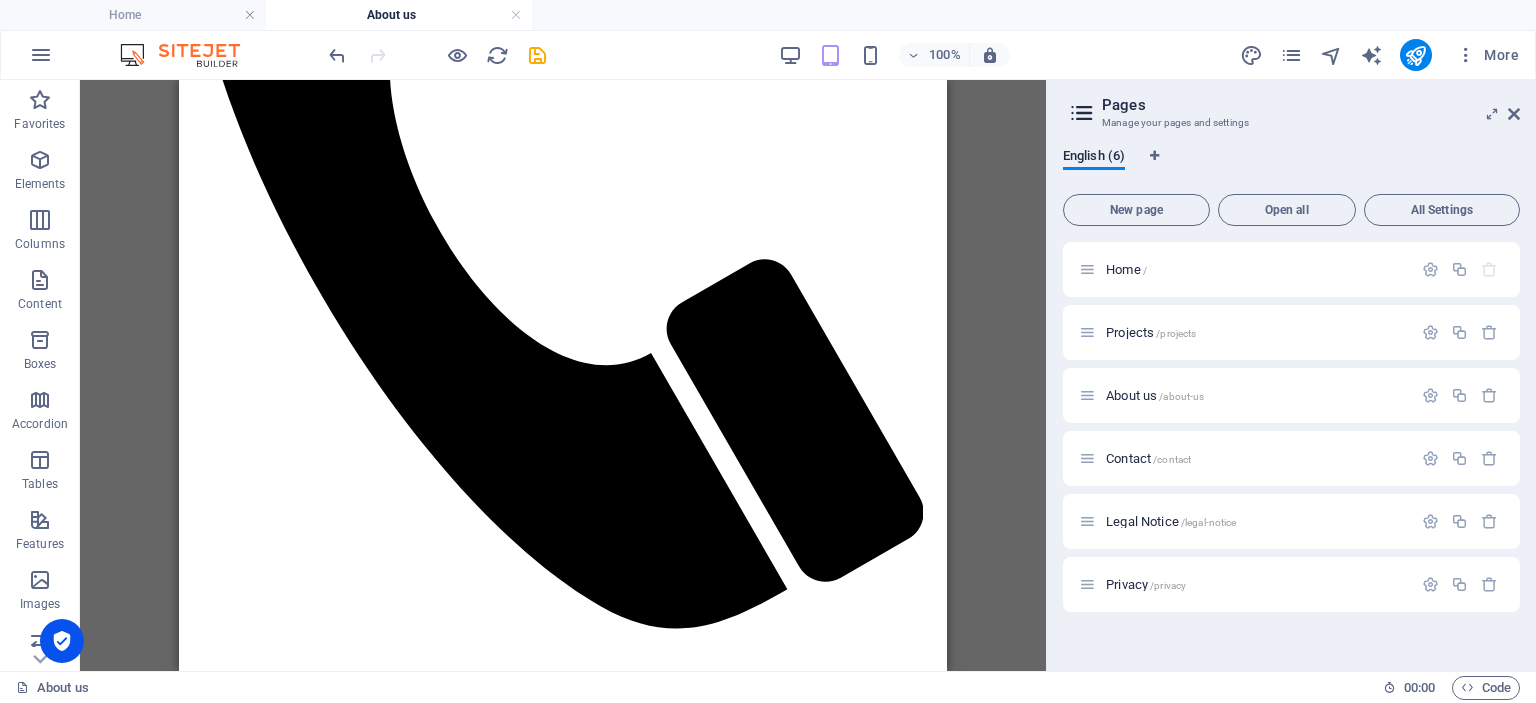 scroll, scrollTop: 3288, scrollLeft: 0, axis: vertical 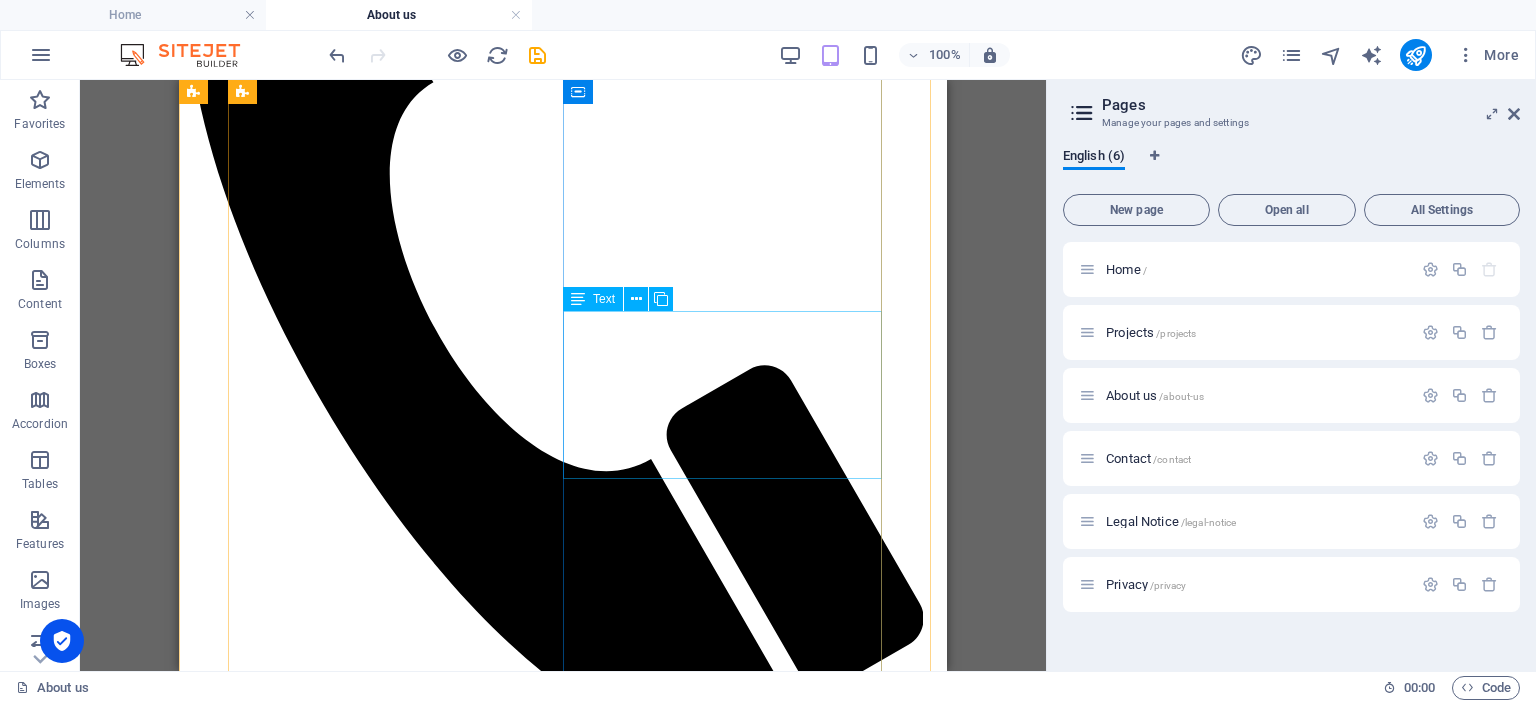 click on "Lorem ipsum dolor sit amet, consetetur sadipscing elitr, sed diam nonumy eirmod tempor invidunt ut labore et dolore magna aliquyam erat, sed diam voluptua. Stet clita kasd gubergren, no sea takimata sanctus est Lorem ipsum dolor sit amet." at bounding box center (563, 15322) 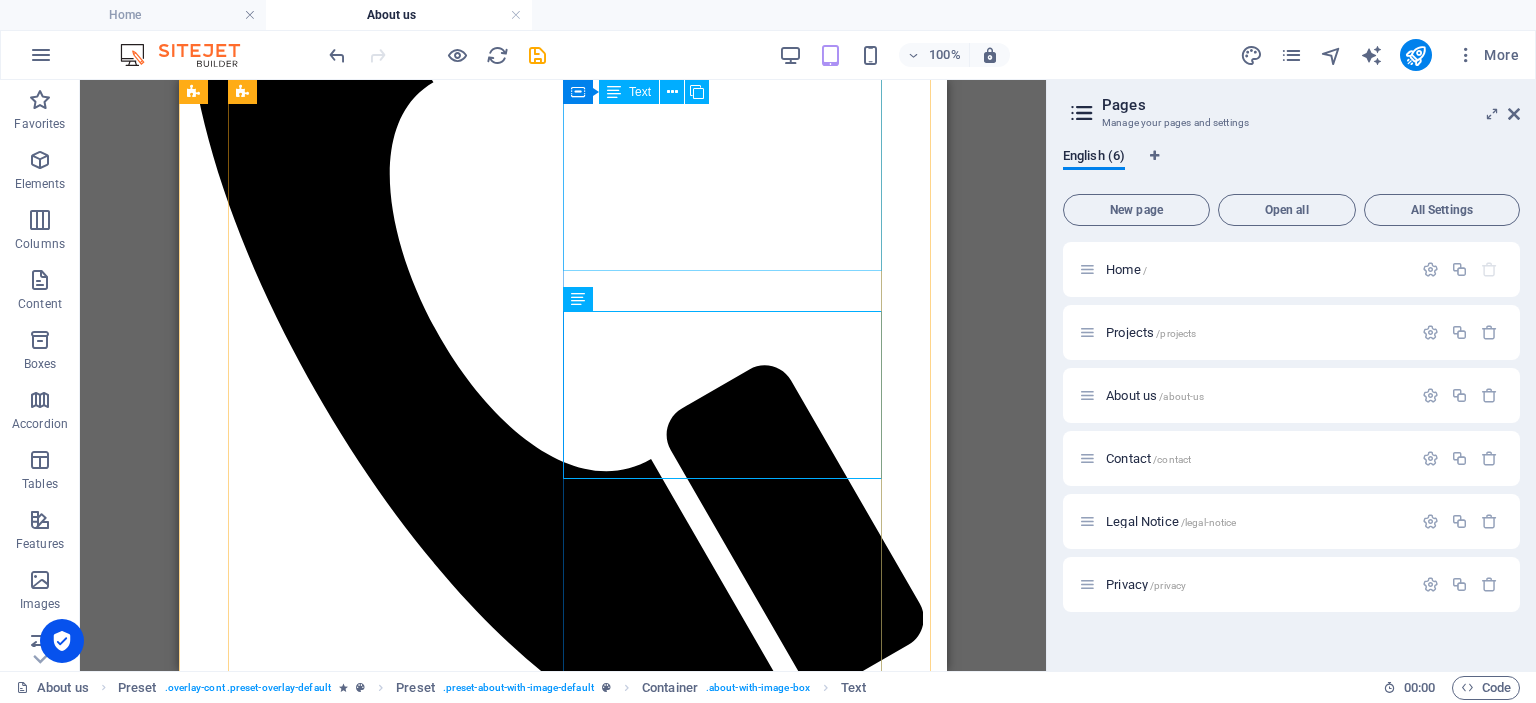 click on "Lorem ipsum dolor sit amet, consetetur sadipscing elitr, sed diam nonumy eirmod tempor invidunt ut labore et dolore magna aliquyam erat, sed diam voluptua. Stet clita kasd gubergren, no sea takimata sanctus est Lorem ipsum dolor sit amet.   Duis autem vel eum iriure dolor in hendrerit in vulputate velit esse molestie consequat, vel illum dolore eu feugiat nulla facilisis at vero eros et accumsan et iusto odio dignissim qui blandit praesent luptatum zzril delenit augue duis dolore te feugait nulla facilisi. Lorem ipsum dolor sit amet," at bounding box center (563, 15119) 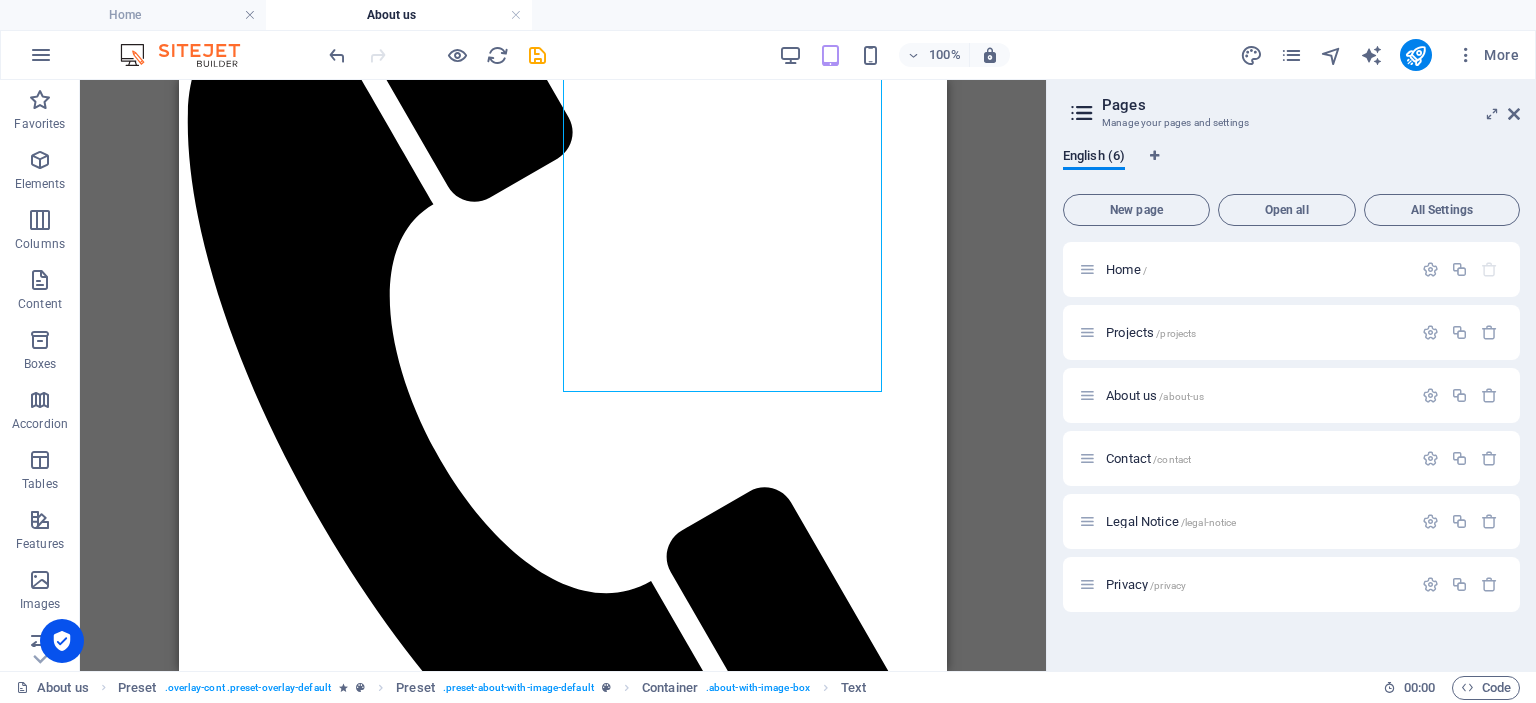 scroll, scrollTop: 3192, scrollLeft: 0, axis: vertical 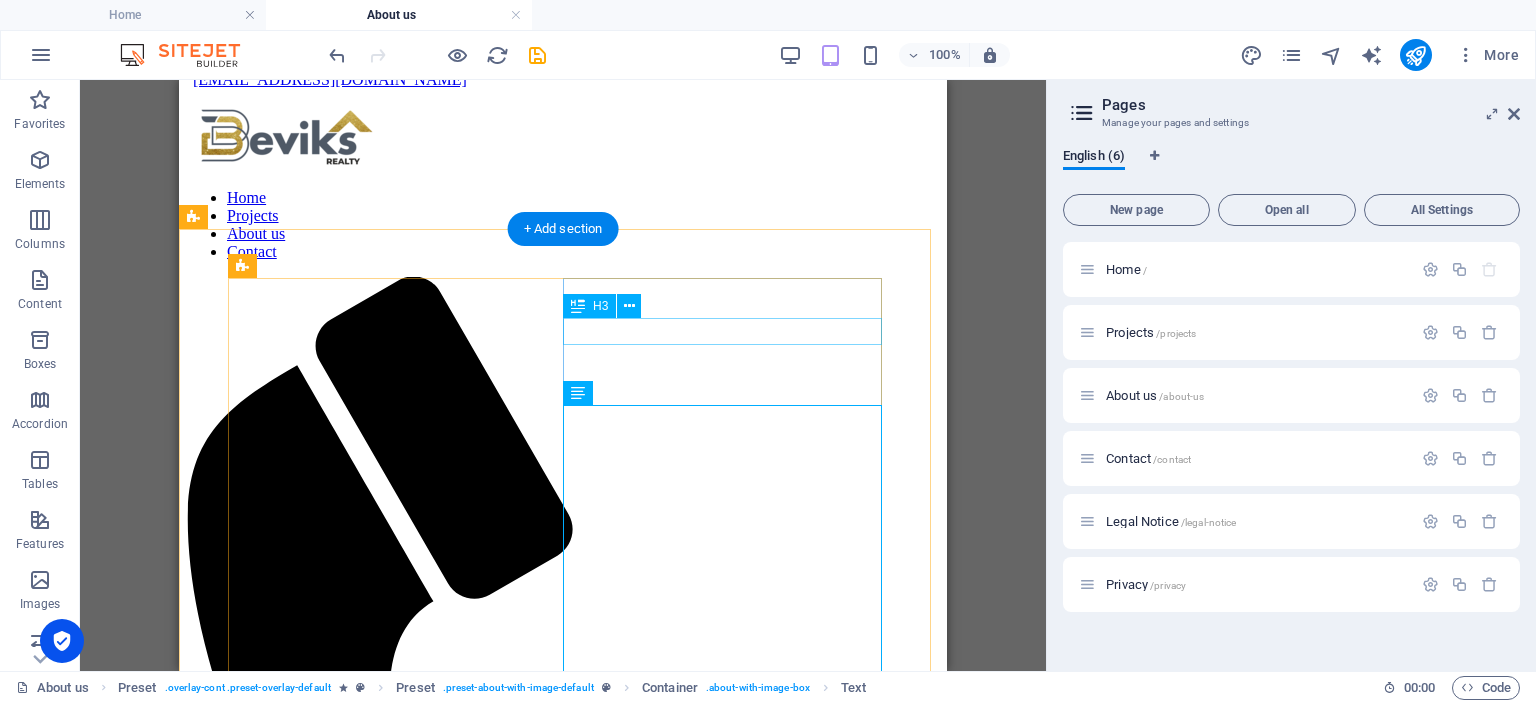 click on "Criminal Defense" at bounding box center [563, 15429] 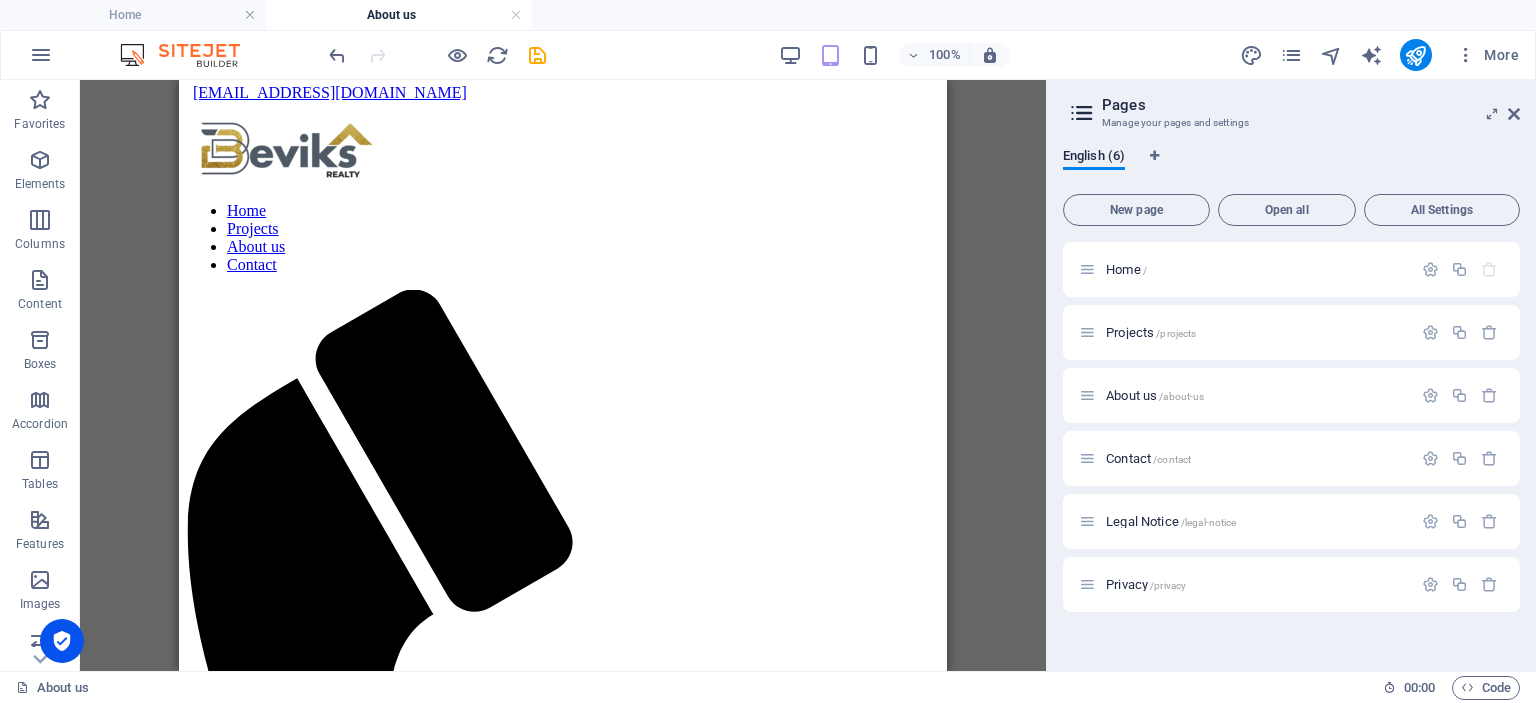 scroll, scrollTop: 2836, scrollLeft: 0, axis: vertical 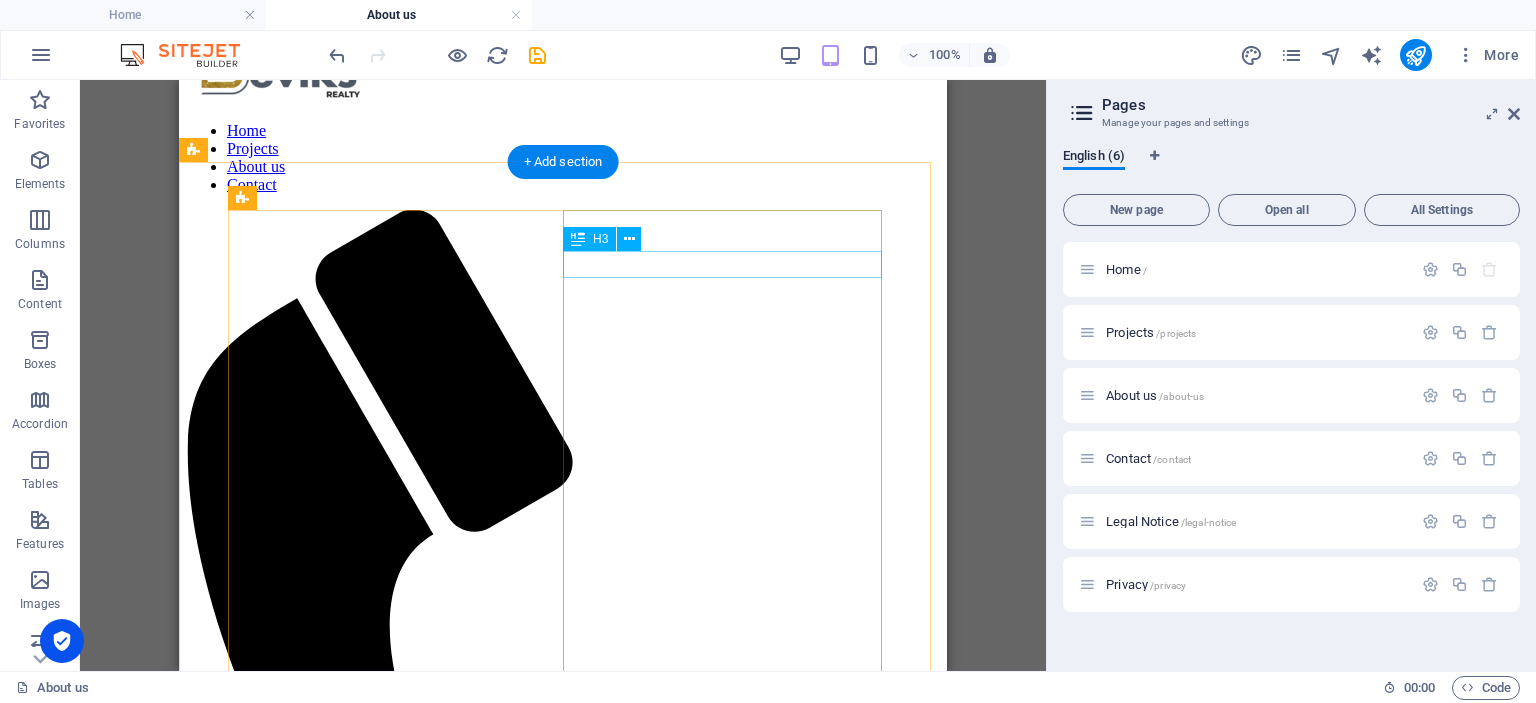 click on "Criminal Defense" at bounding box center [563, 15362] 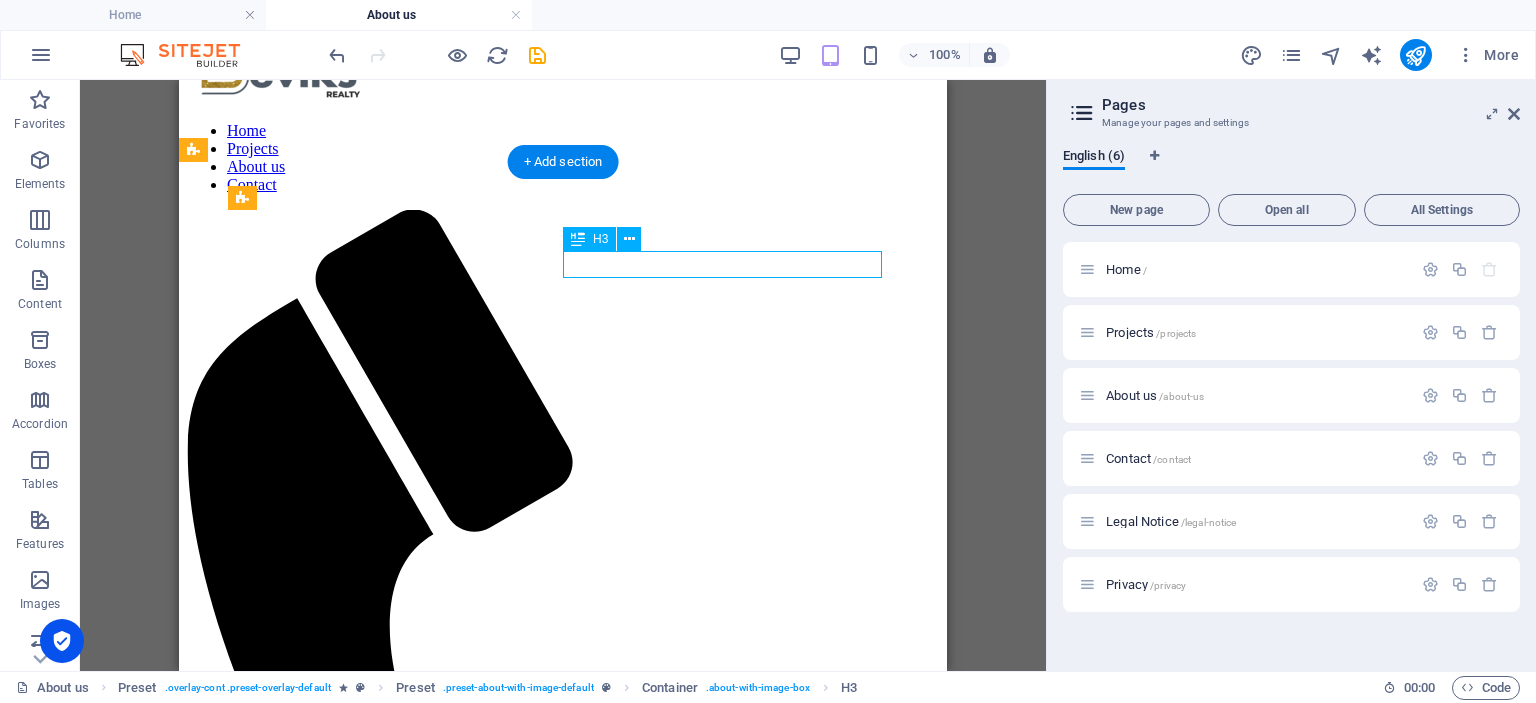click on "Criminal Defense" at bounding box center [563, 15362] 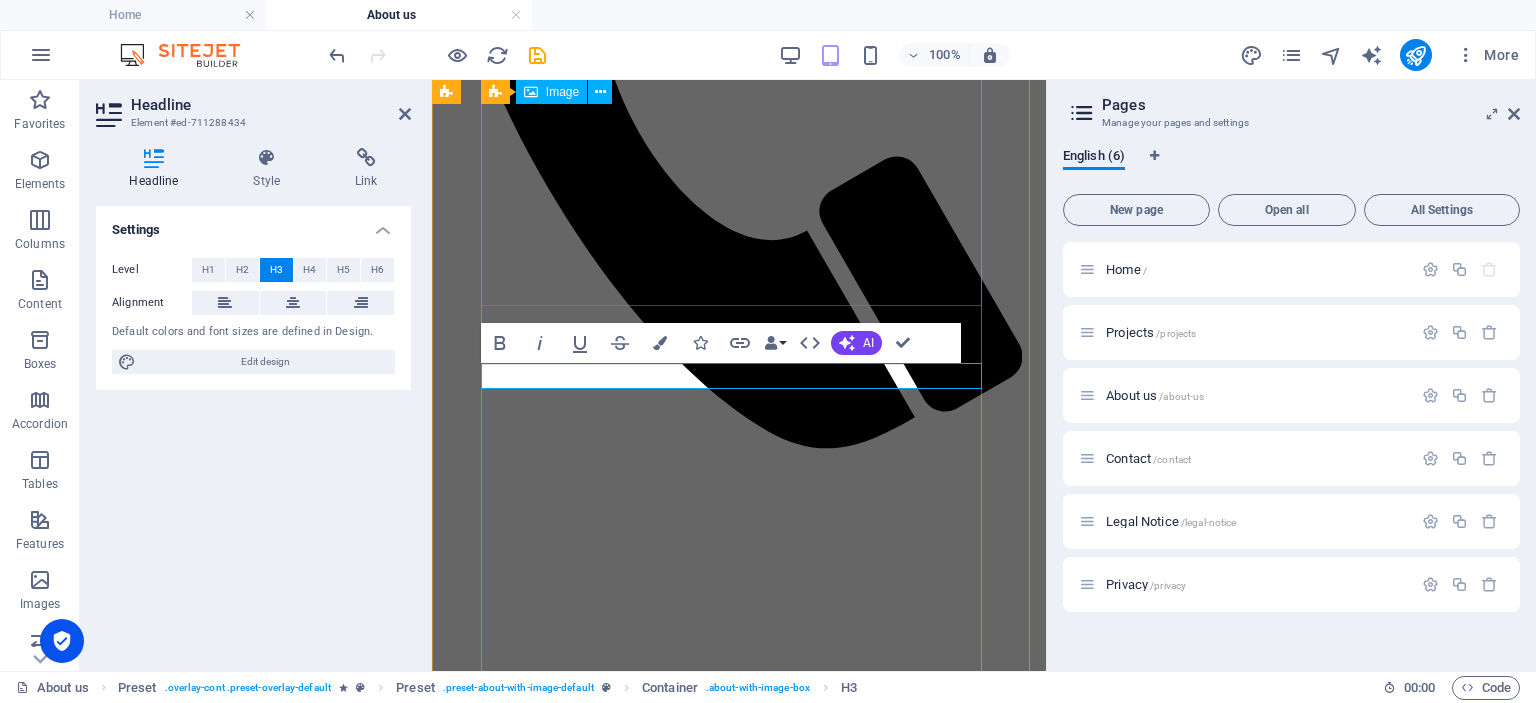 scroll, scrollTop: 4356, scrollLeft: 0, axis: vertical 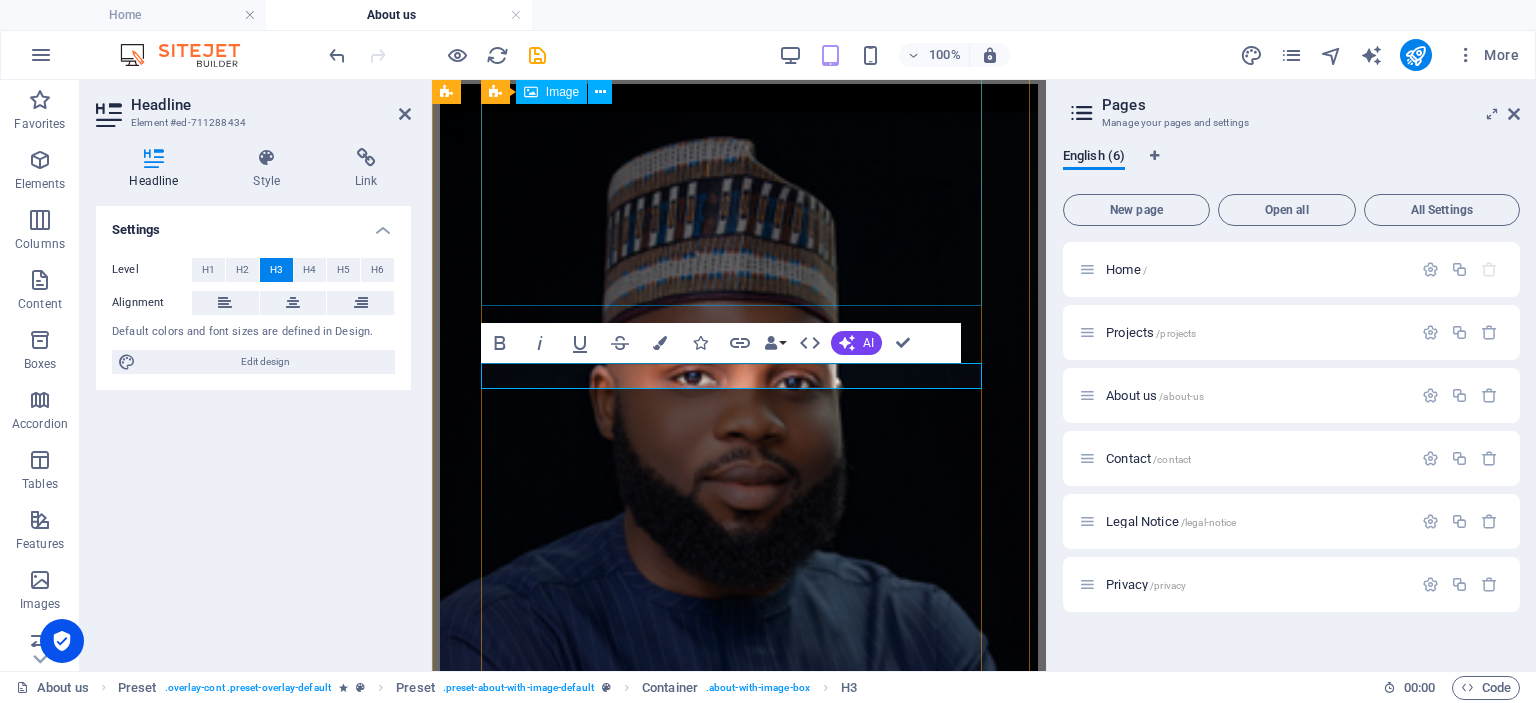 type 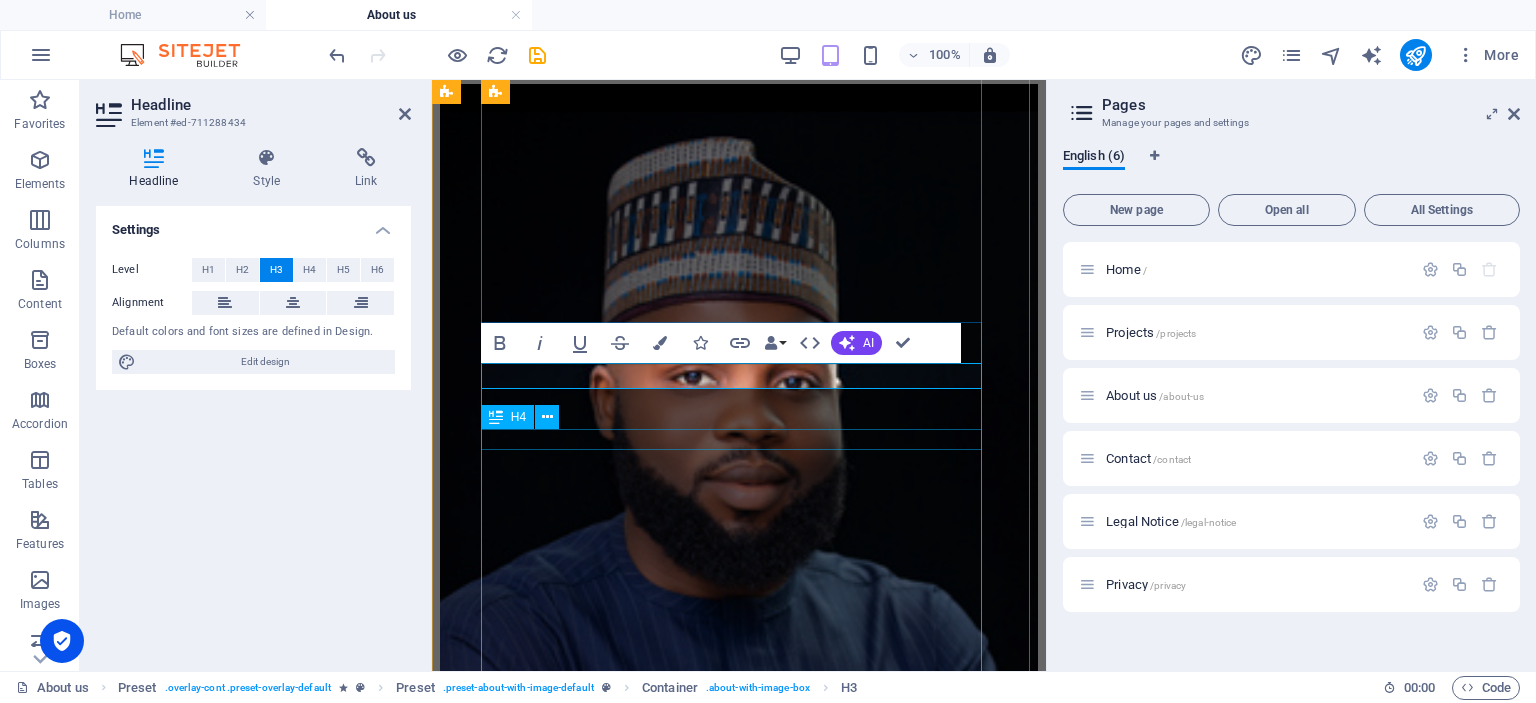 click on "Education" at bounding box center [739, 10773] 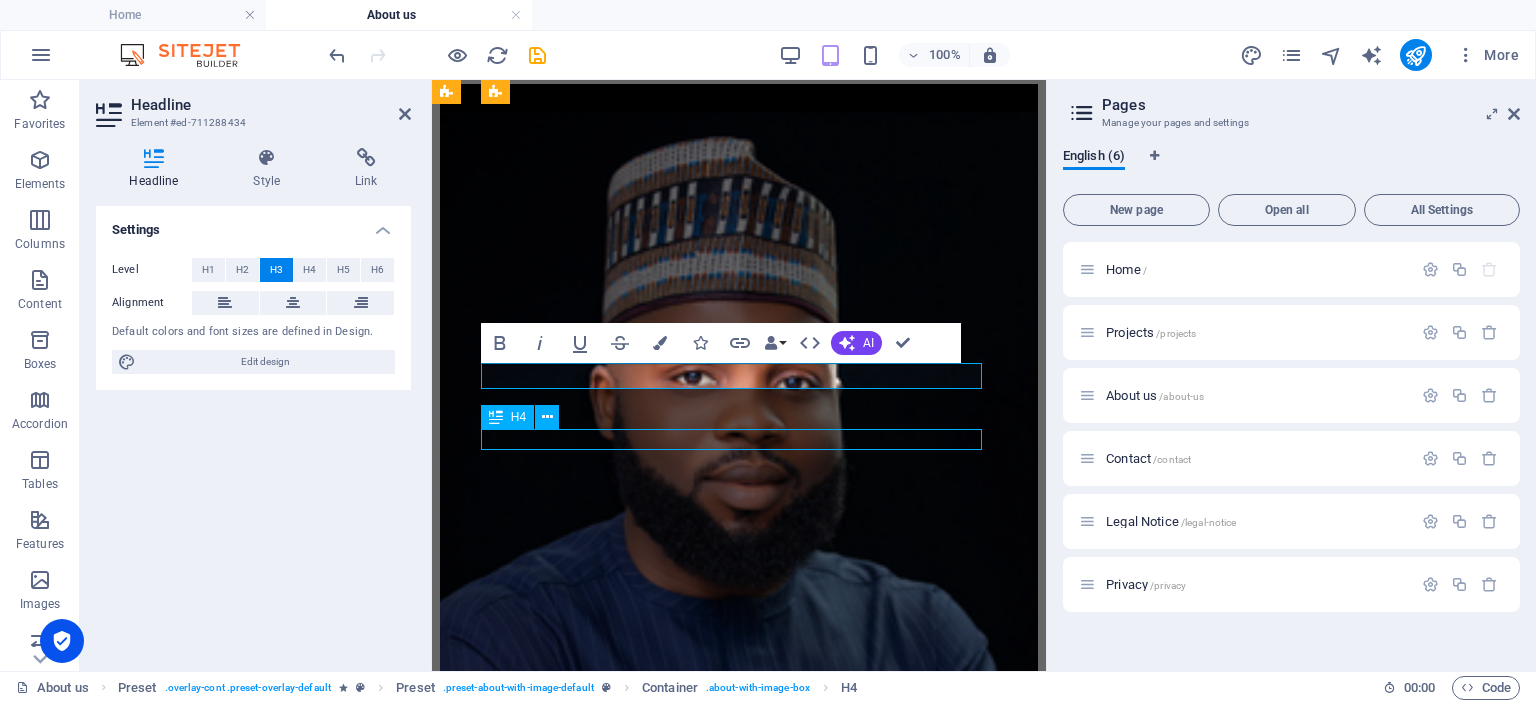 scroll, scrollTop: 2788, scrollLeft: 0, axis: vertical 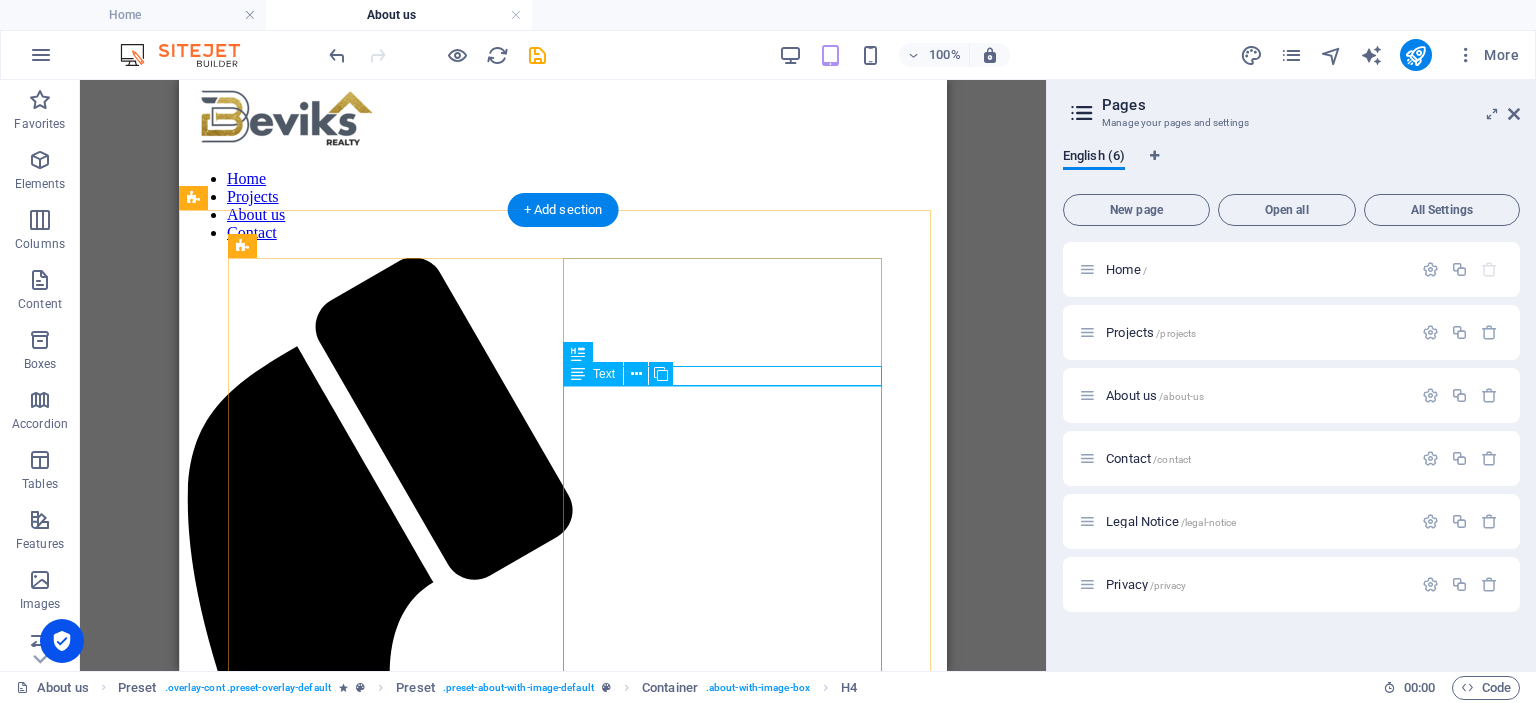 click on "Lorem ipsum dolor sit amet, consetetur sadipscing elitr, sed diam nonumy eirmod tempor invidunt ut labore et dolore magna aliquyam erat, sed diam voluptua. Stet clita kasd gubergren, no sea takimata sanctus est Lorem ipsum dolor sit amet.   Duis autem vel eum iriure dolor in hendrerit in vulputate velit esse molestie consequat, vel illum dolore eu feugiat nulla facilisis at vero eros et accumsan et iusto odio dignissim qui blandit praesent luptatum zzril delenit augue duis dolore te feugait nulla facilisi. Lorem ipsum dolor sit amet," at bounding box center (563, 15619) 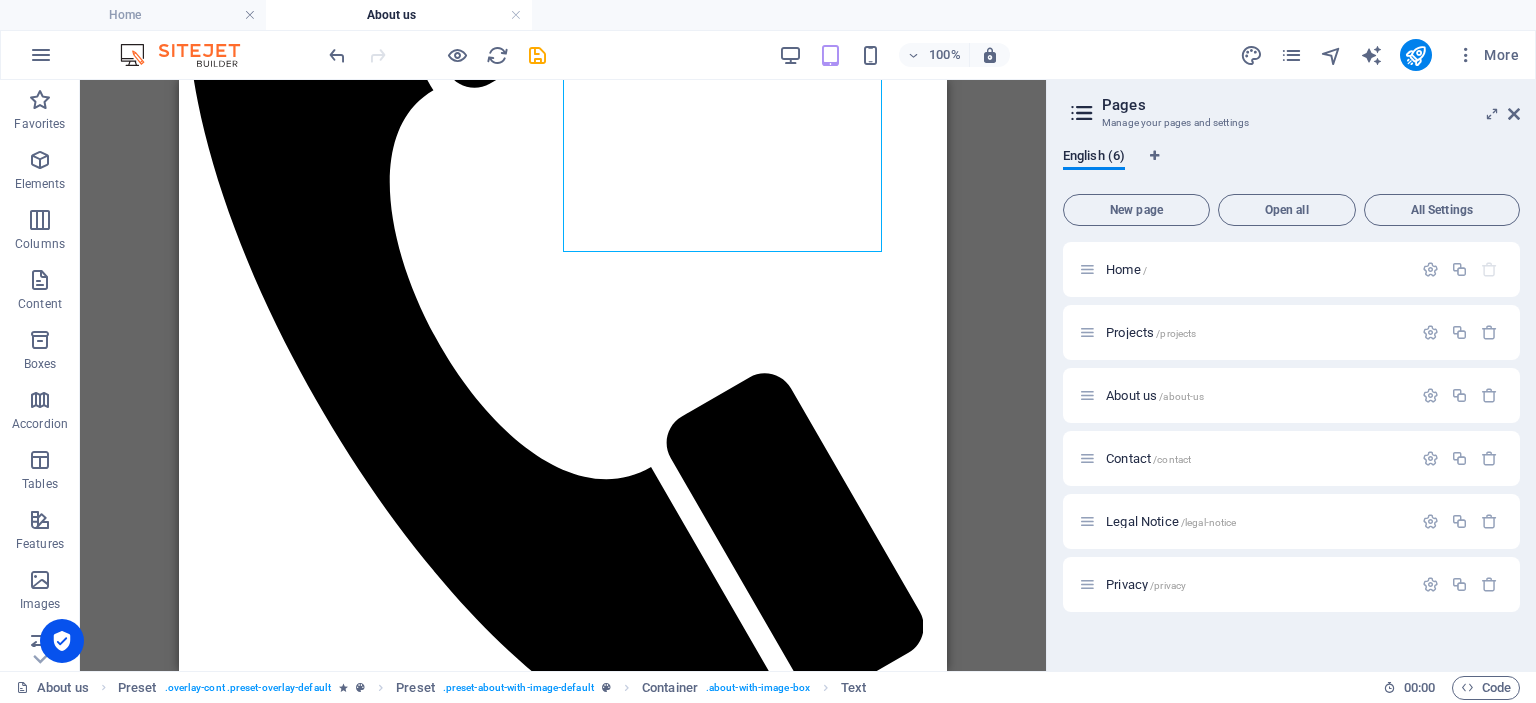 scroll, scrollTop: 3306, scrollLeft: 0, axis: vertical 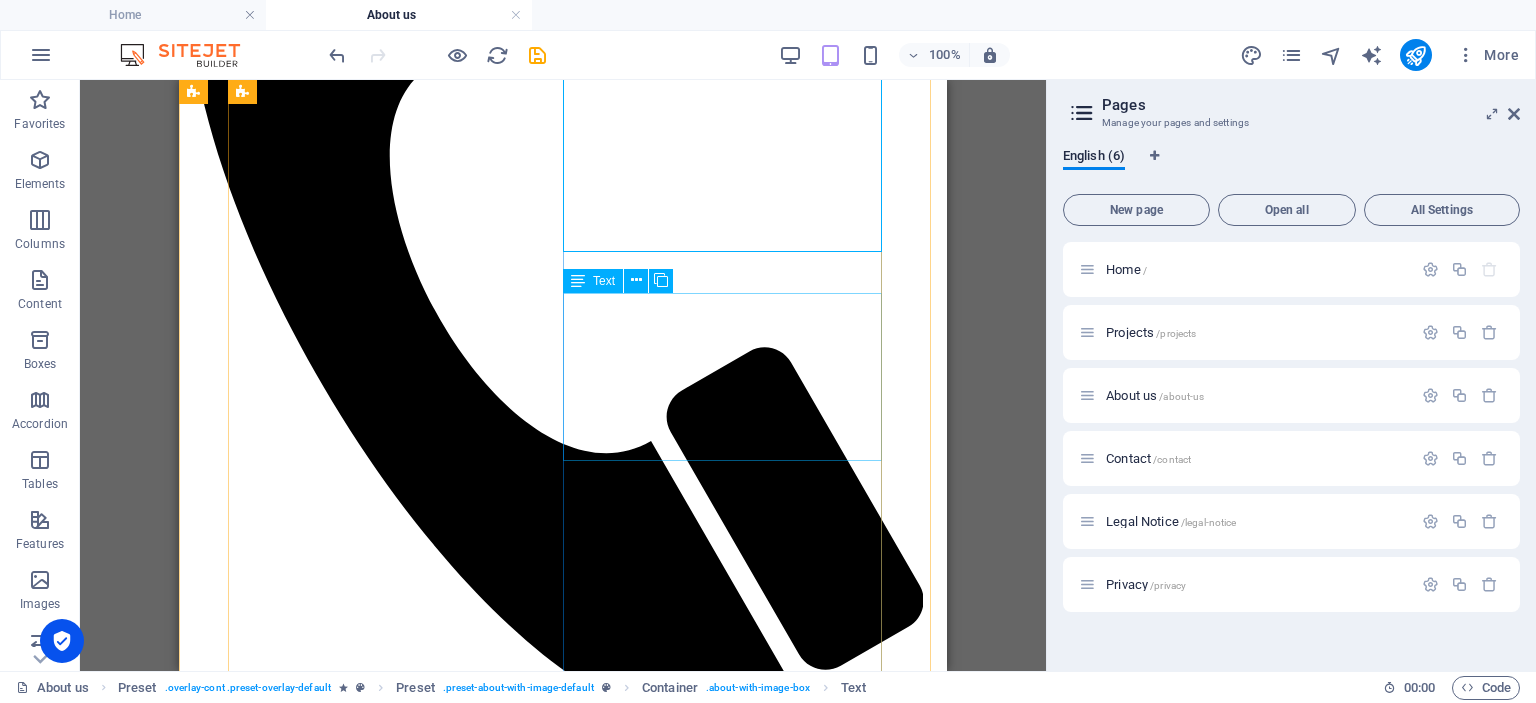 click on "Lorem ipsum dolor sit amet, consetetur sadipscing elitr, sed diam nonumy eirmod tempor invidunt ut labore et dolore magna aliquyam erat, sed diam voluptua. Stet clita kasd gubergren, no sea takimata sanctus est Lorem ipsum dolor sit amet." at bounding box center (563, 15304) 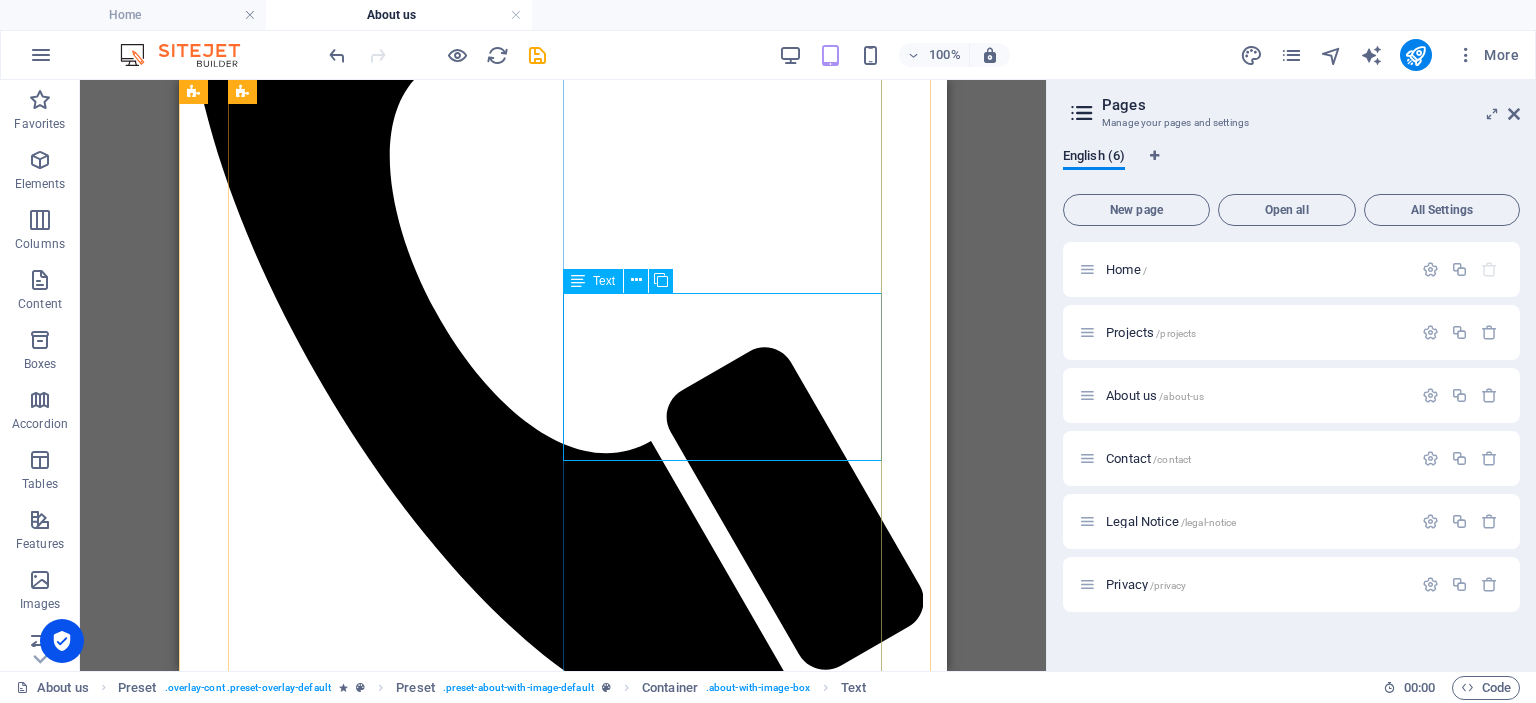 click on "Lorem ipsum dolor sit amet, consetetur sadipscing elitr, sed diam nonumy eirmod tempor invidunt ut labore et dolore magna aliquyam erat, sed diam voluptua. Stet clita kasd gubergren, no sea takimata sanctus est Lorem ipsum dolor sit amet." at bounding box center (563, 15304) 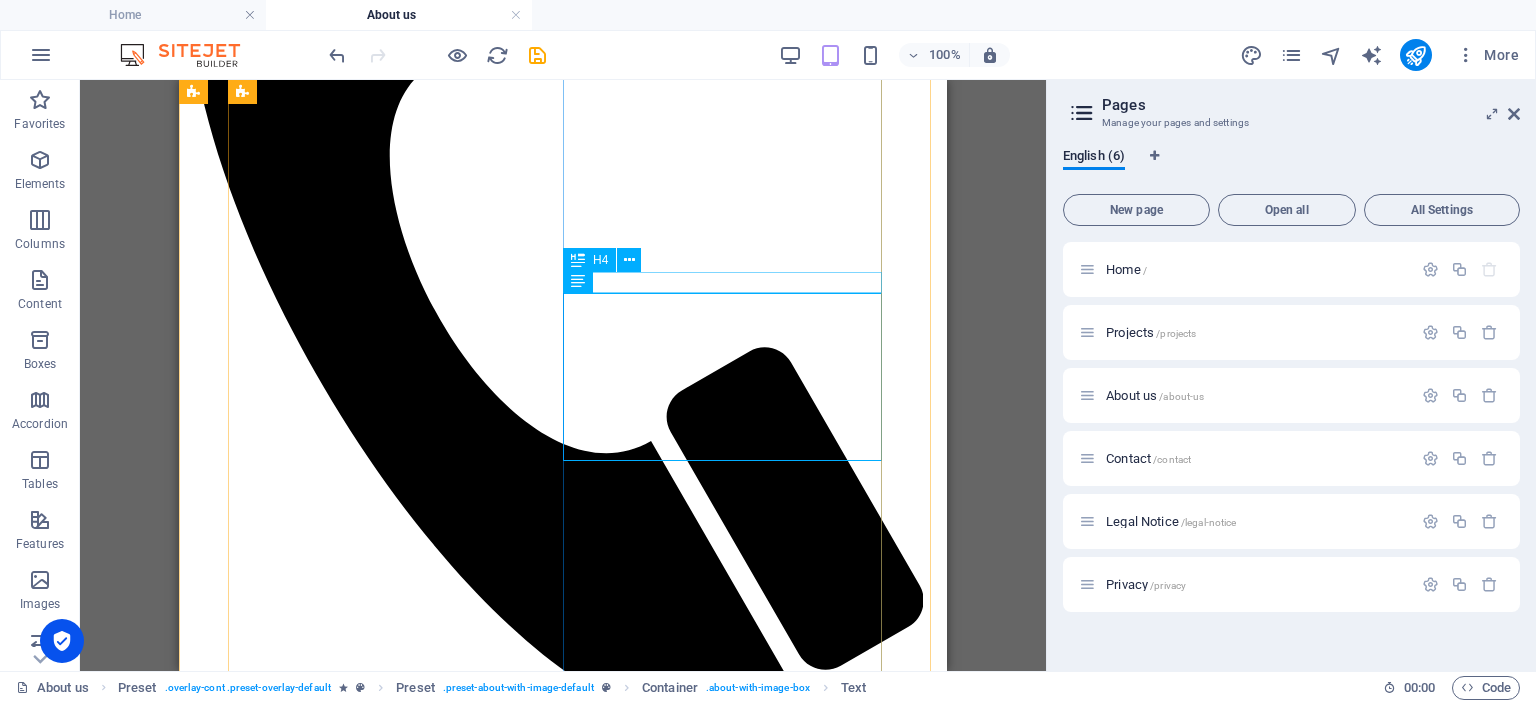 click on "Bar Admission" at bounding box center (563, 15247) 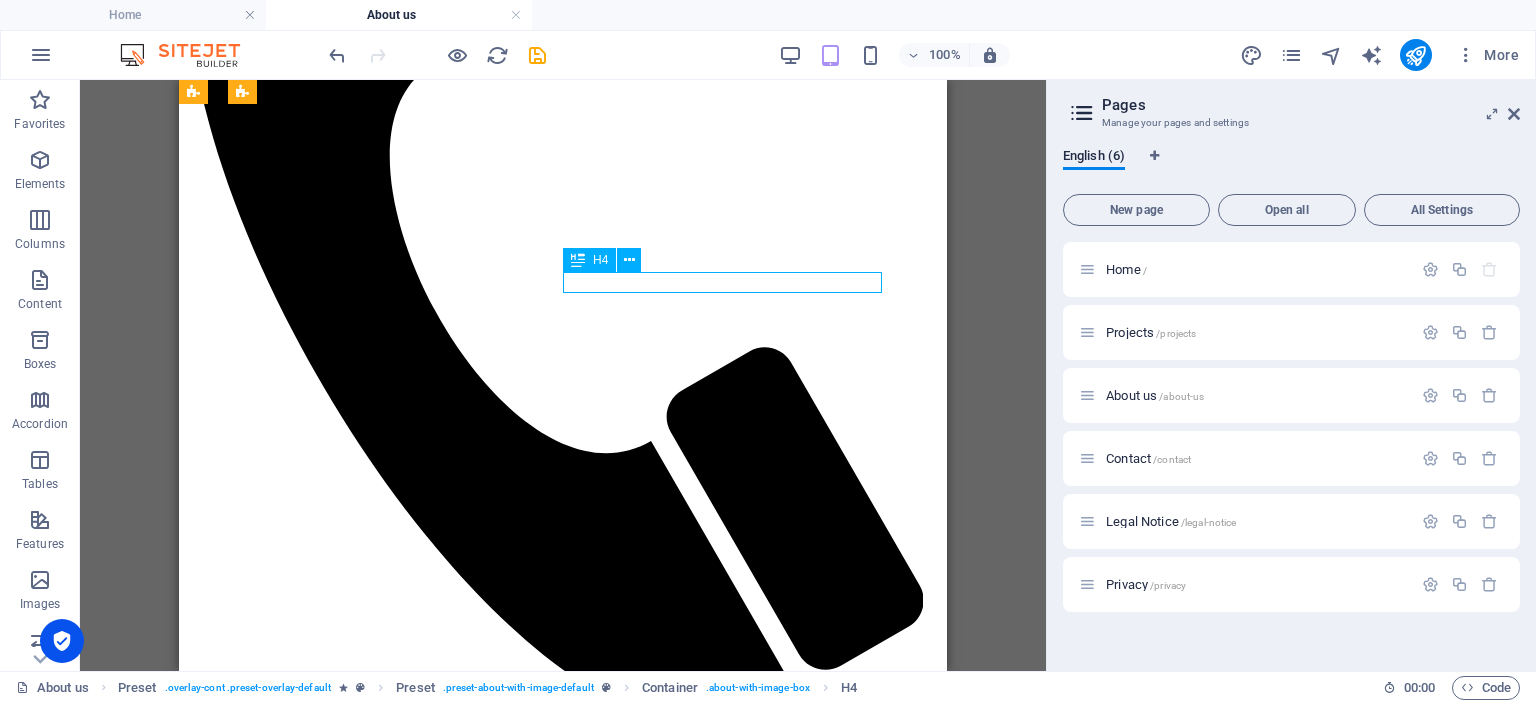 click on "Bar Admission" at bounding box center [563, 15247] 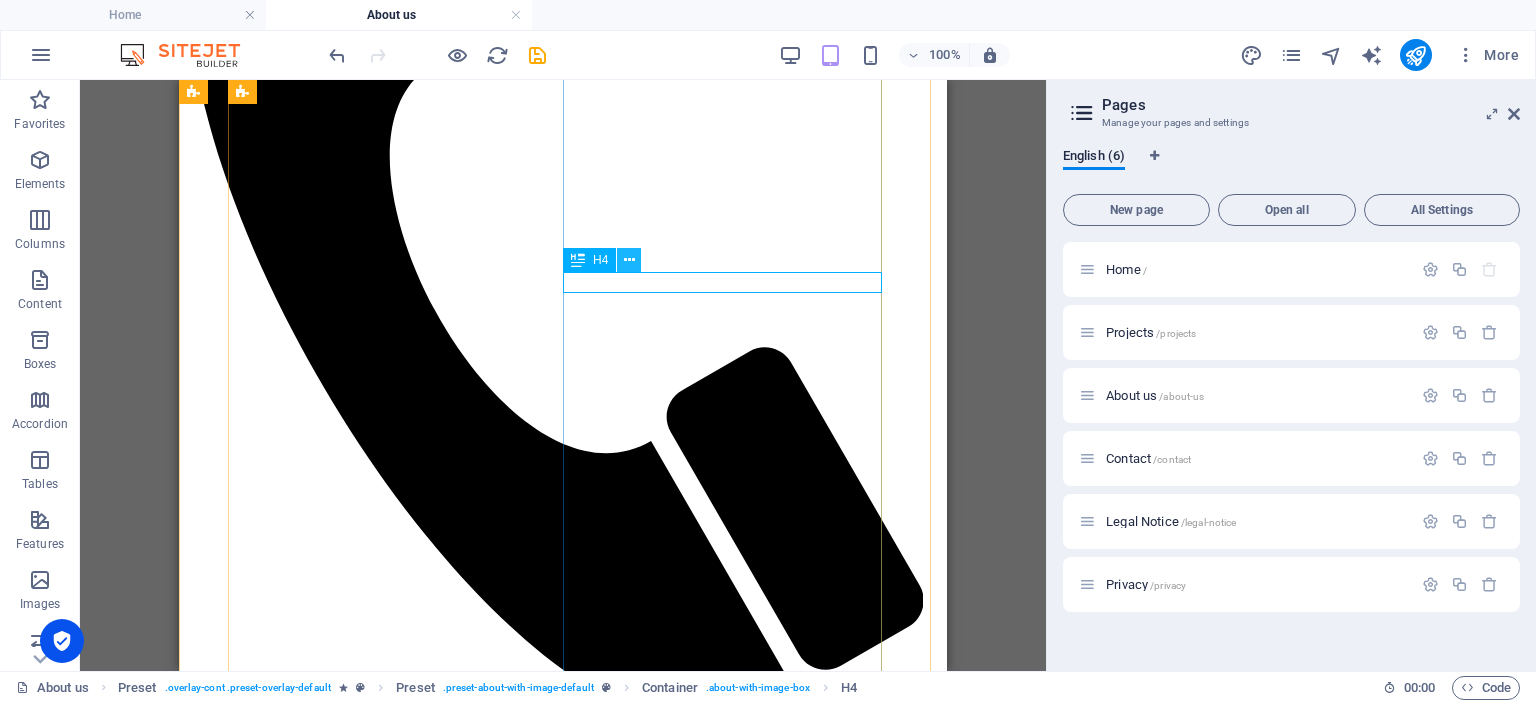 click at bounding box center [629, 260] 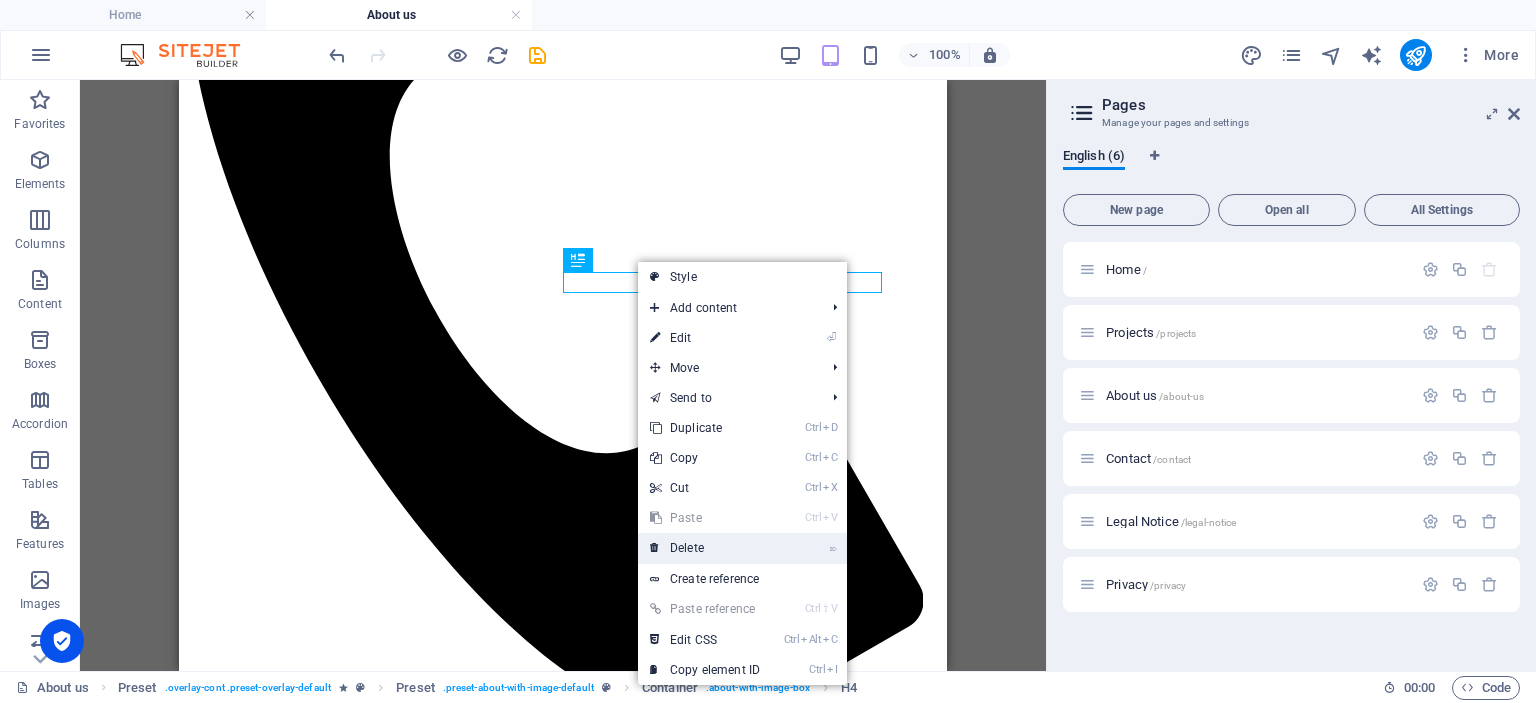 click on "⌦  Delete" at bounding box center [705, 548] 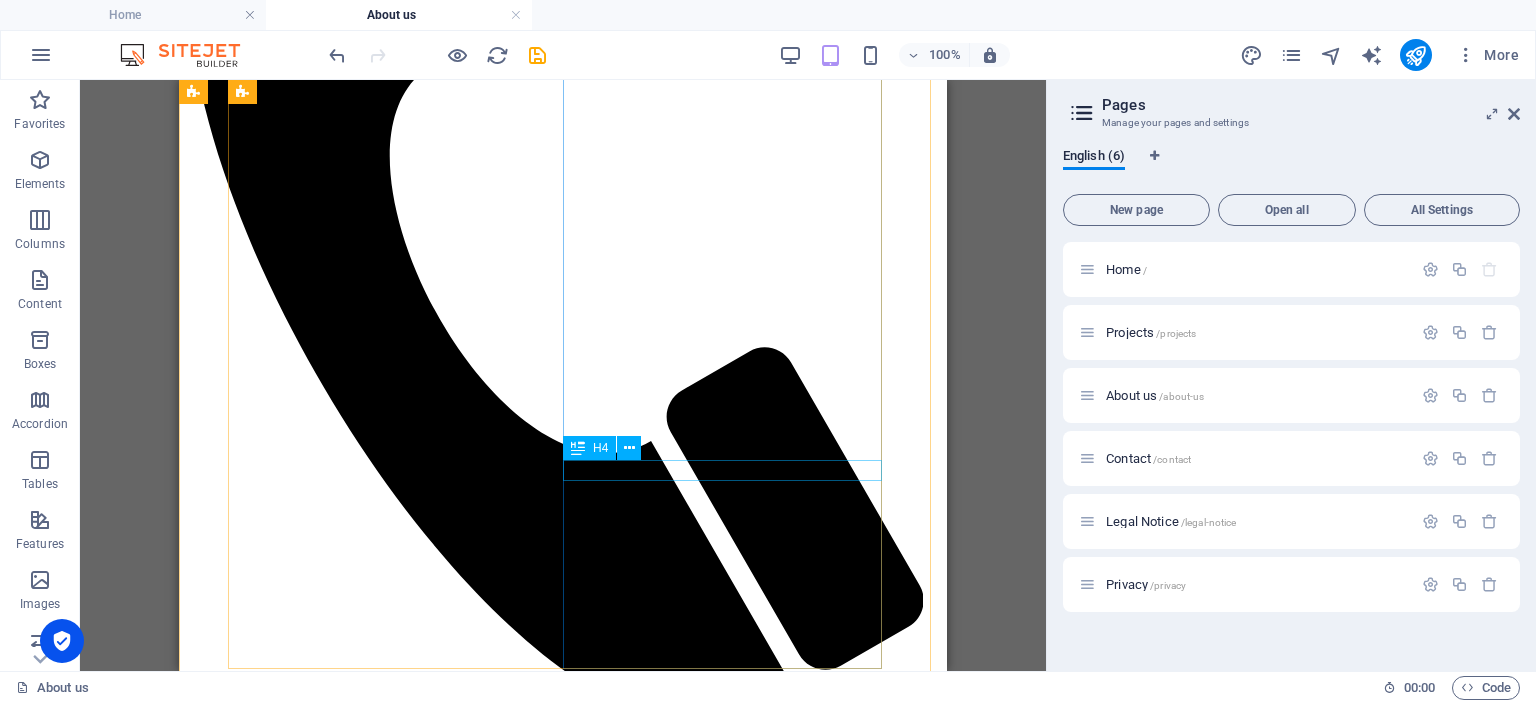 click on "Practice Areas" at bounding box center [563, 15353] 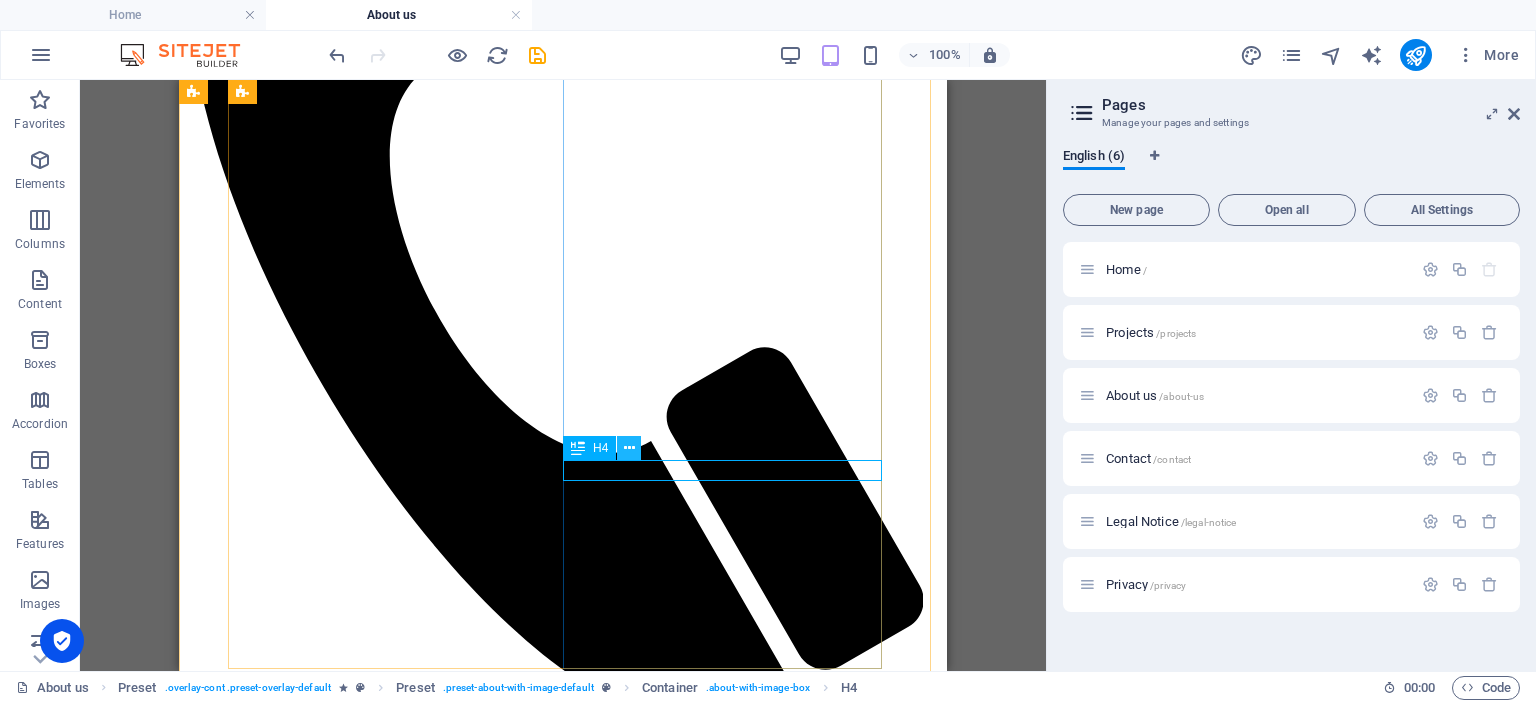 click at bounding box center (629, 448) 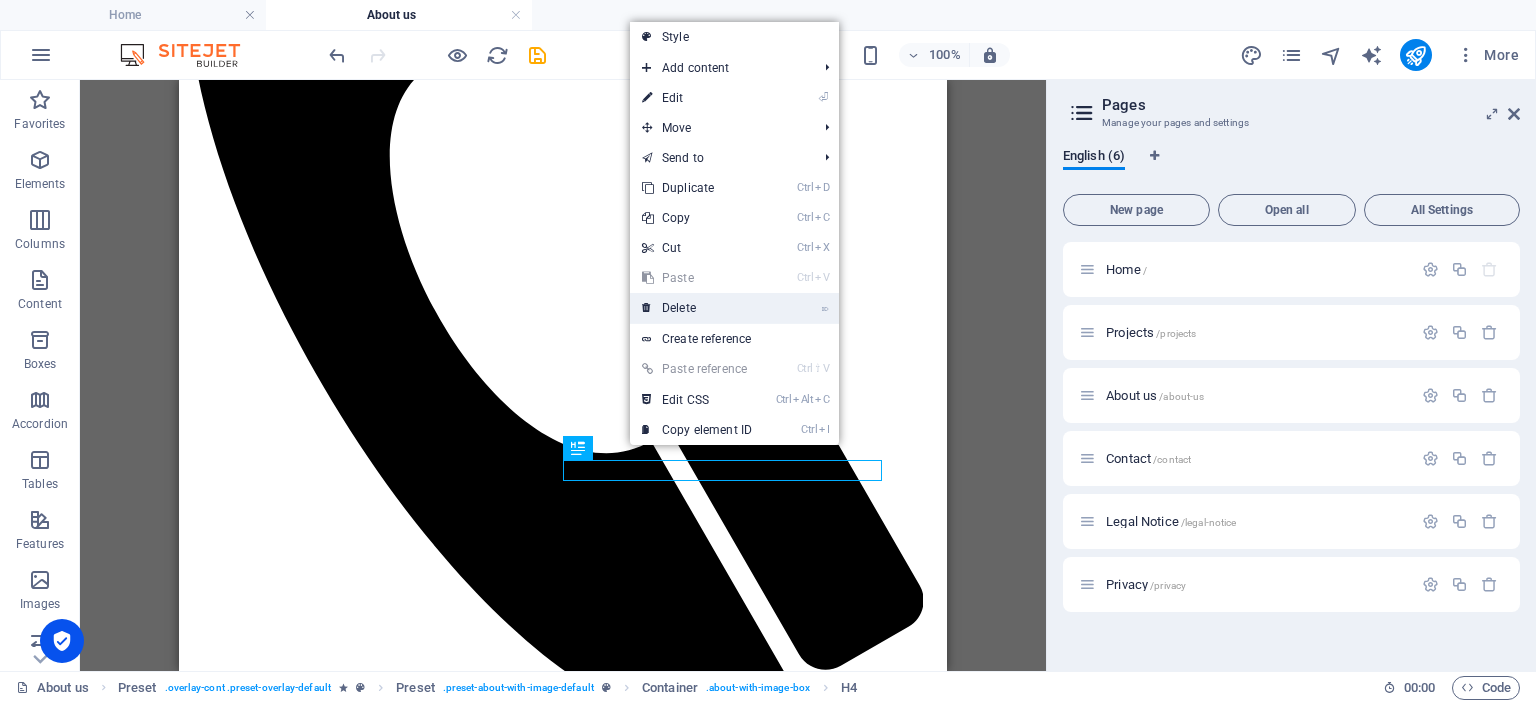 click on "⌦  Delete" at bounding box center (697, 308) 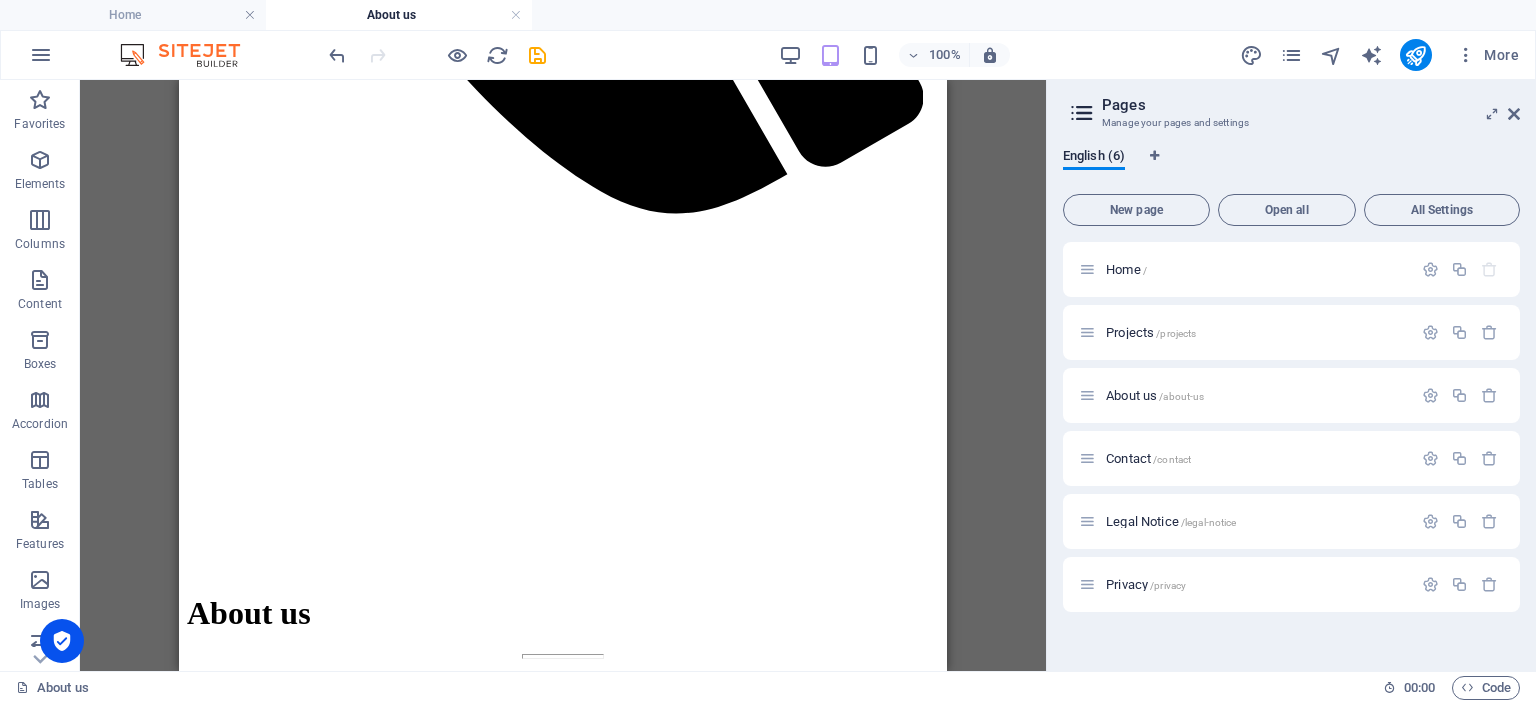 scroll, scrollTop: 3792, scrollLeft: 0, axis: vertical 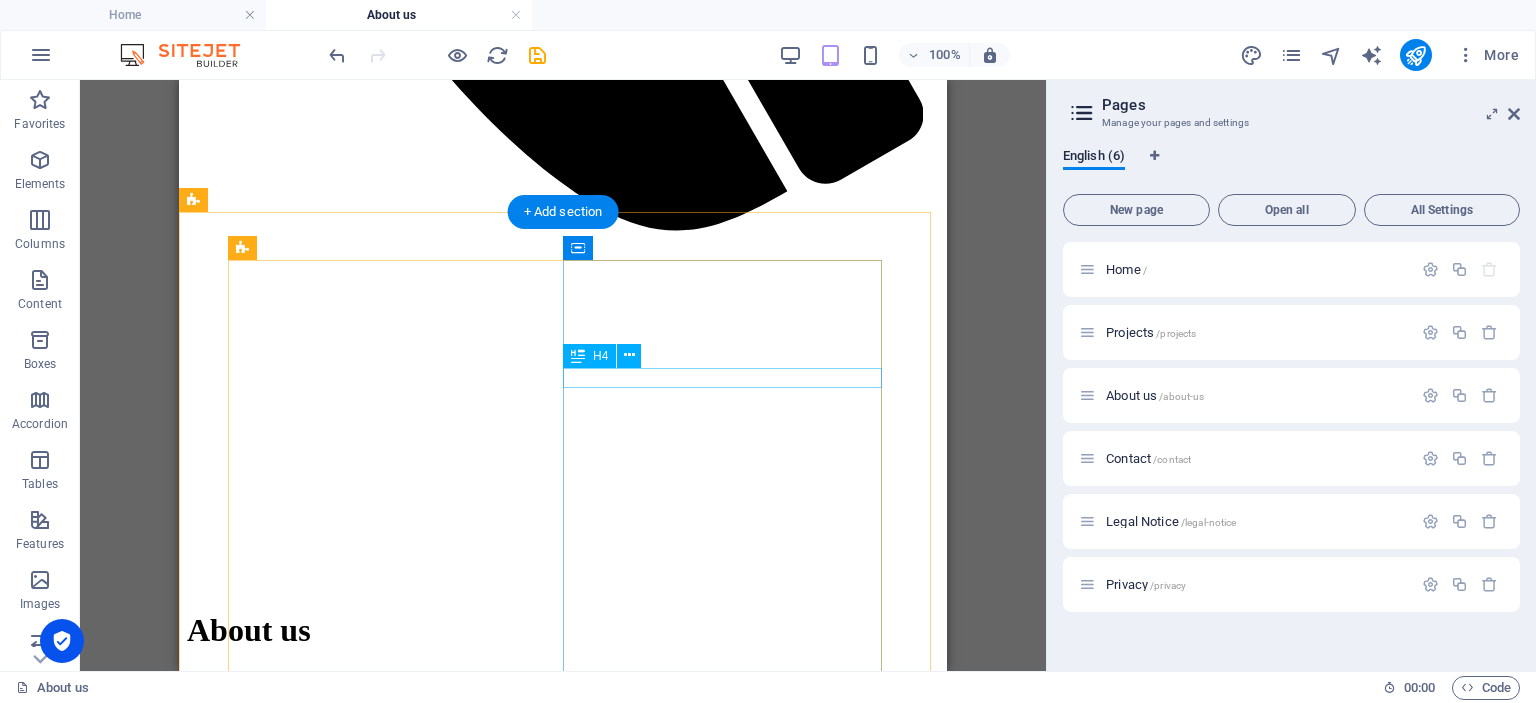 click on "Education" at bounding box center (563, 15429) 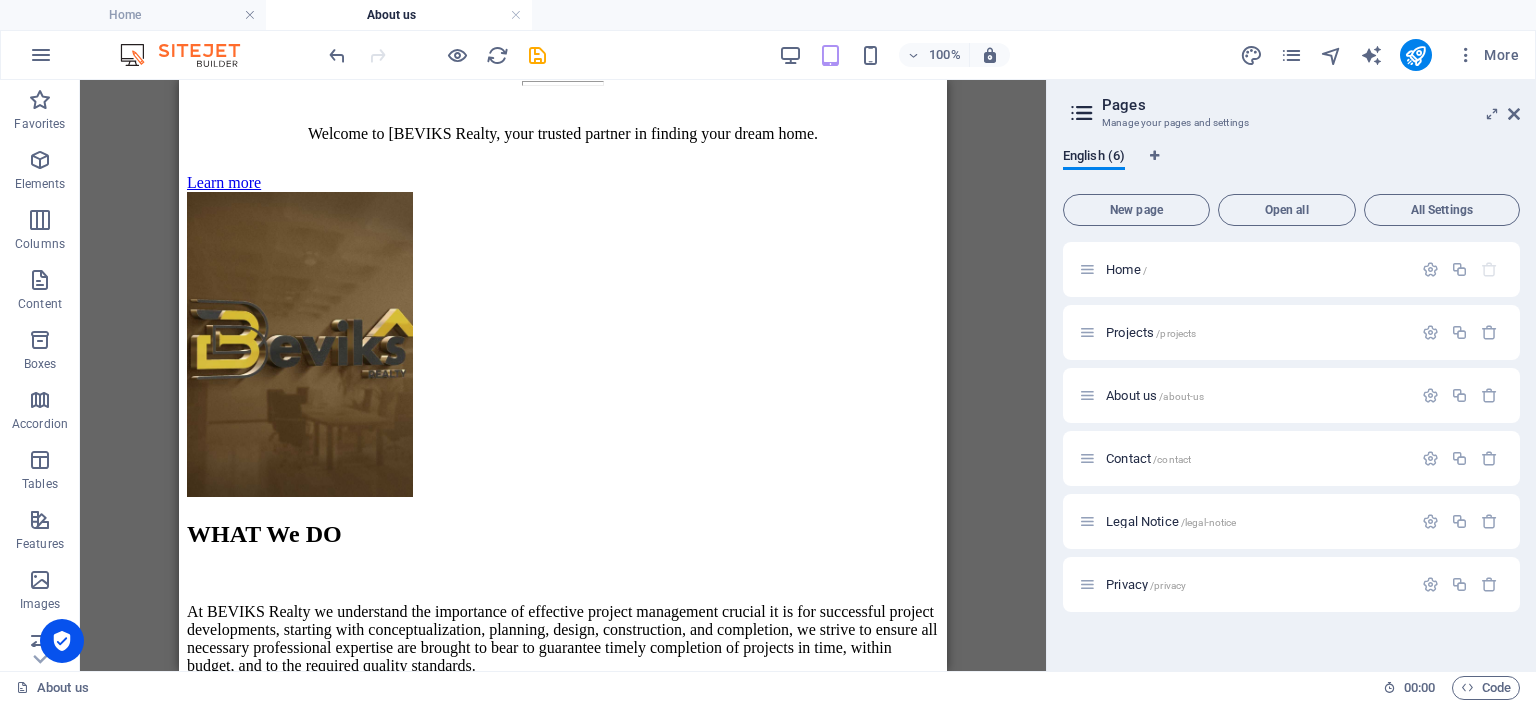 scroll, scrollTop: 4399, scrollLeft: 0, axis: vertical 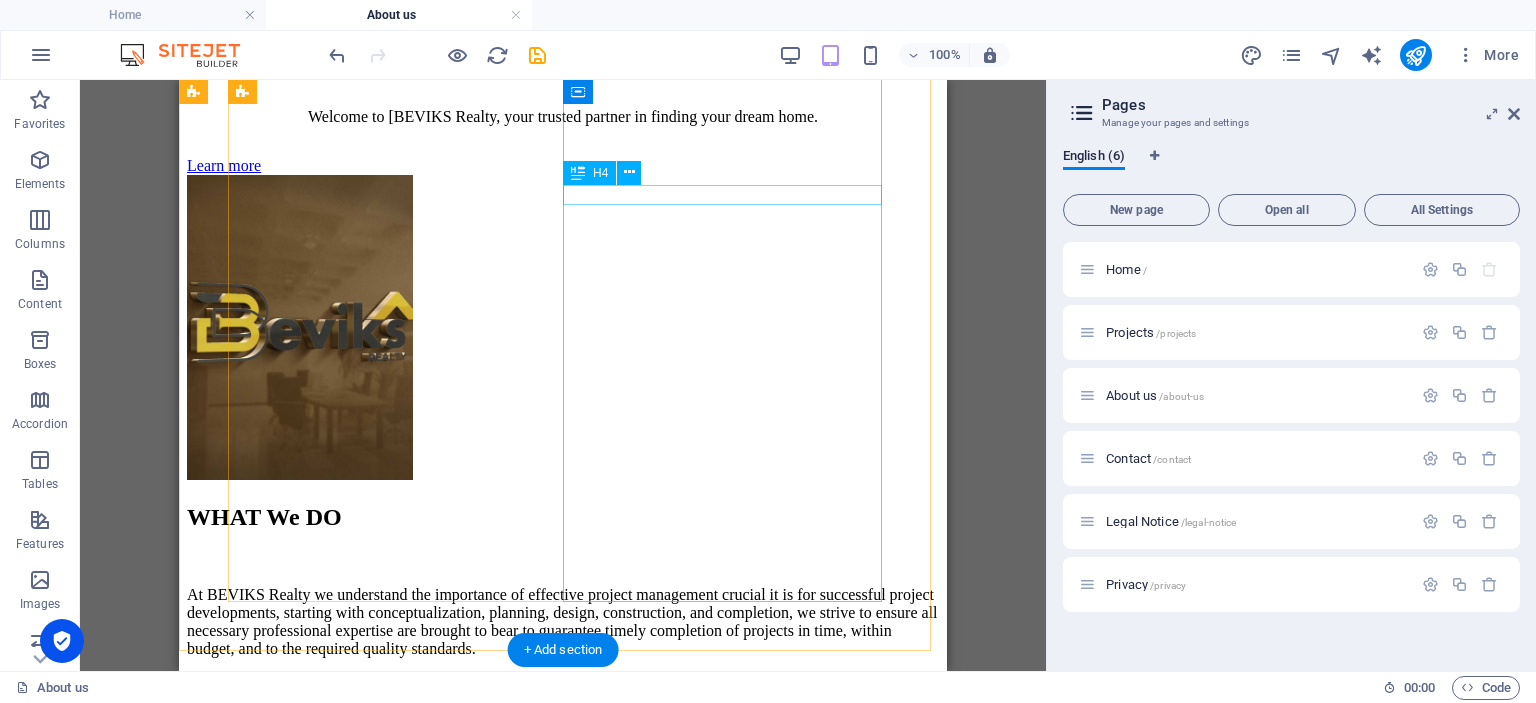 click on "Bar Admission" at bounding box center (563, 15077) 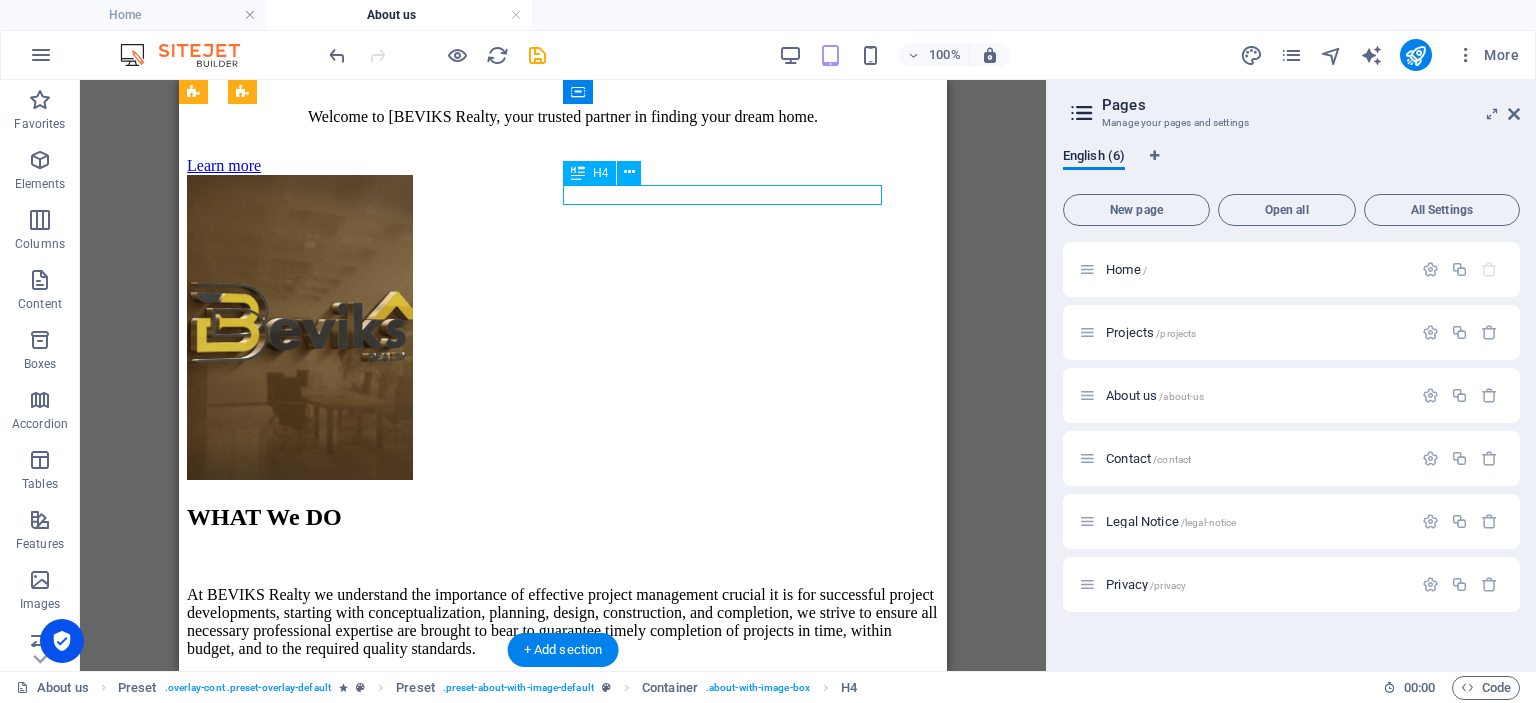 click on "Bar Admission" at bounding box center [563, 15077] 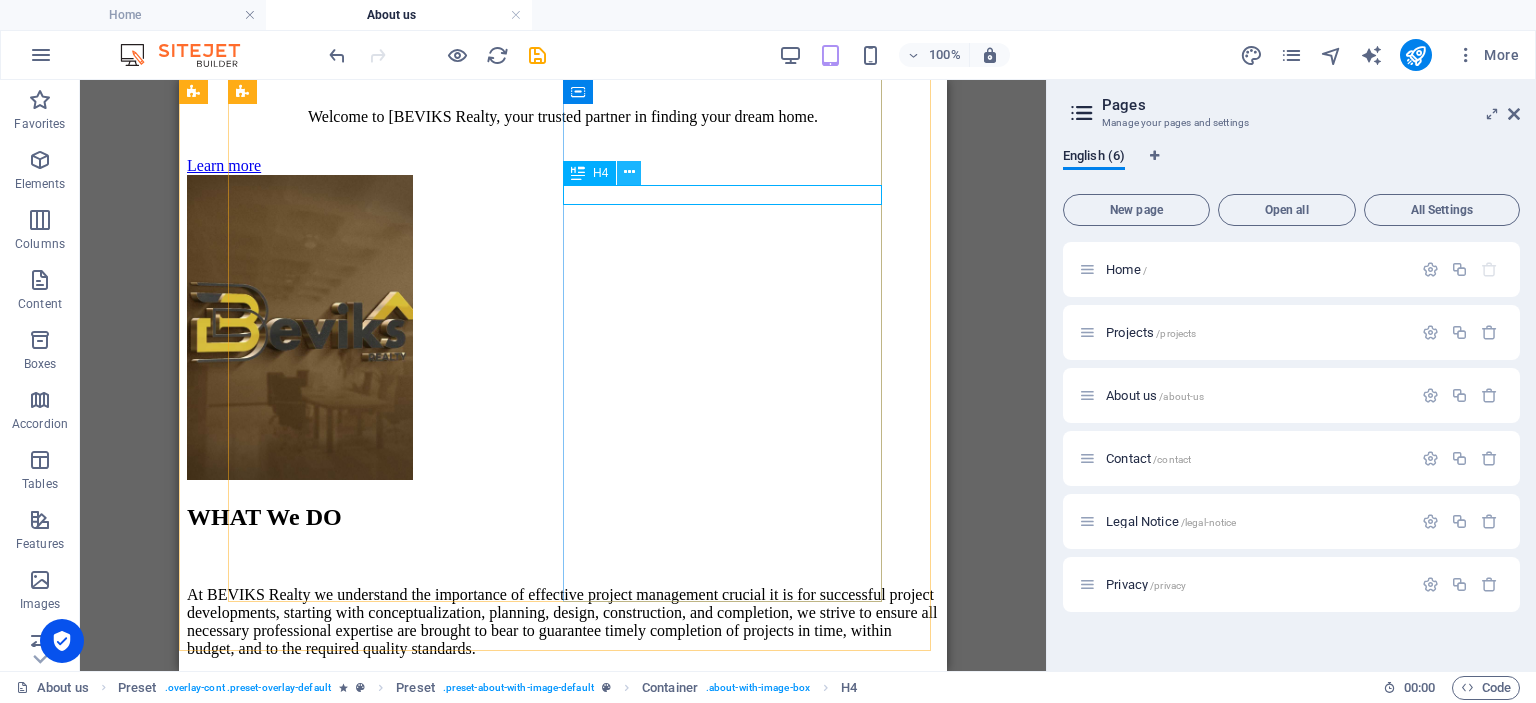 click at bounding box center (629, 173) 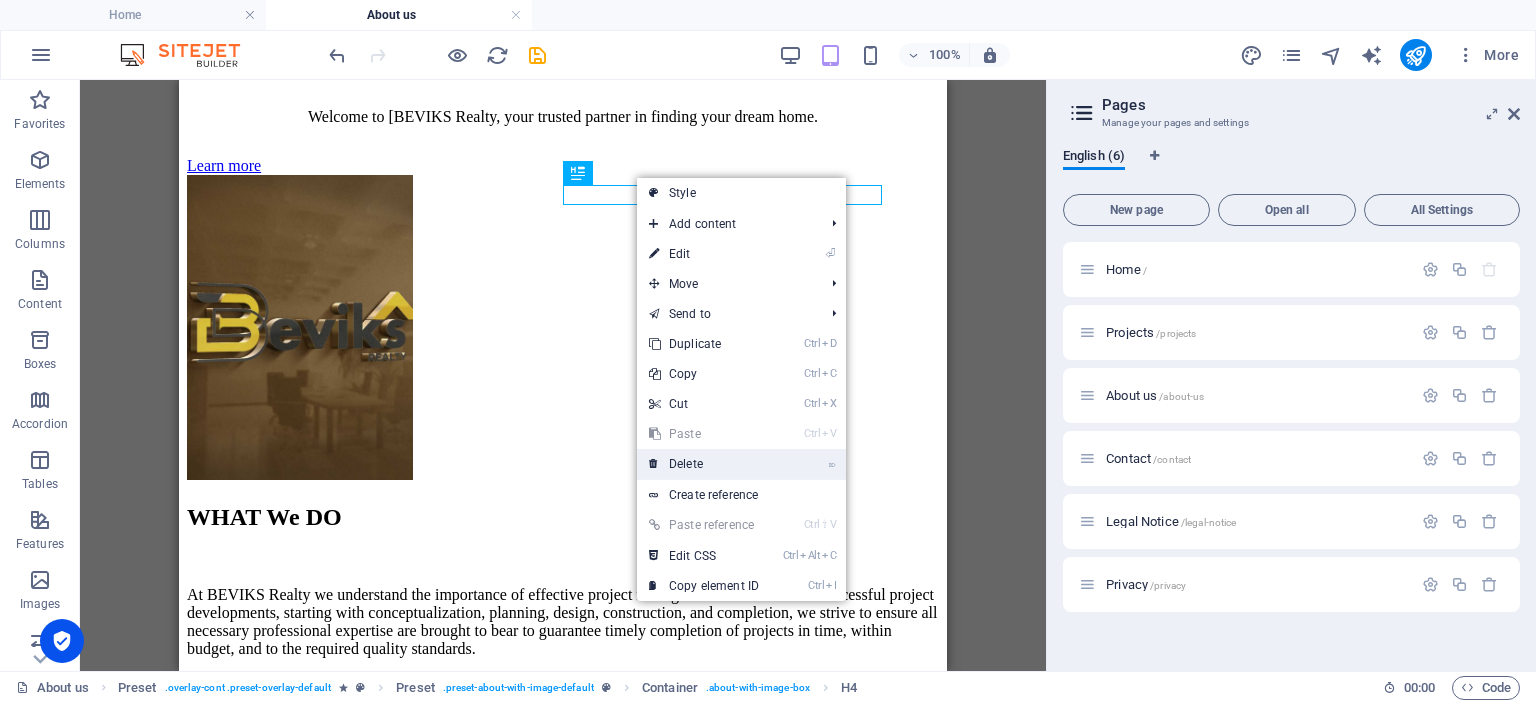 click on "⌦  Delete" at bounding box center [704, 464] 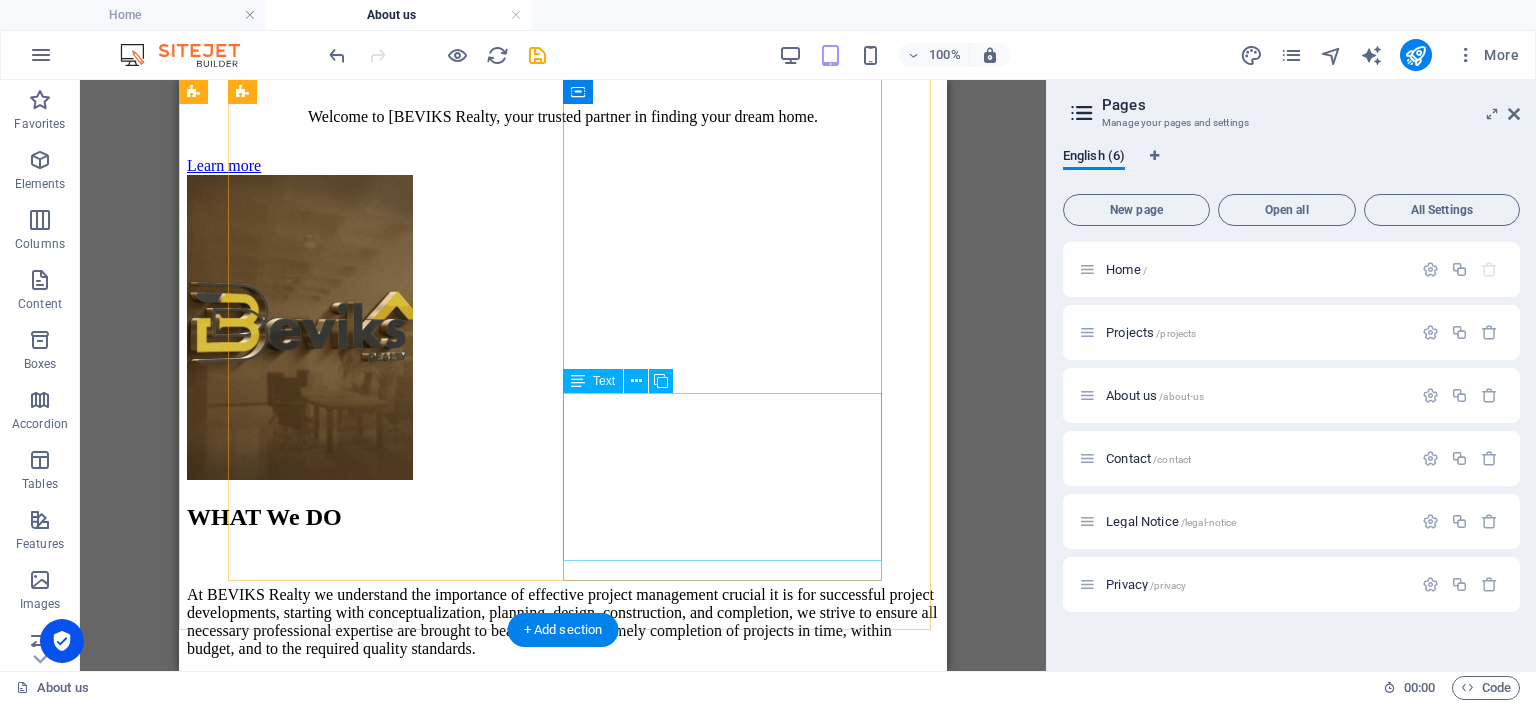 click on "Lorem ipsum dolor sit amet, consetetur sadipscing elitr, sed diam nonumy eirmod tempor invidunt ut labore et dolore magna aliquyam erat, sed diam voluptua. Stet clita kasd gubergren, no sea takimata sanctus est Lorem ipsum dolor sit amet." at bounding box center [563, 15240] 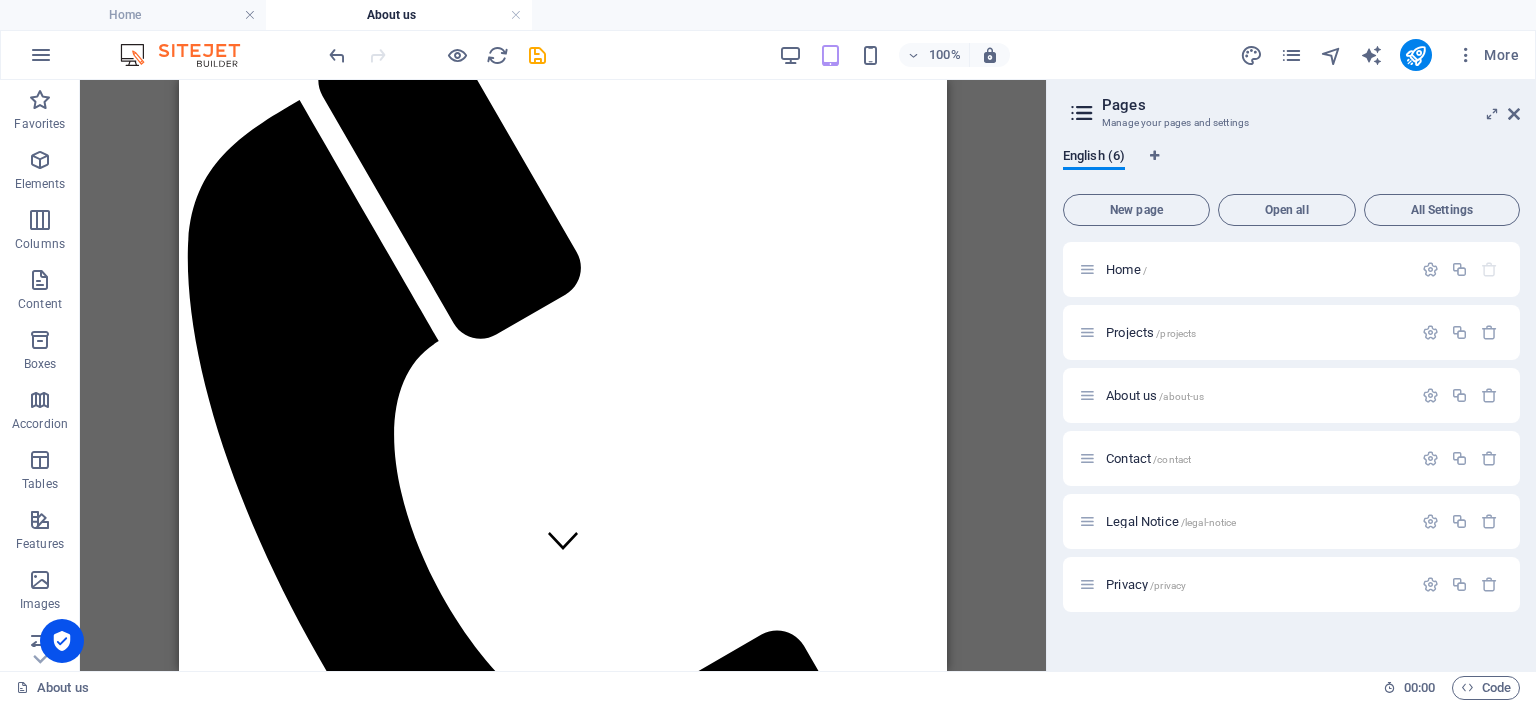 scroll, scrollTop: 0, scrollLeft: 0, axis: both 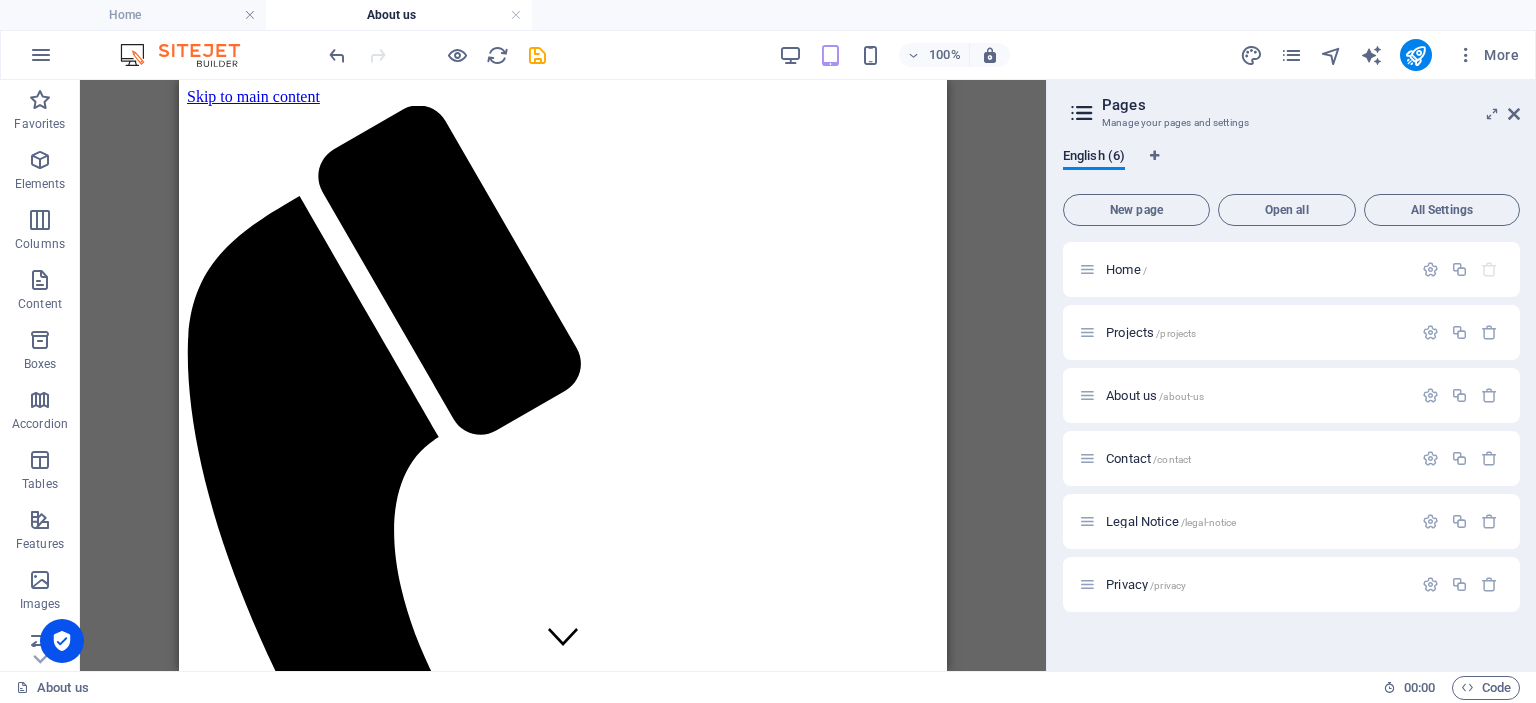 click on "Manage your pages and settings" at bounding box center [1291, 123] 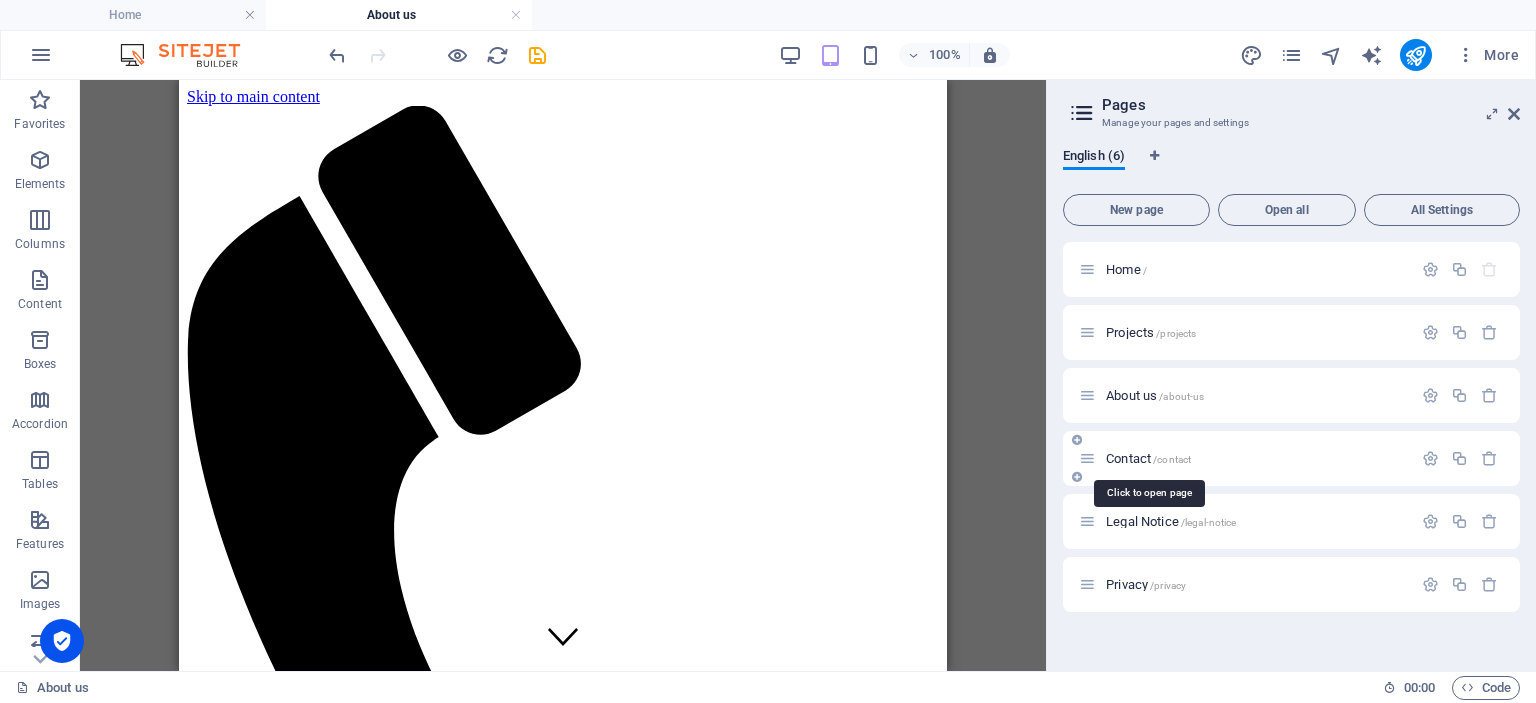 click on "/contact" at bounding box center [1172, 459] 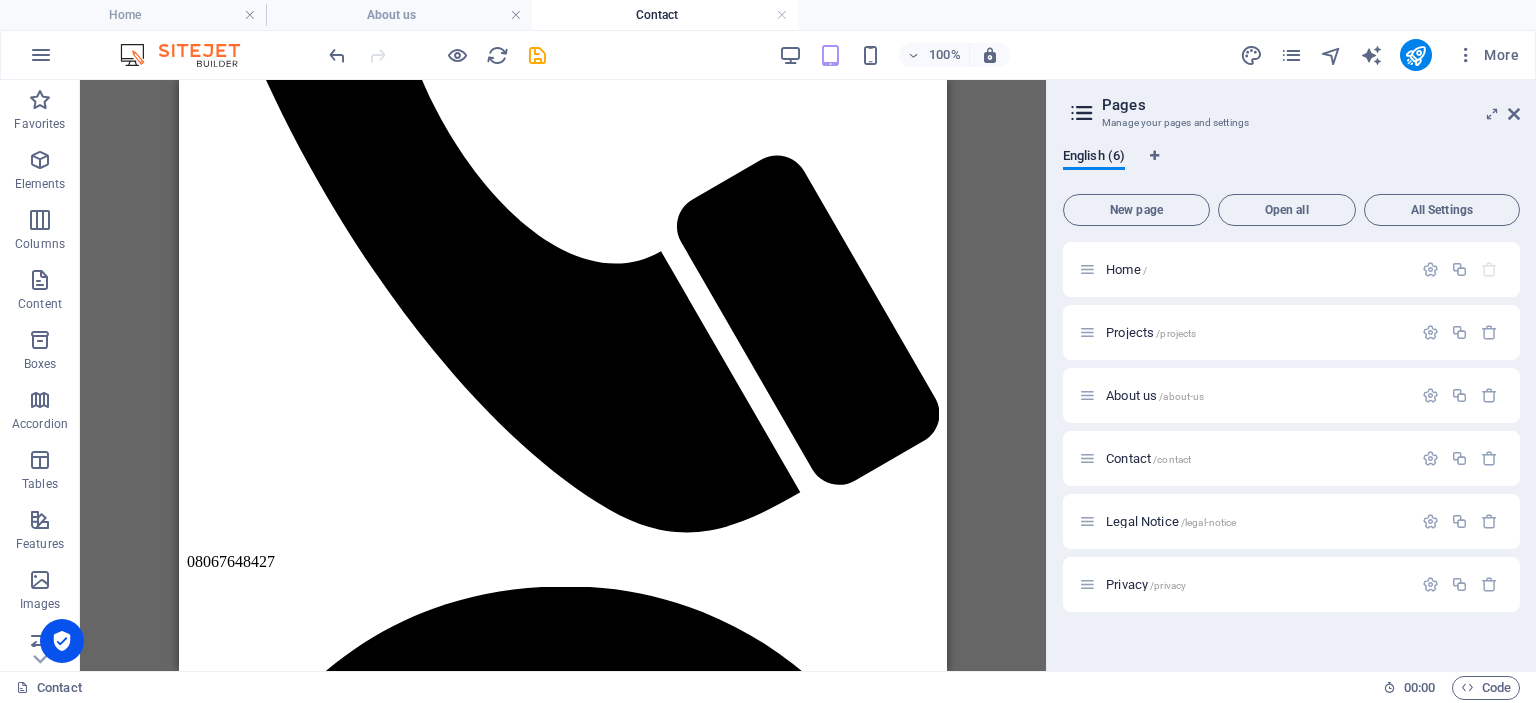 scroll, scrollTop: 592, scrollLeft: 0, axis: vertical 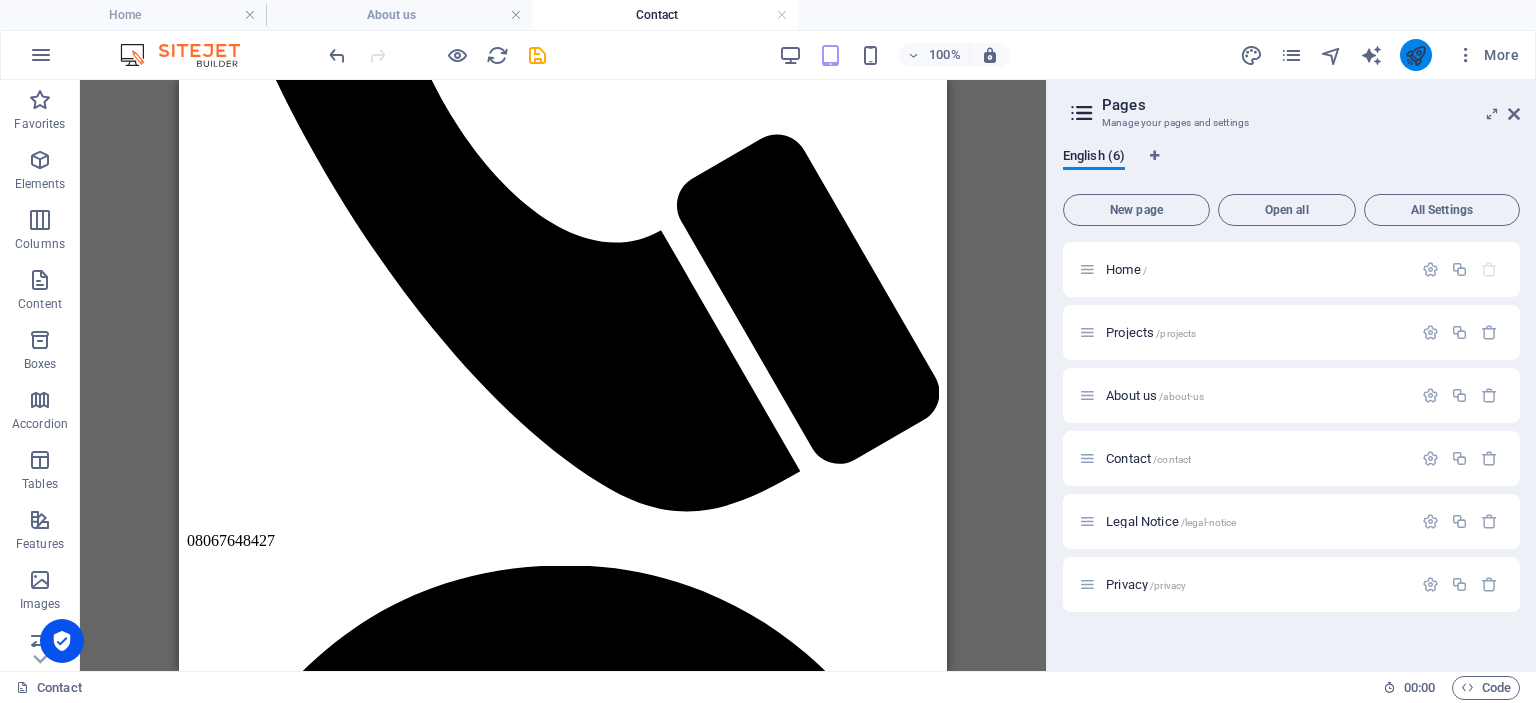 click at bounding box center (1416, 55) 